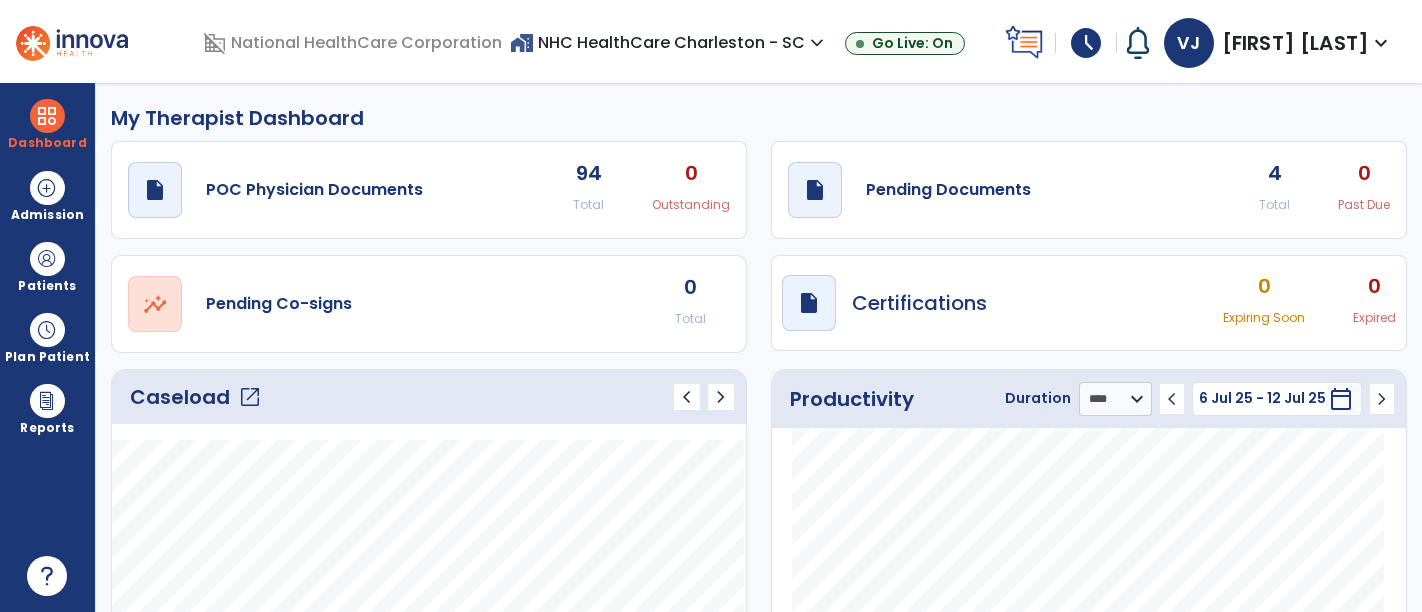select on "****" 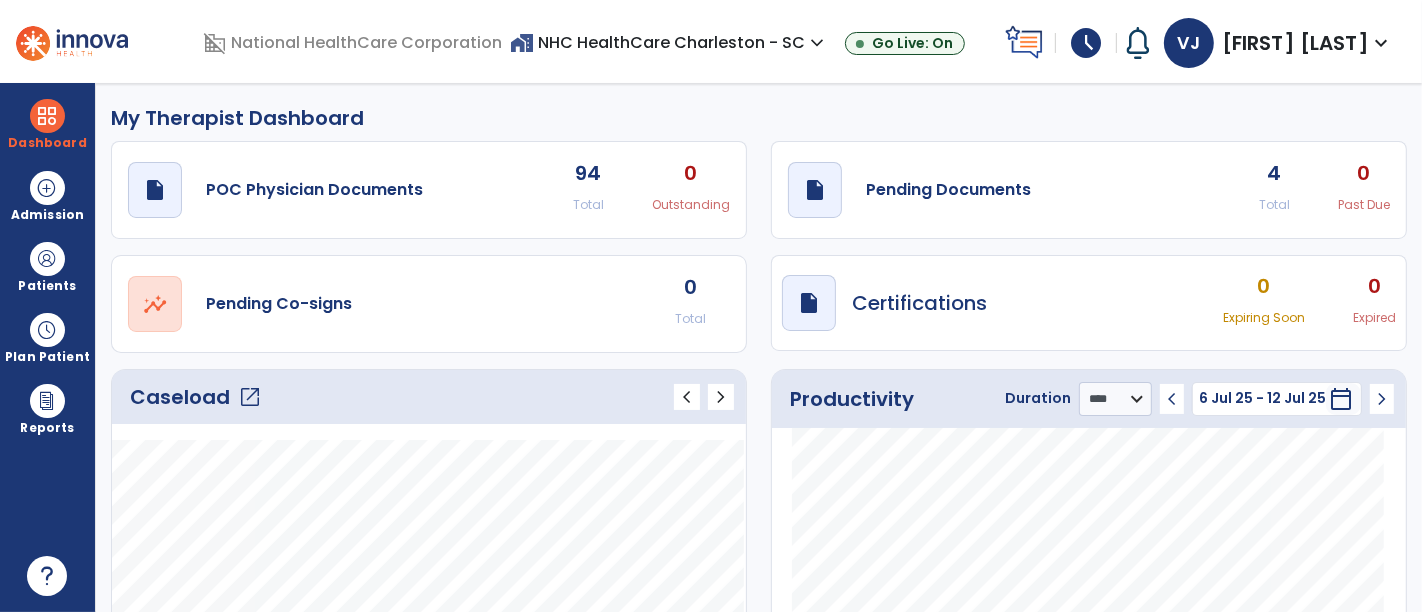 click on "open_in_new" 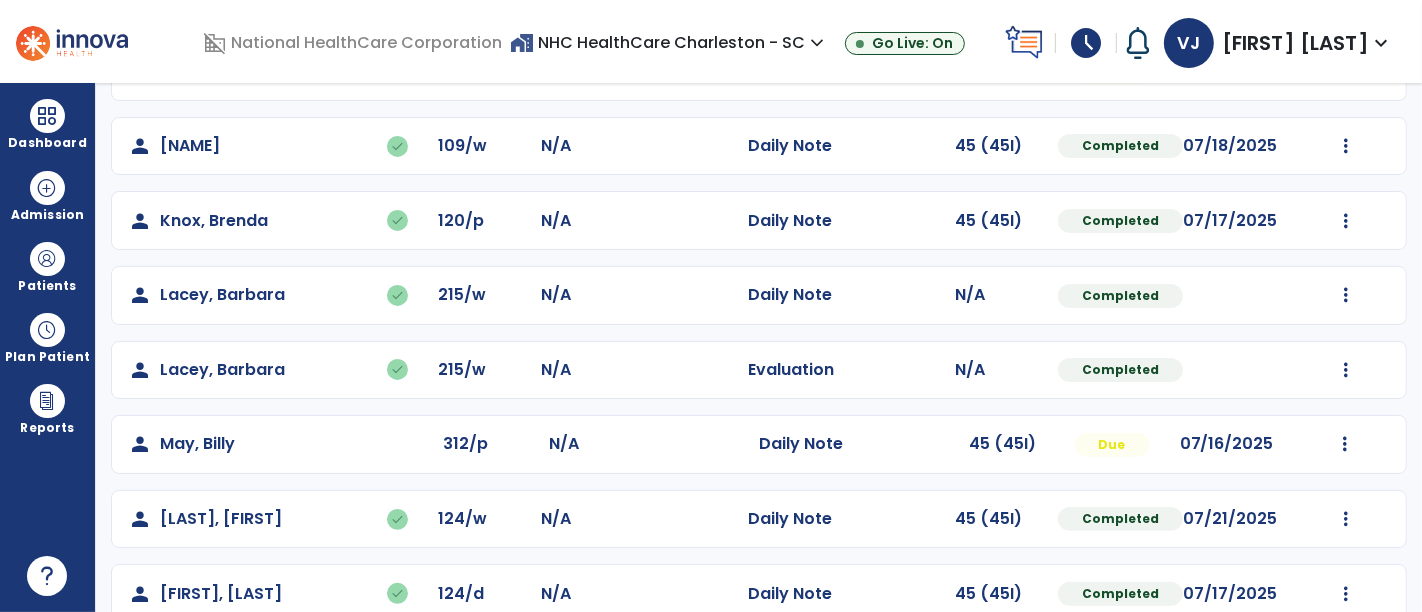 scroll, scrollTop: 468, scrollLeft: 0, axis: vertical 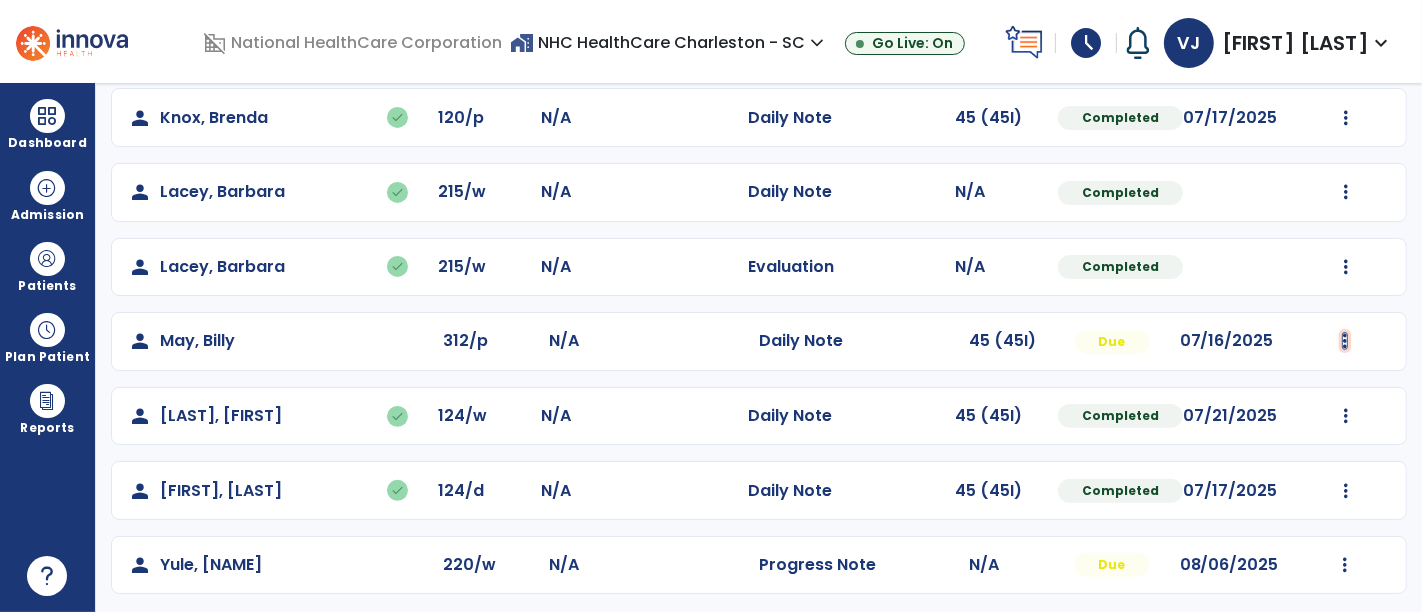 click at bounding box center [1345, -180] 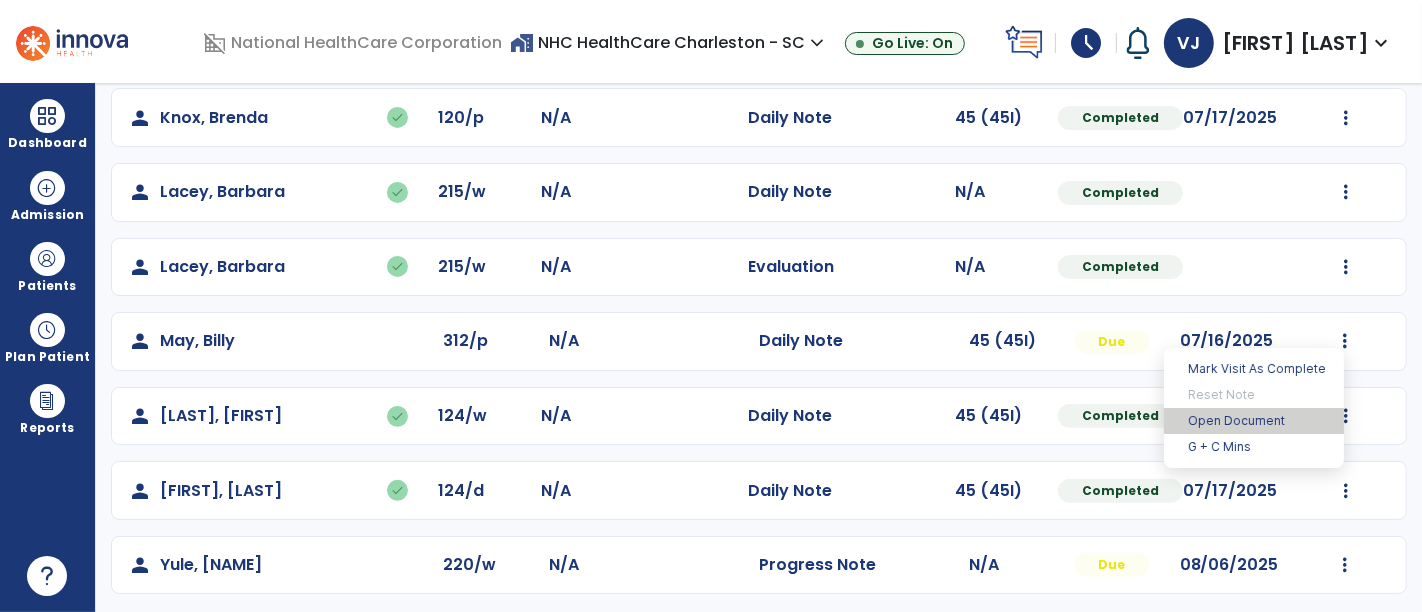 click on "Open Document" at bounding box center [1254, 421] 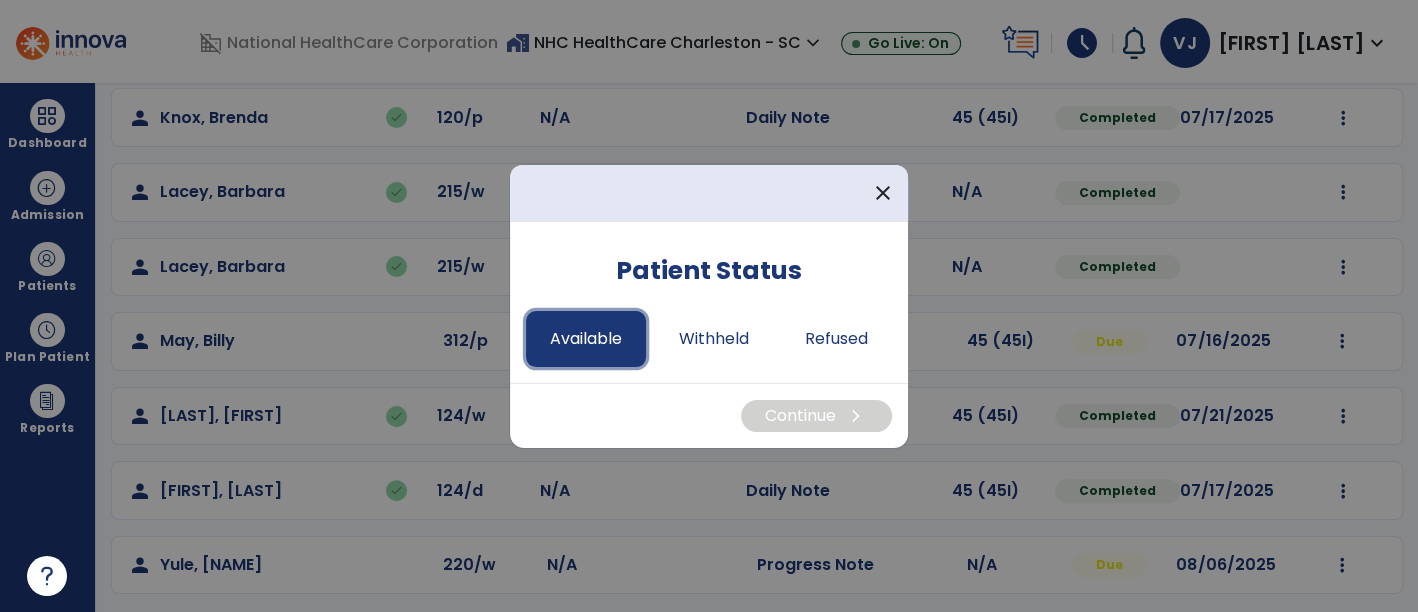 click on "Available" at bounding box center (586, 339) 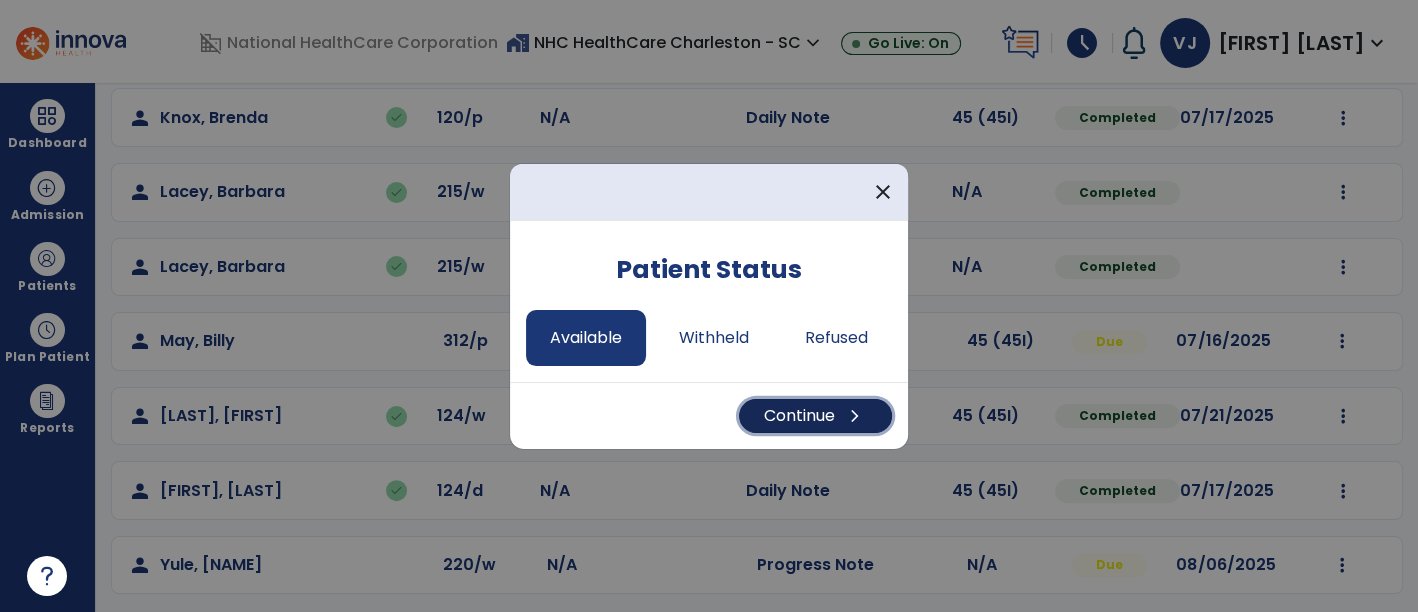 click on "Continue   chevron_right" at bounding box center [815, 416] 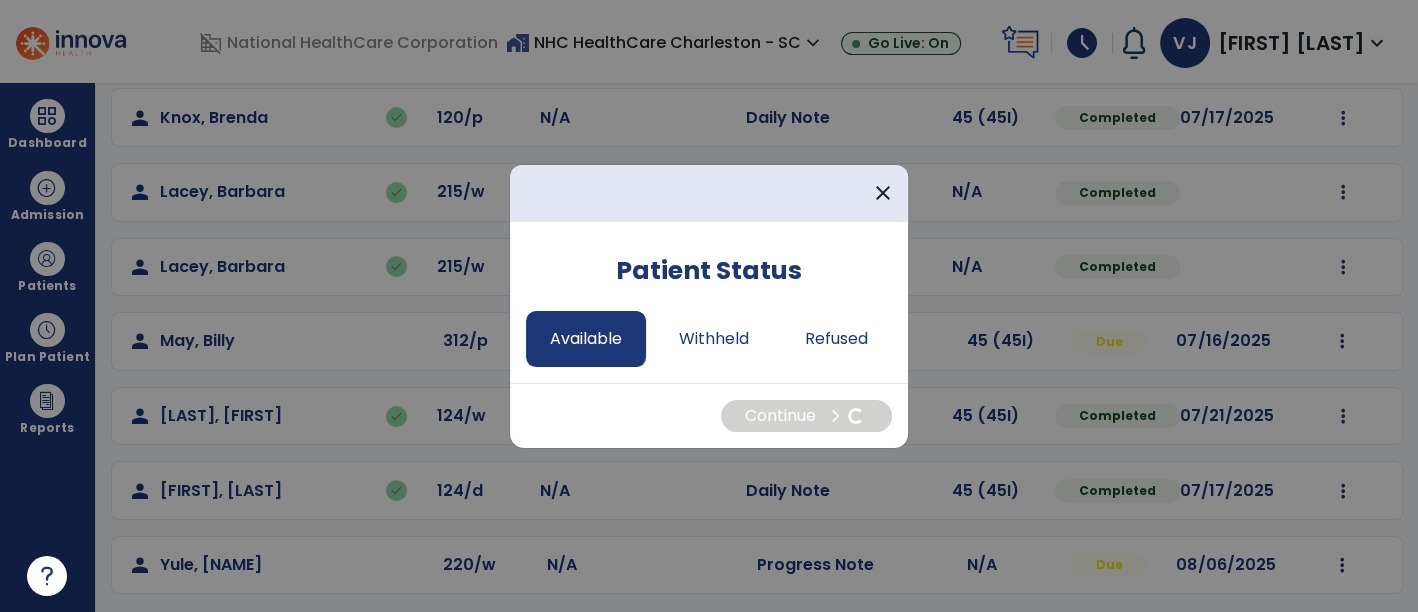 select on "*" 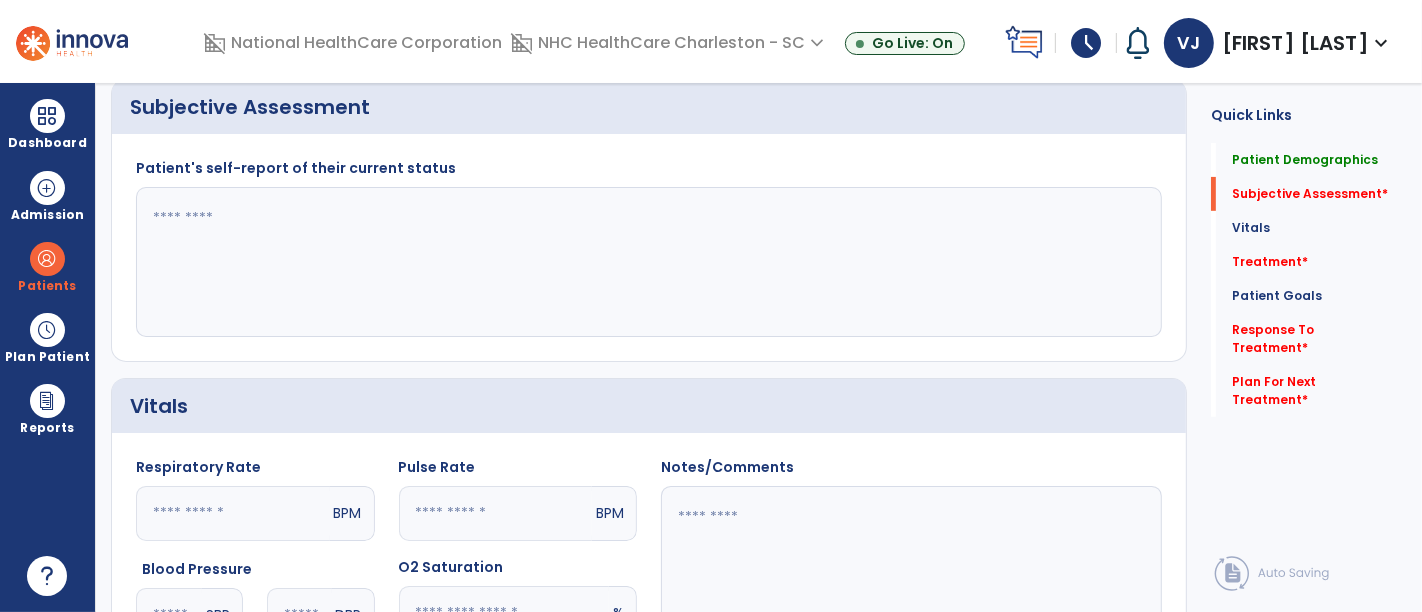 click 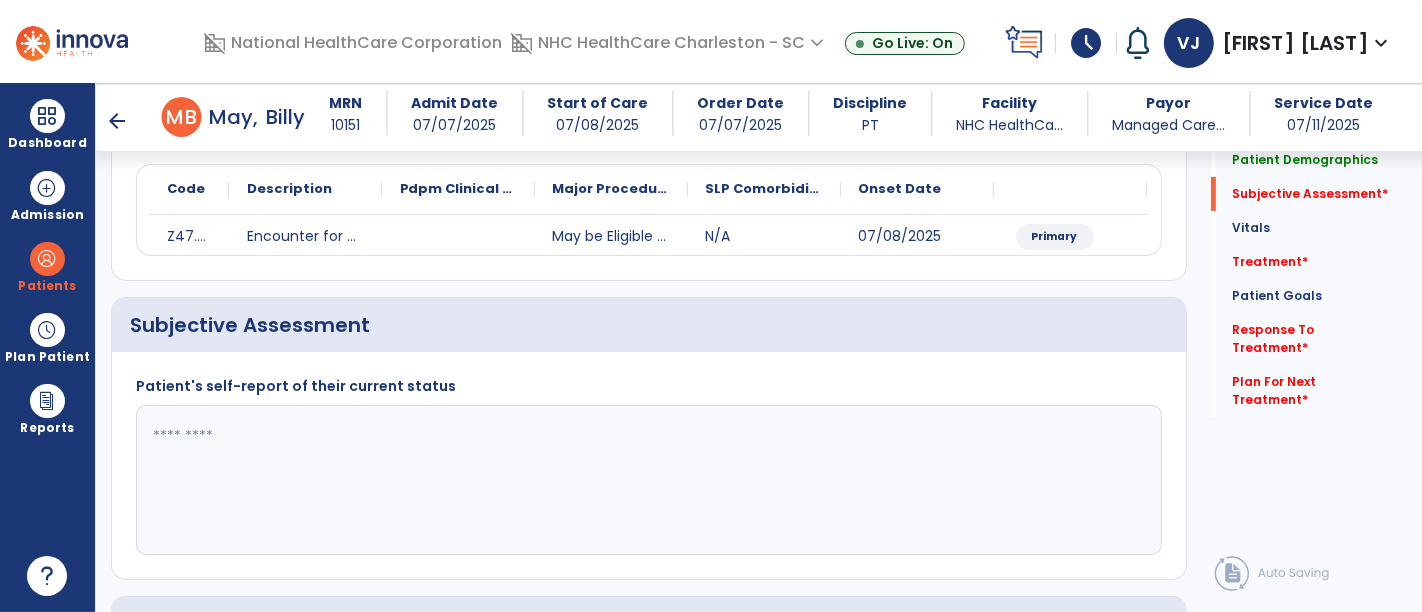 scroll, scrollTop: 260, scrollLeft: 0, axis: vertical 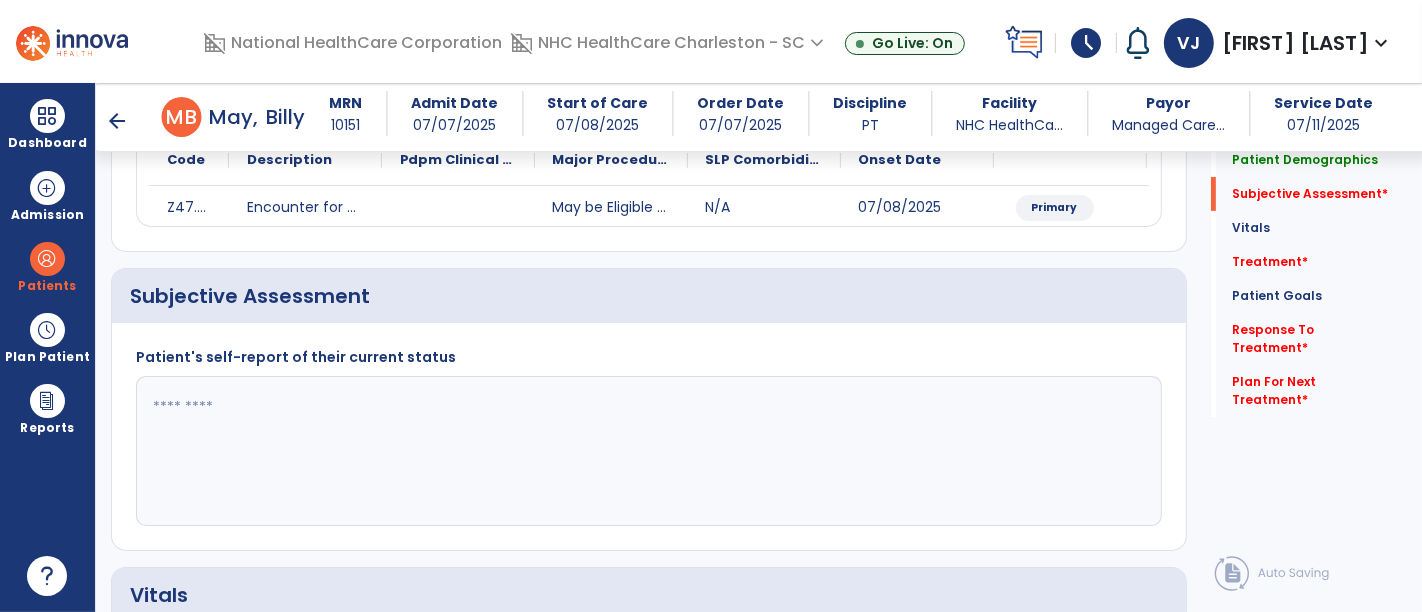 click 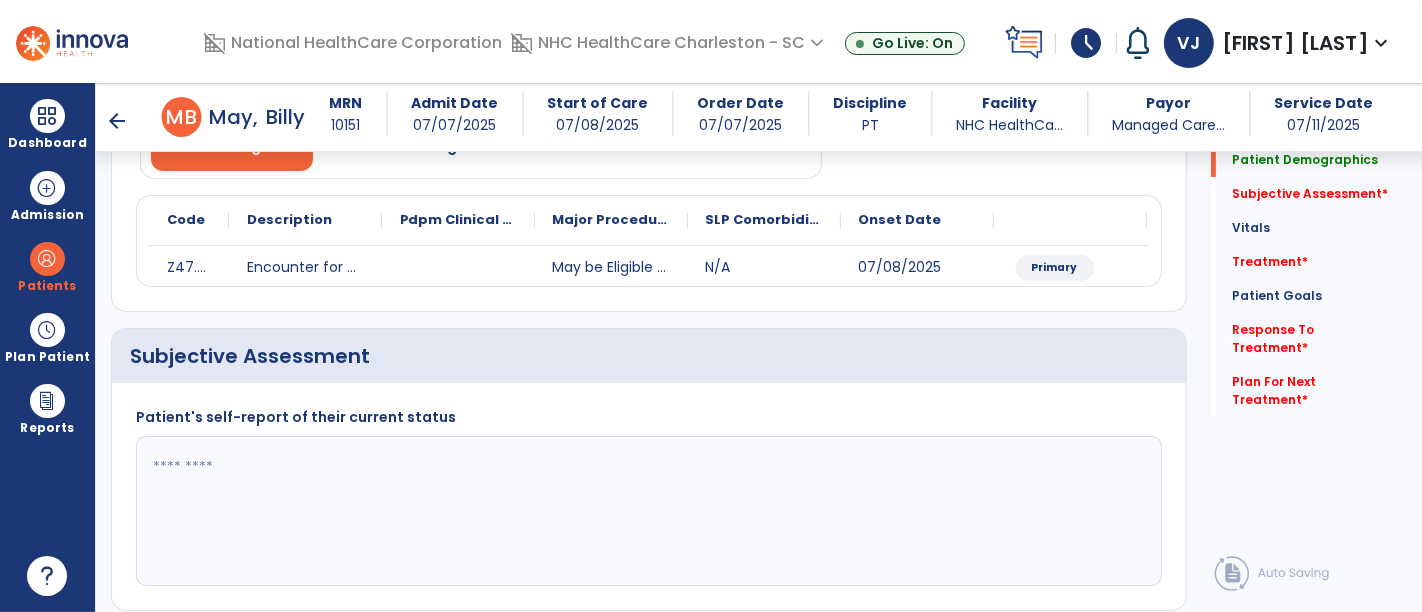 scroll, scrollTop: 222, scrollLeft: 0, axis: vertical 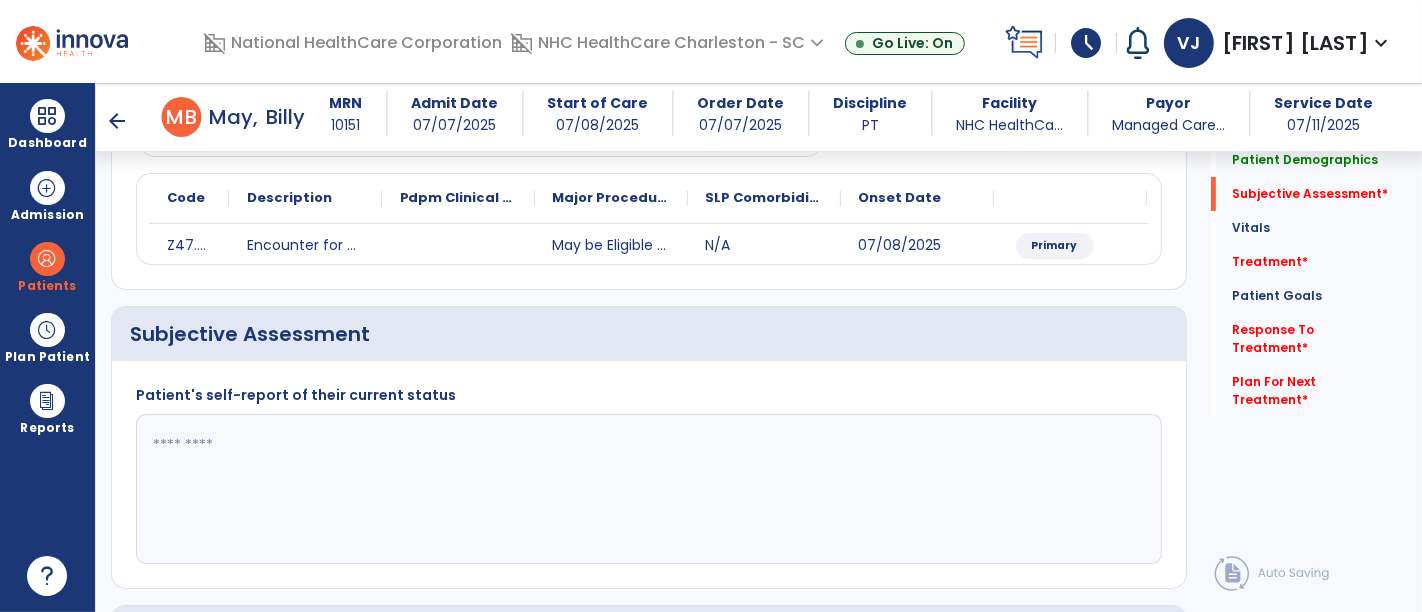 click 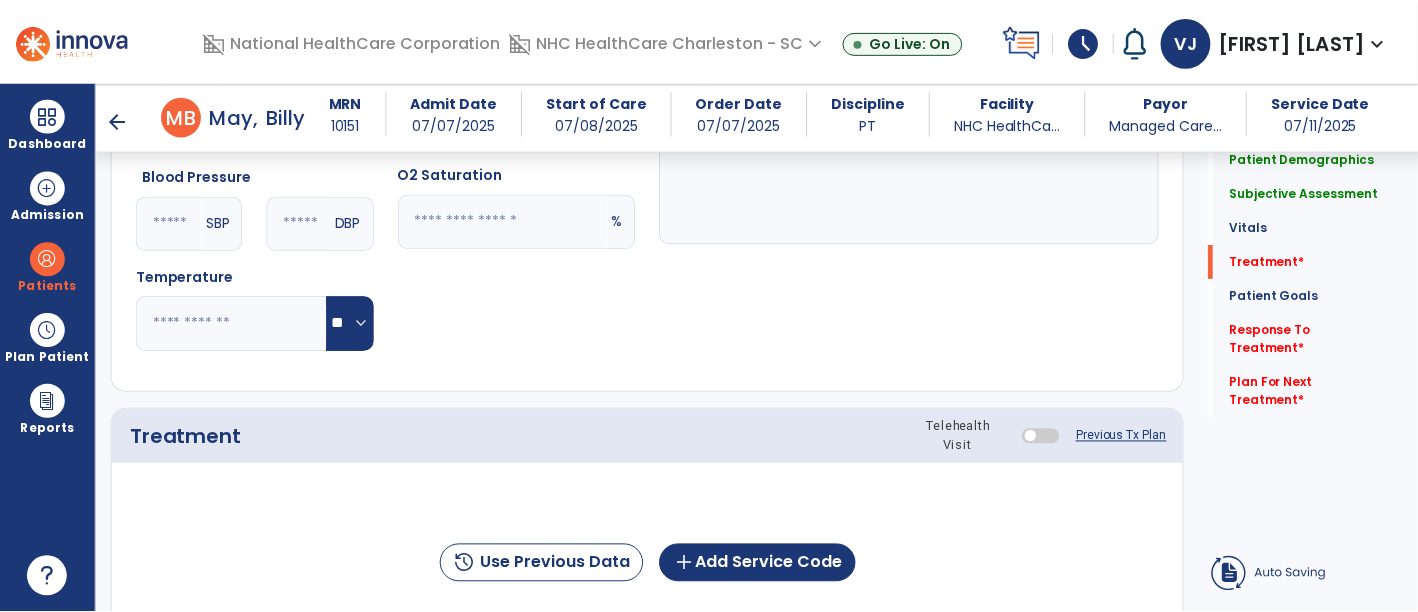 scroll, scrollTop: 1000, scrollLeft: 0, axis: vertical 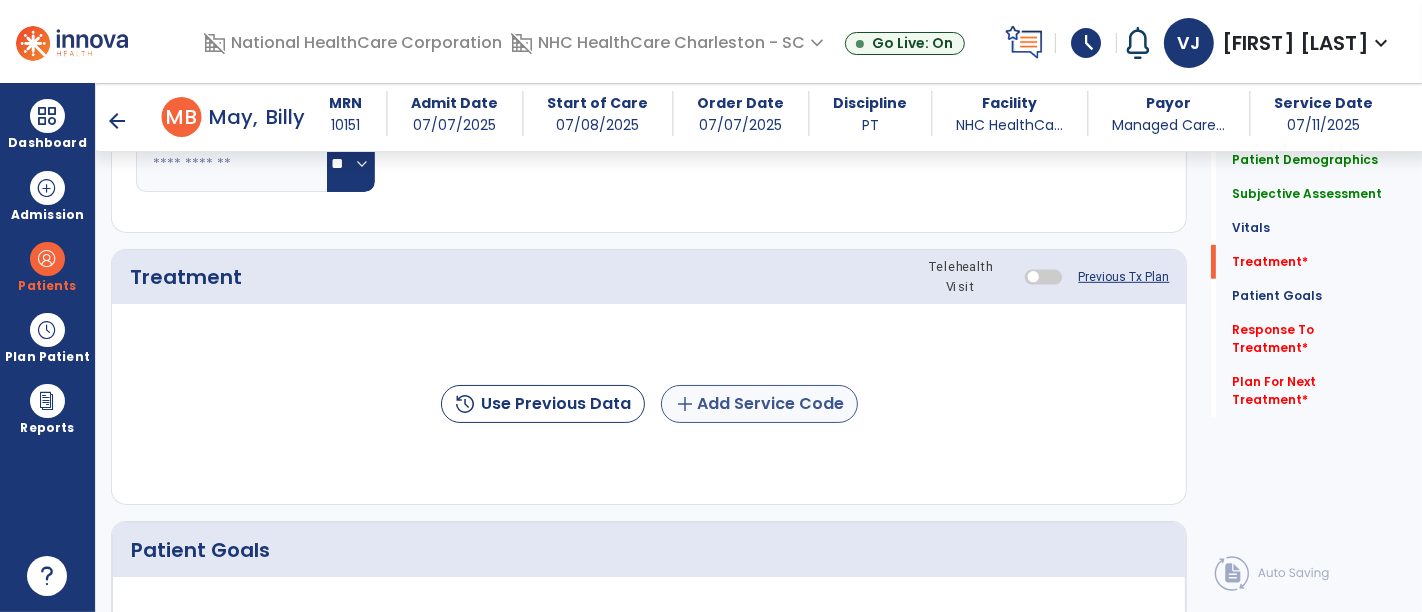 type on "**********" 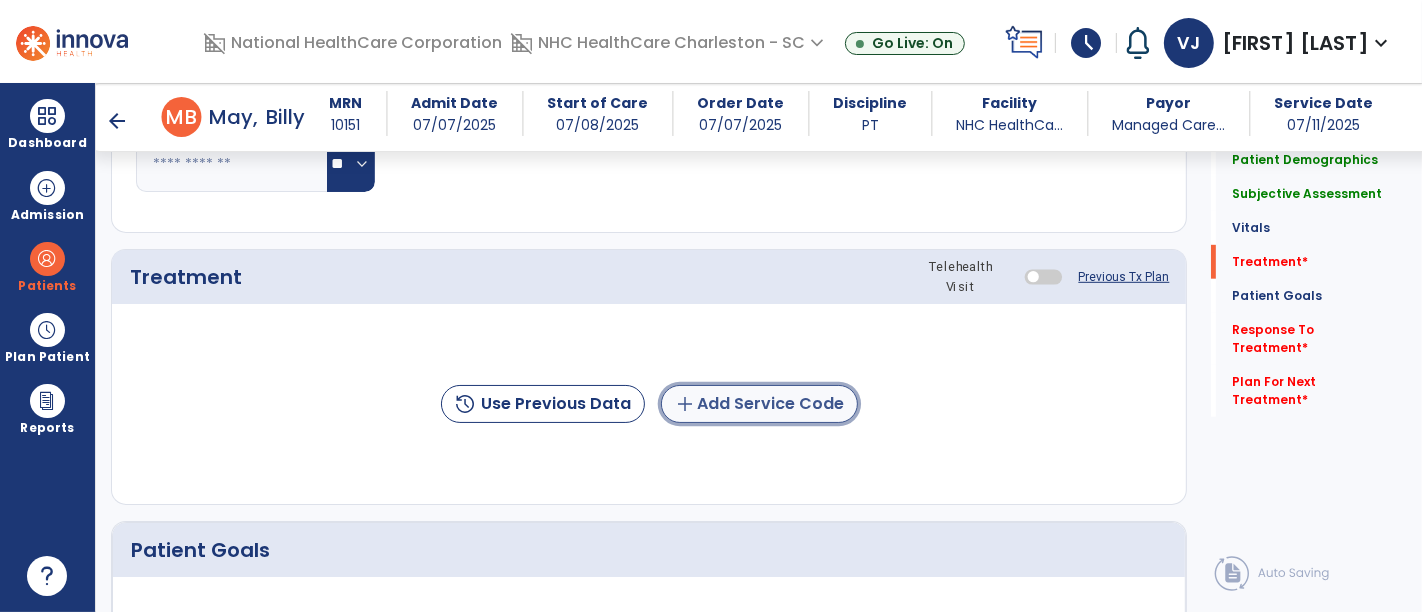 click on "add  Add Service Code" 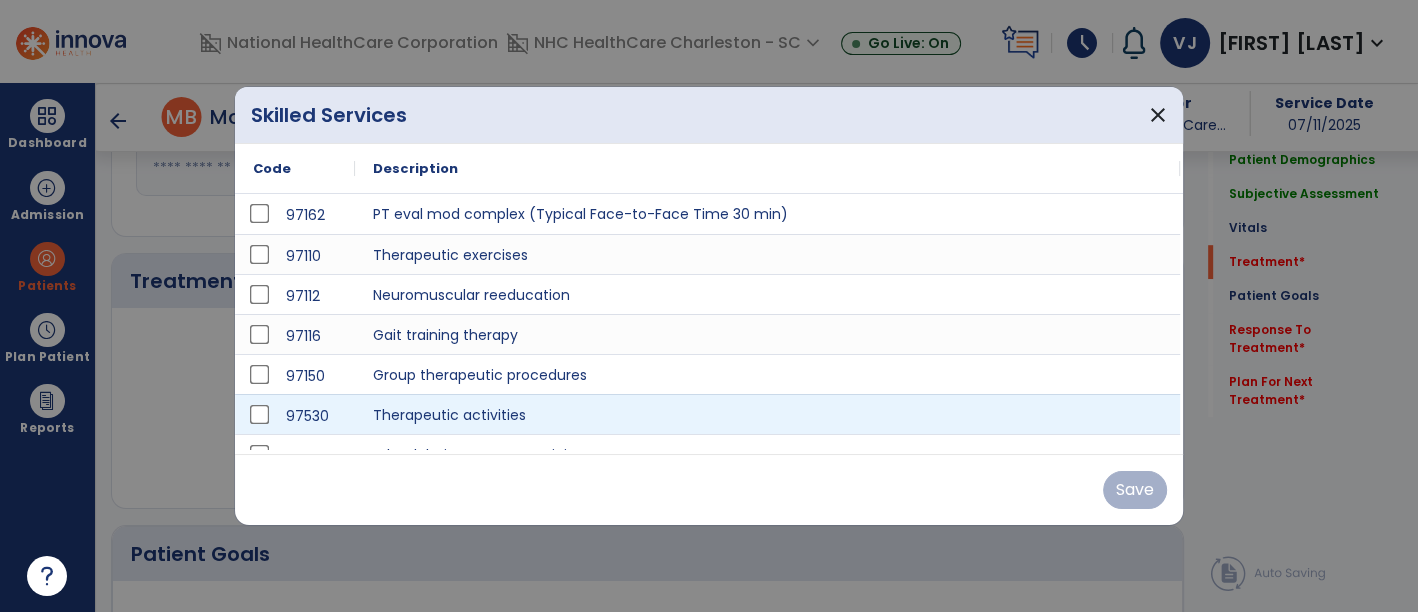 scroll, scrollTop: 1000, scrollLeft: 0, axis: vertical 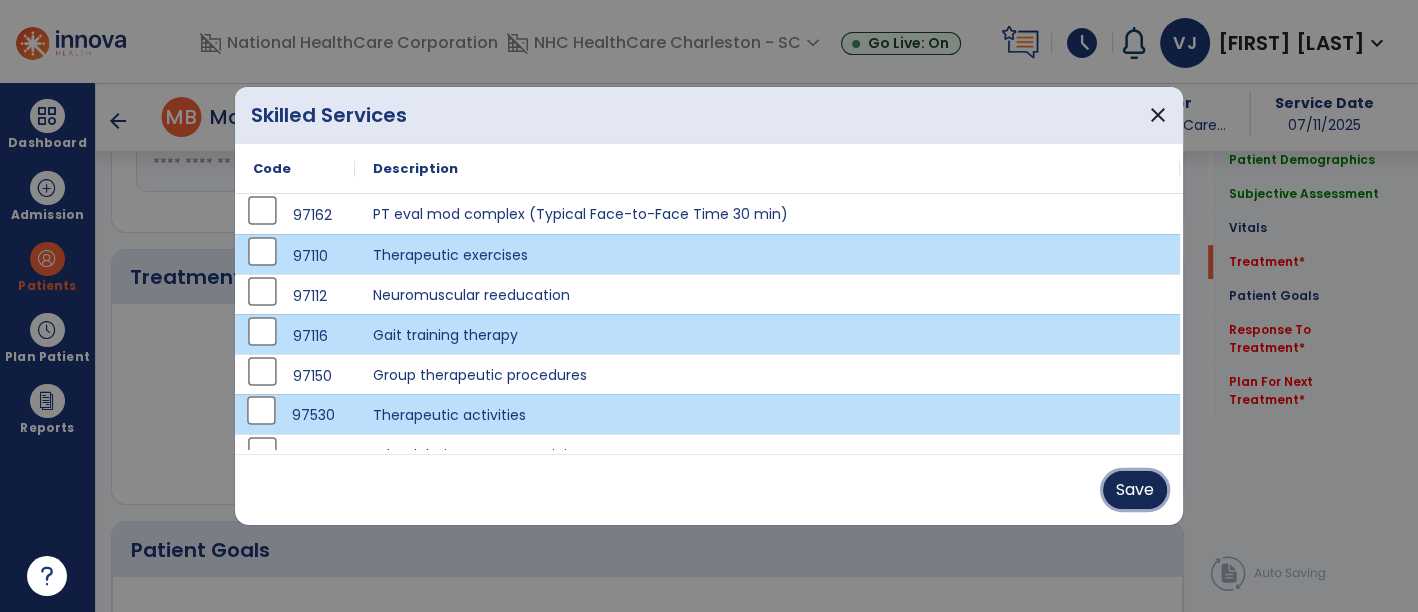 click on "Save" at bounding box center [1135, 490] 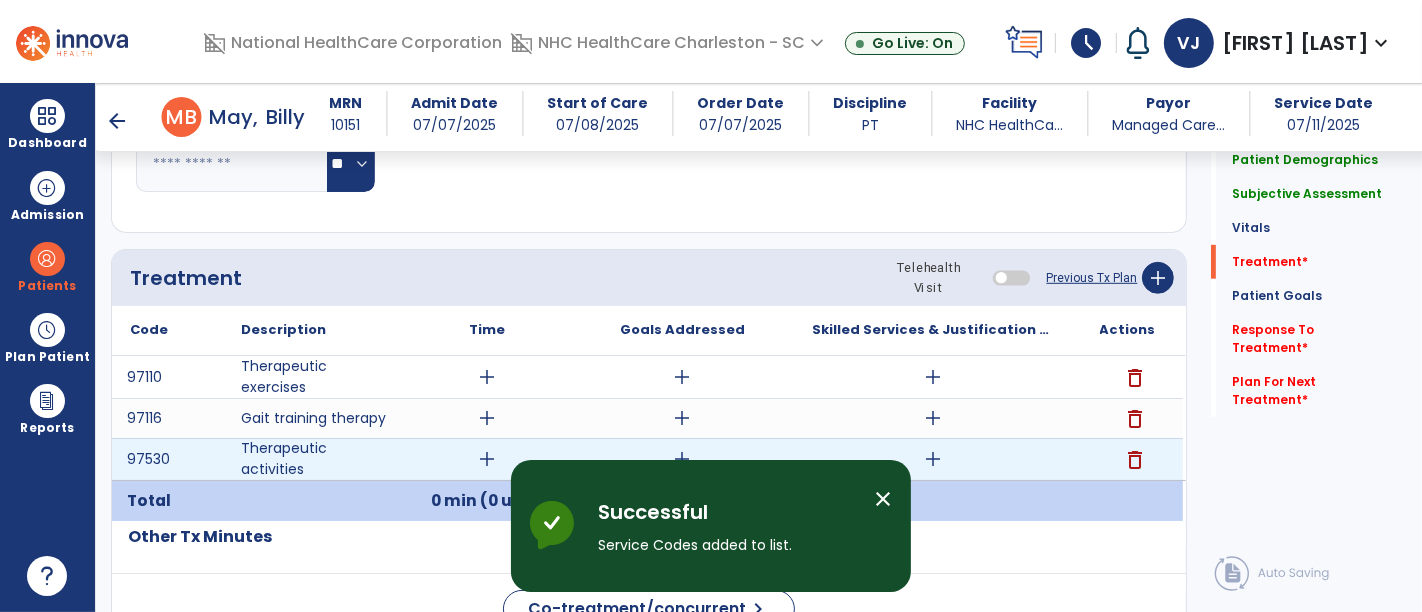 click on "add" at bounding box center (488, 459) 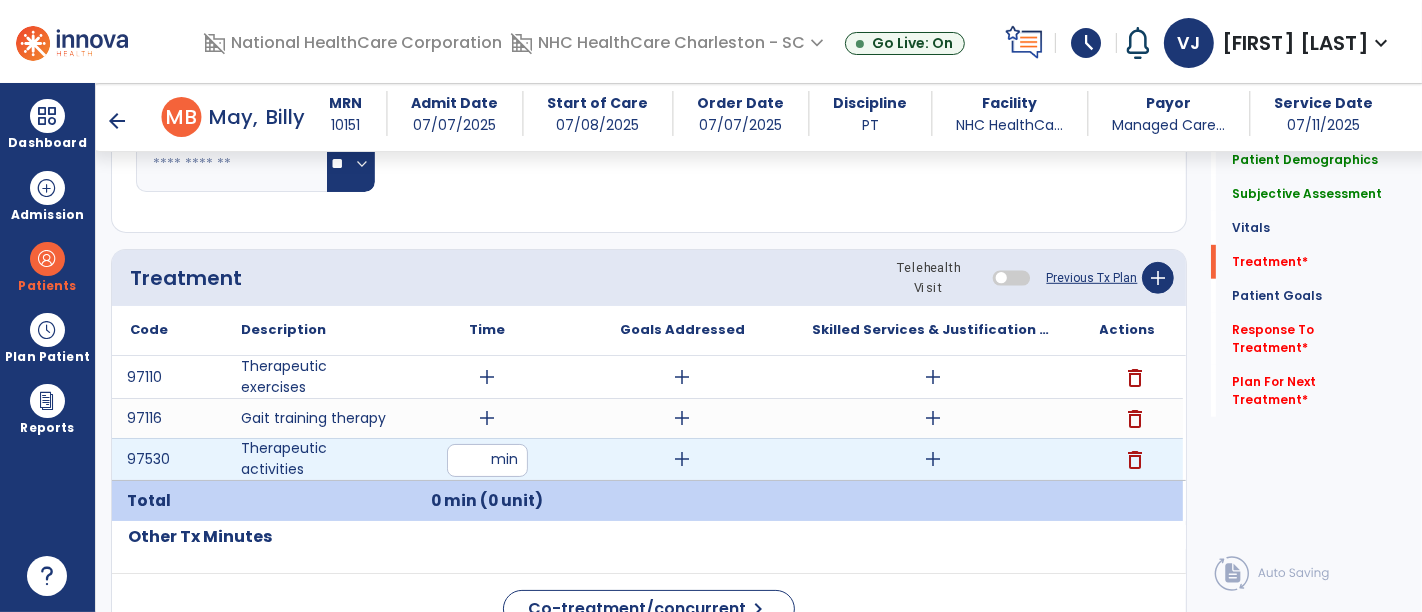 type on "*" 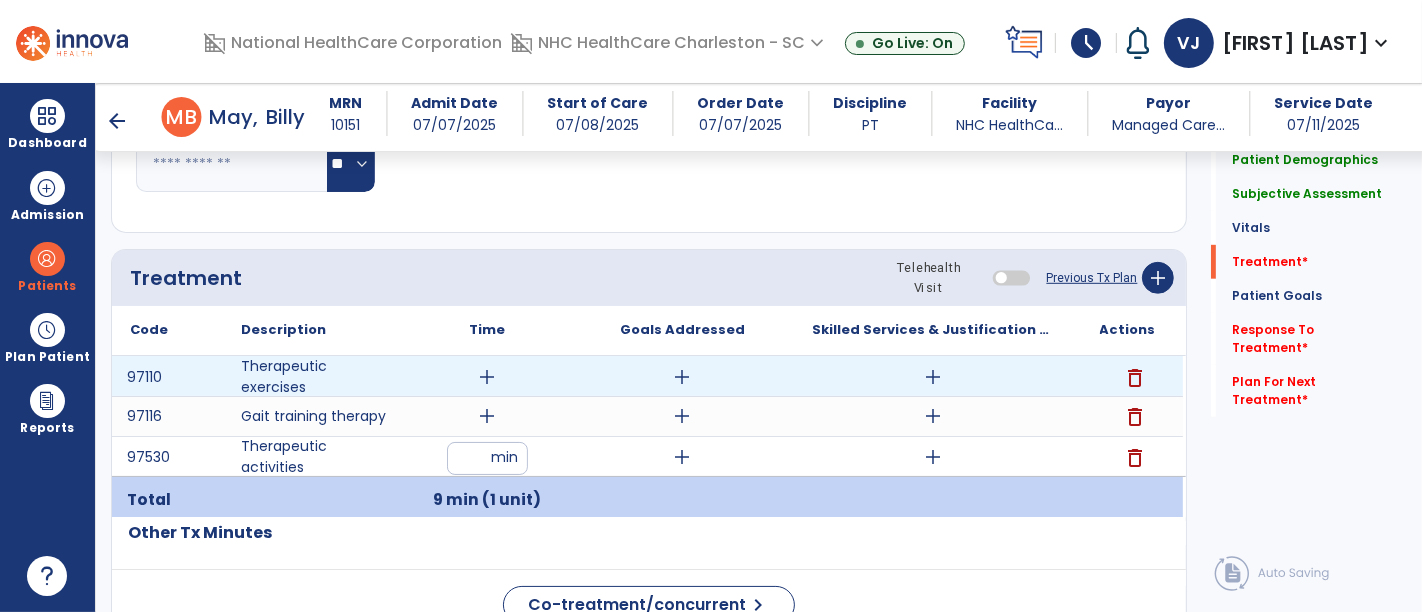 click on "add" at bounding box center (488, 377) 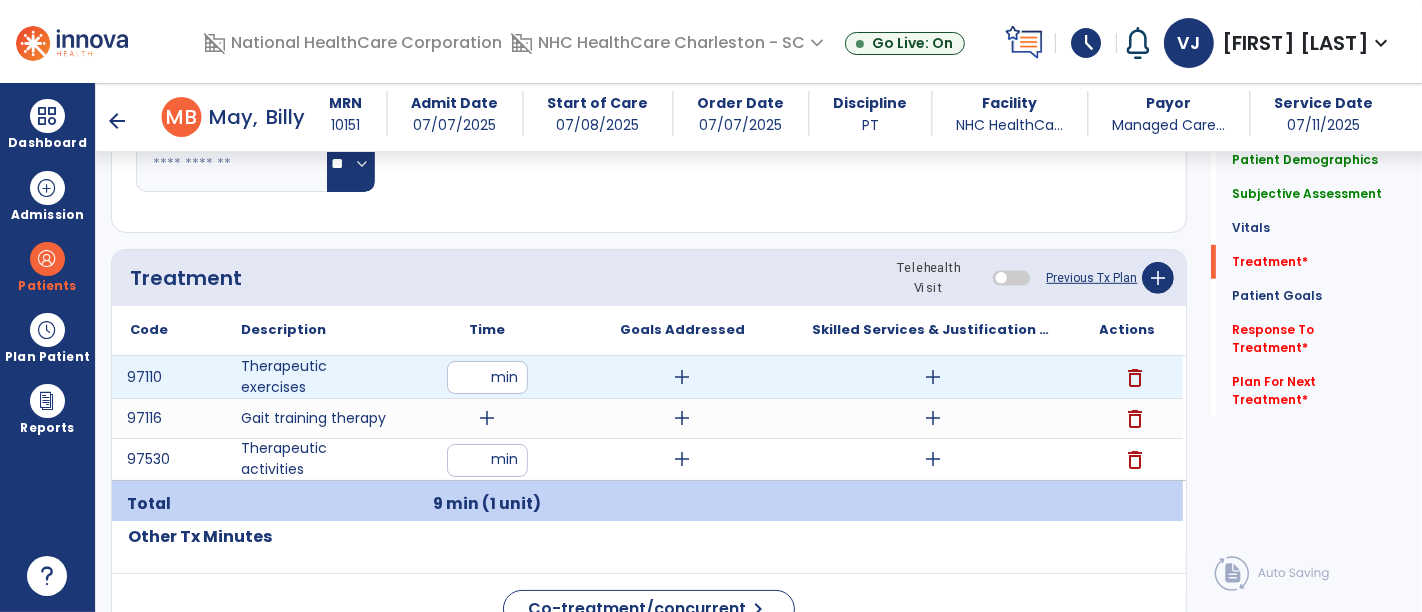 type on "**" 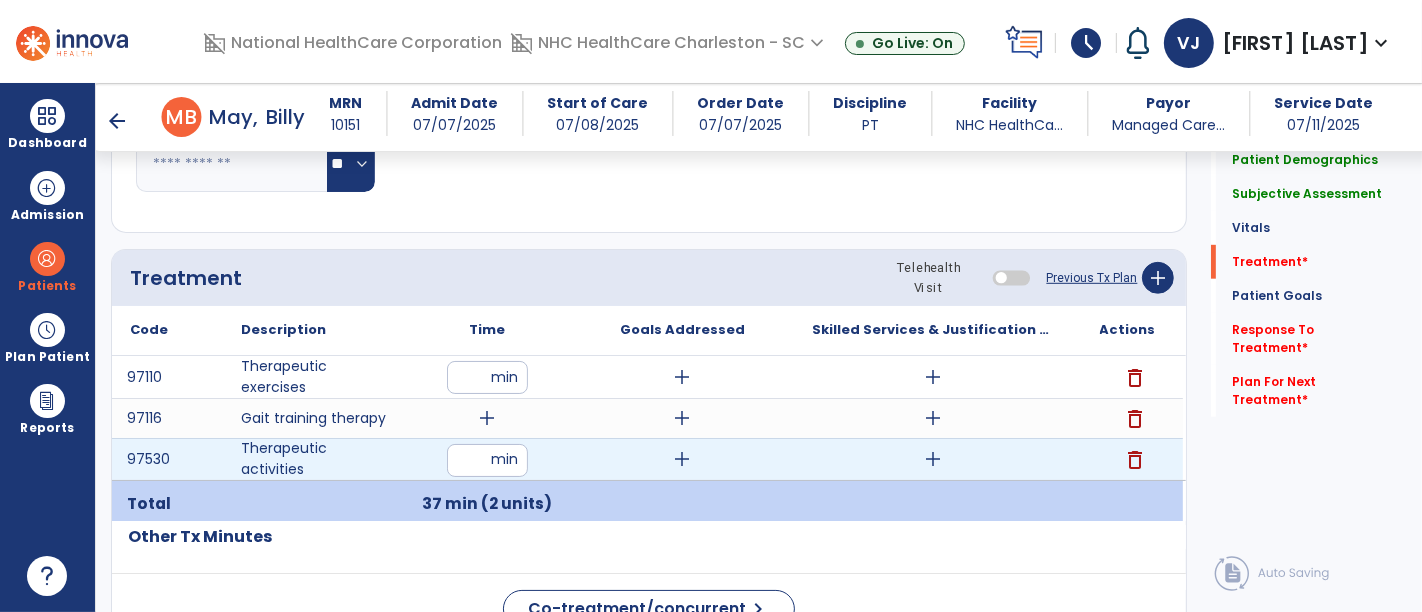click on "*" at bounding box center (487, 460) 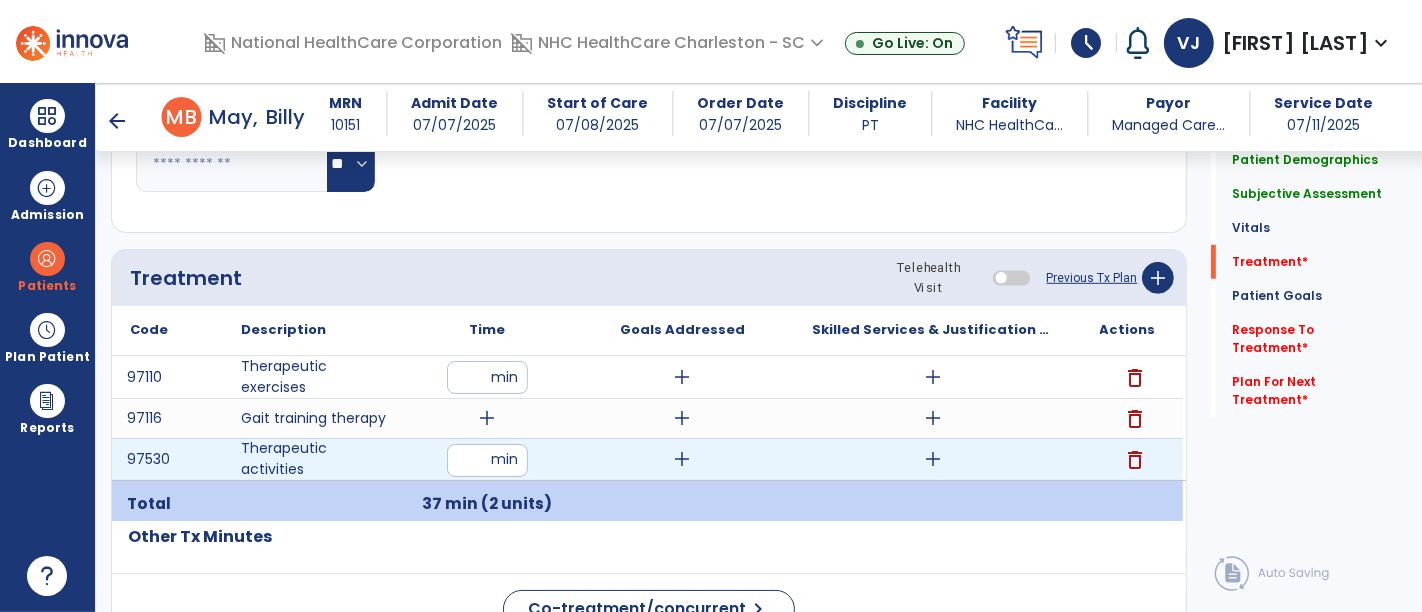 type on "*" 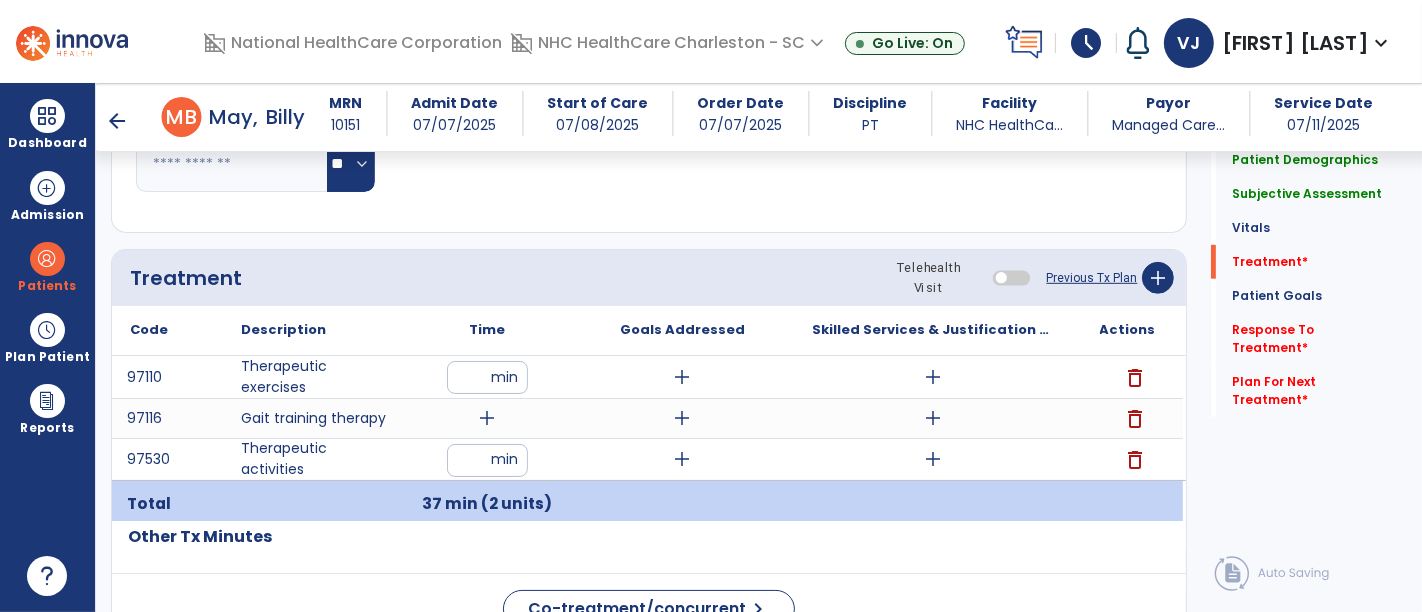 click on "Other Tx Minutes" 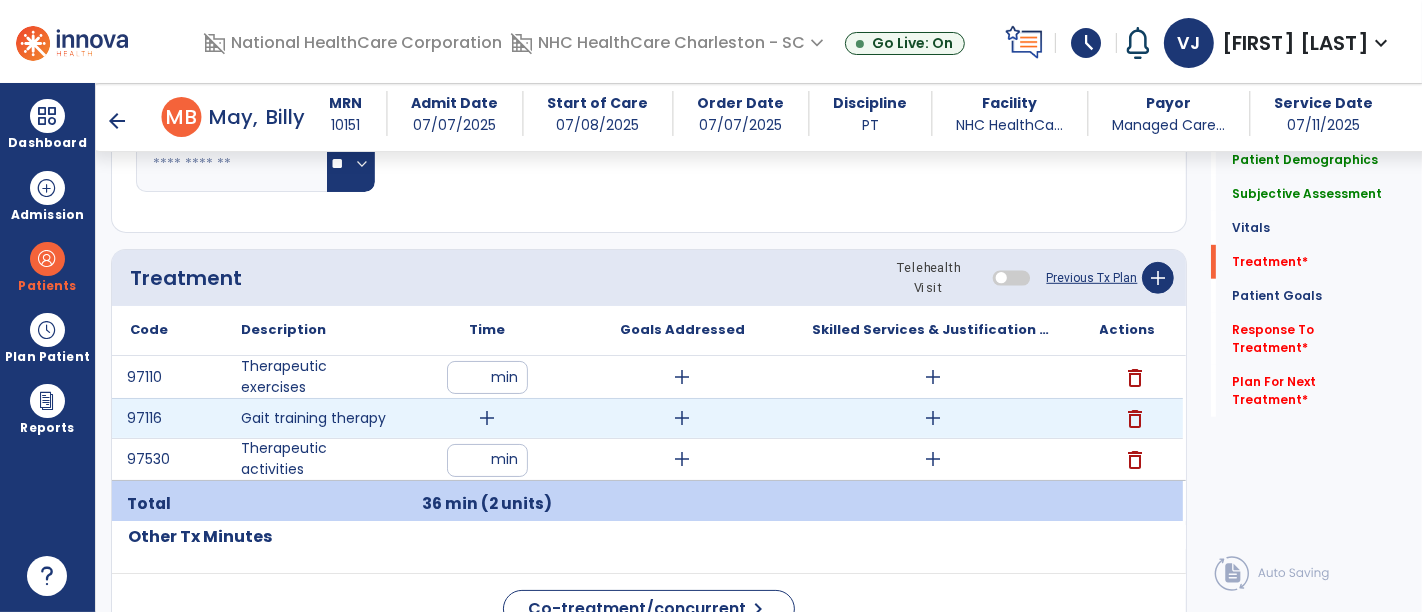 click on "add" at bounding box center (488, 418) 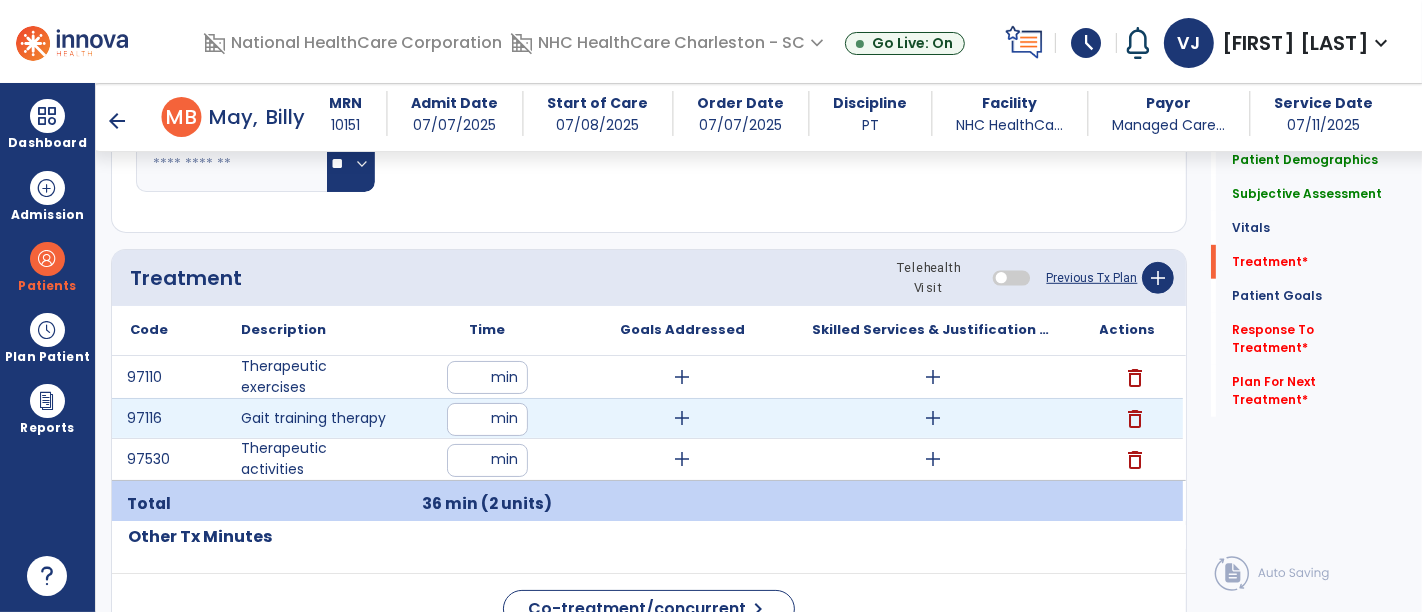 type on "*" 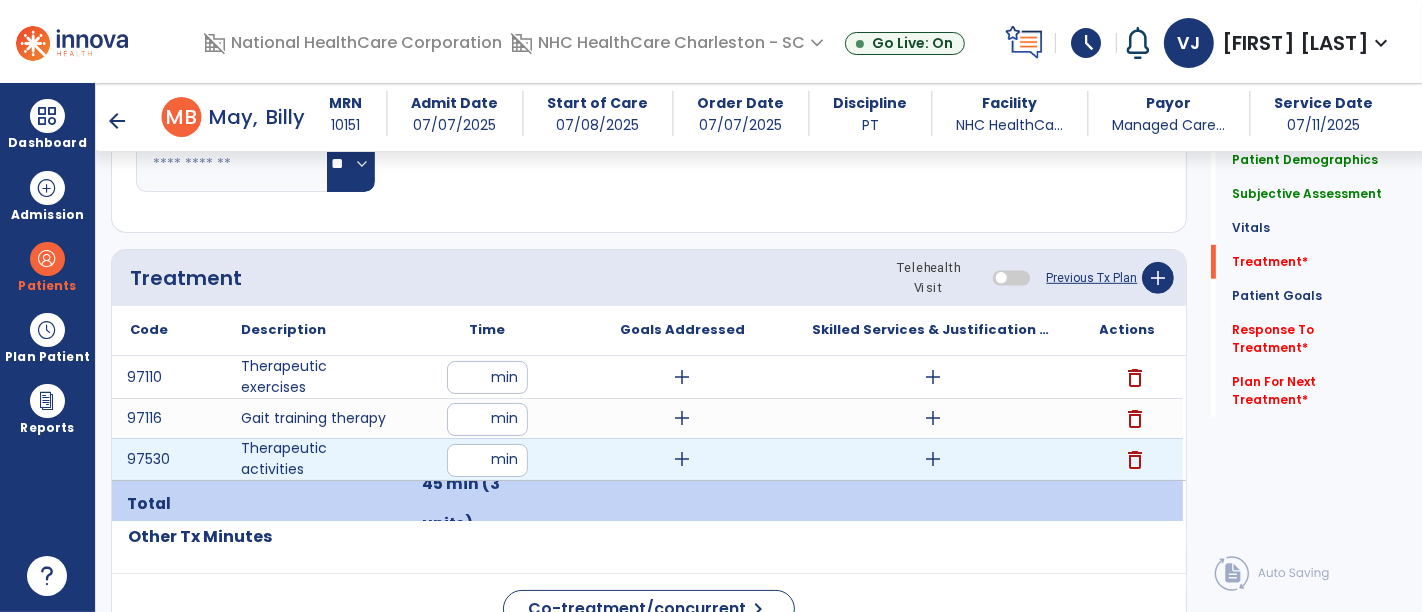 click on "add" at bounding box center (933, 459) 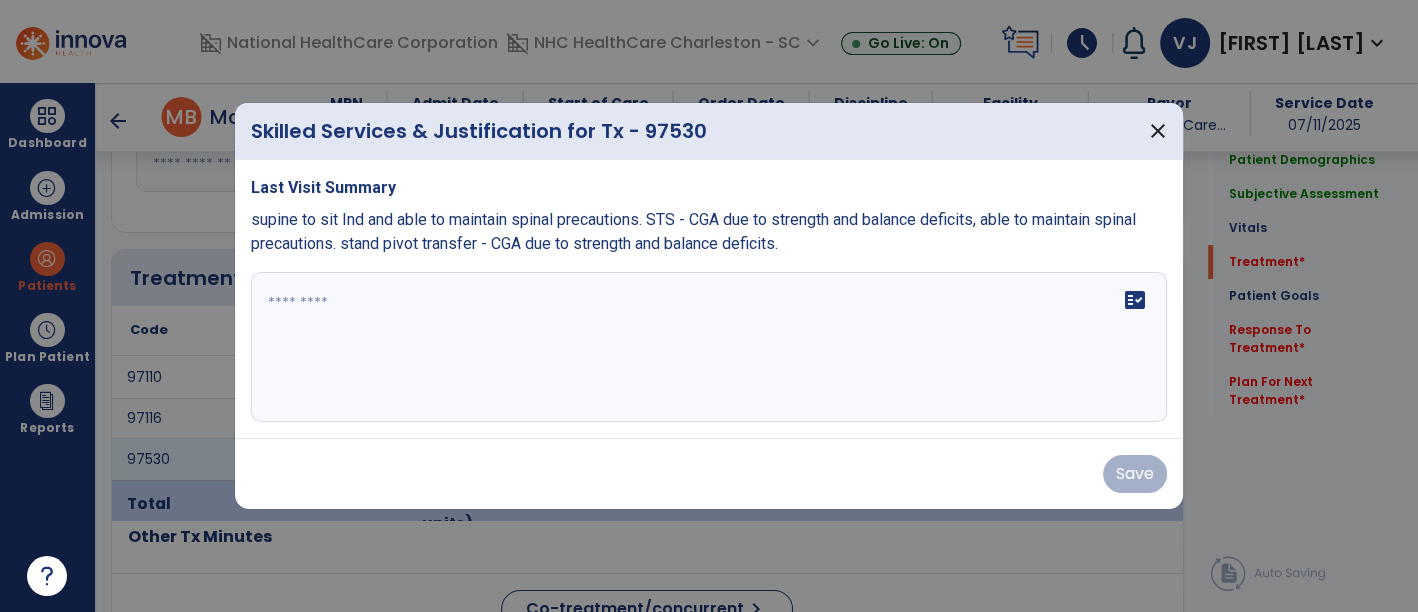 scroll, scrollTop: 1000, scrollLeft: 0, axis: vertical 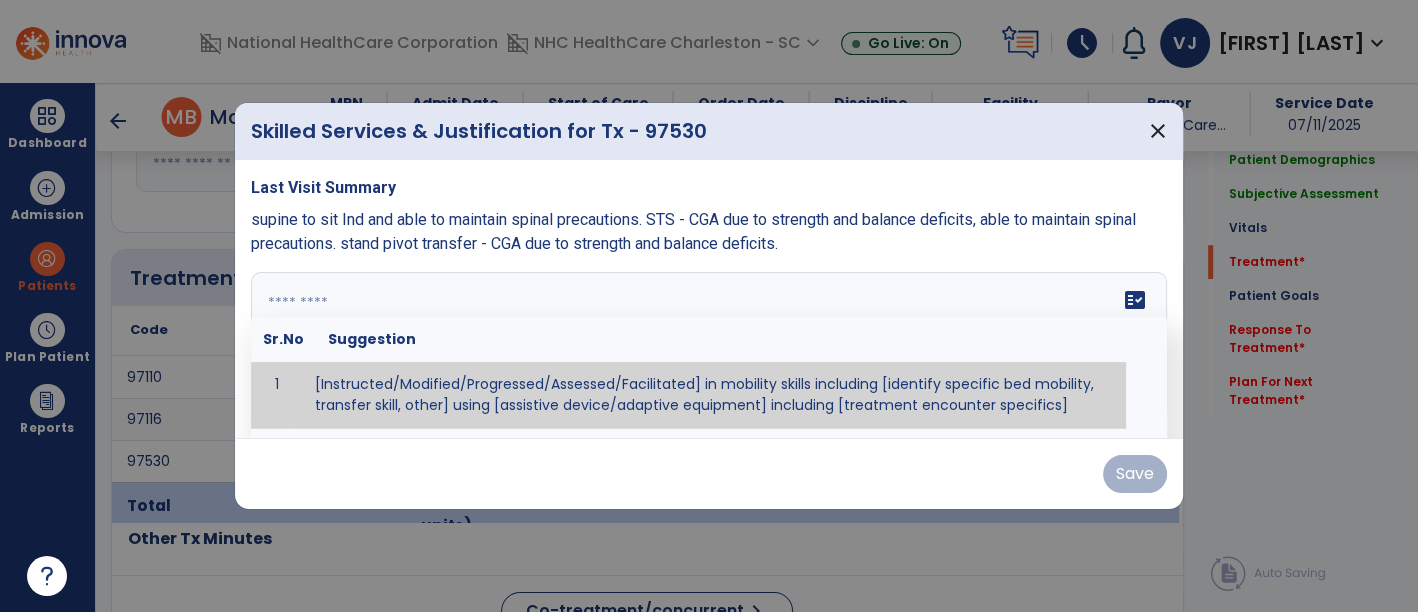 click on "fact_check  Sr.No Suggestion 1 [Instructed/Modified/Progressed/Assessed/Facilitated] in mobility skills including [identify specific bed mobility, transfer skill, other] using [assistive device/adaptive equipment] including [treatment encounter specifics]" at bounding box center (709, 347) 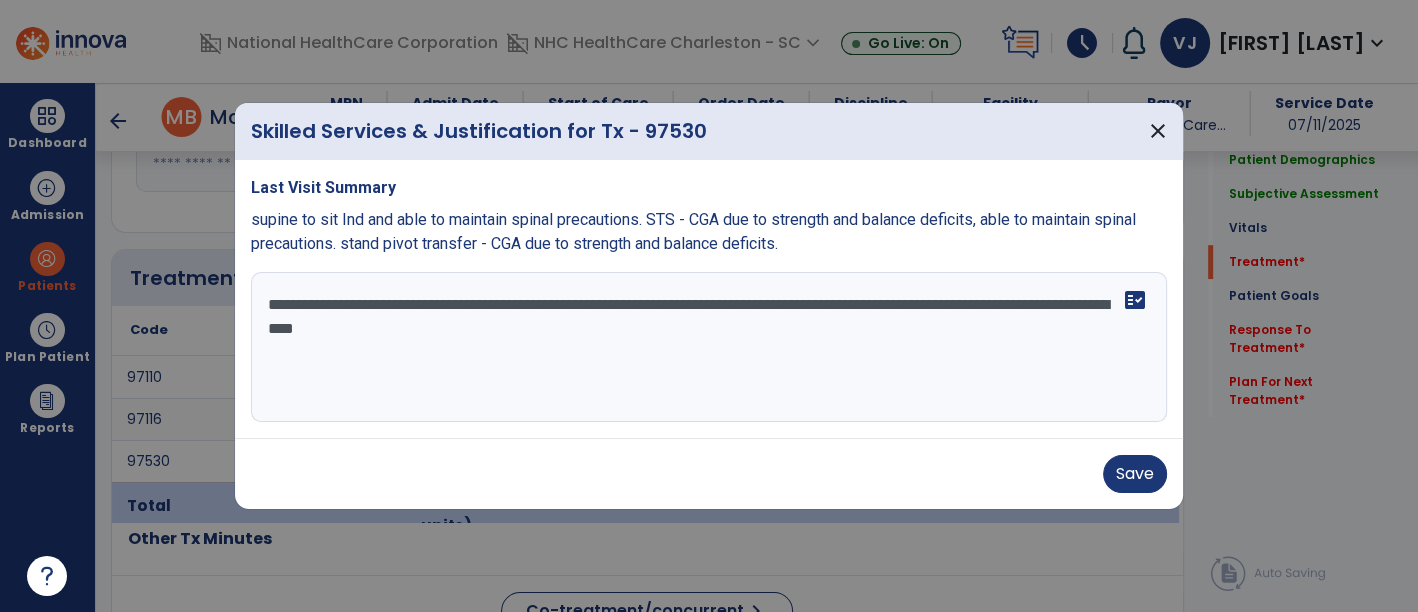 click on "**********" at bounding box center (709, 347) 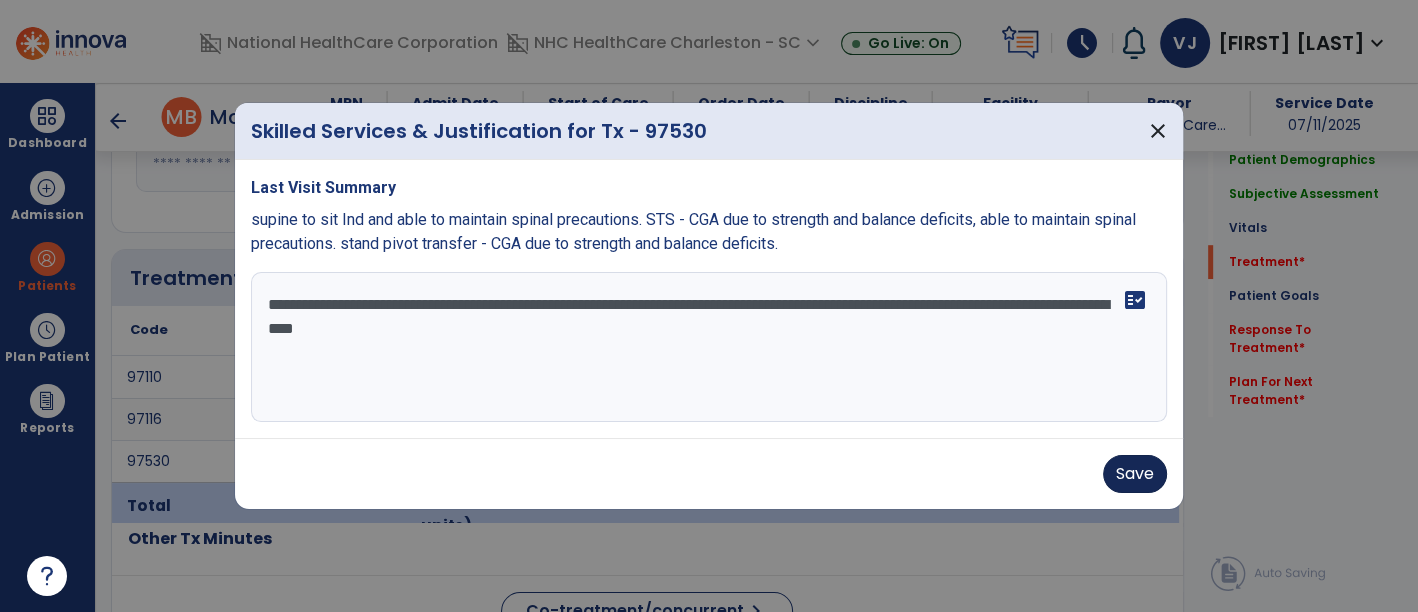 type on "**********" 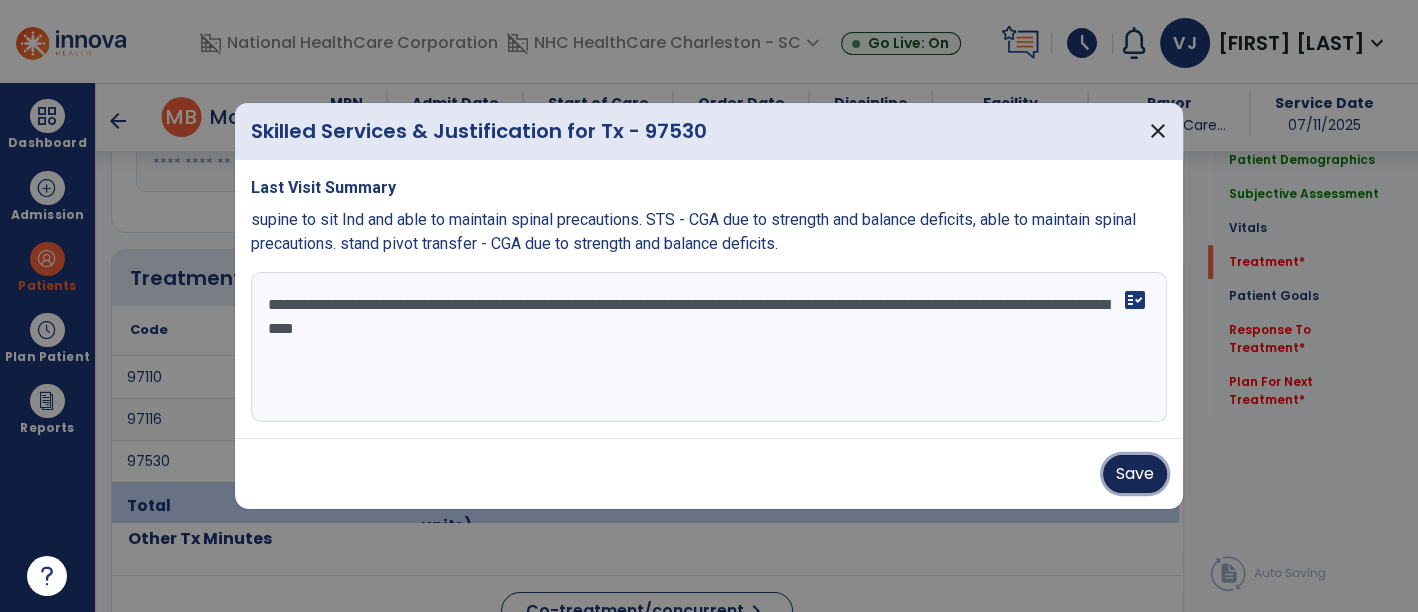 click on "Save" at bounding box center (1135, 474) 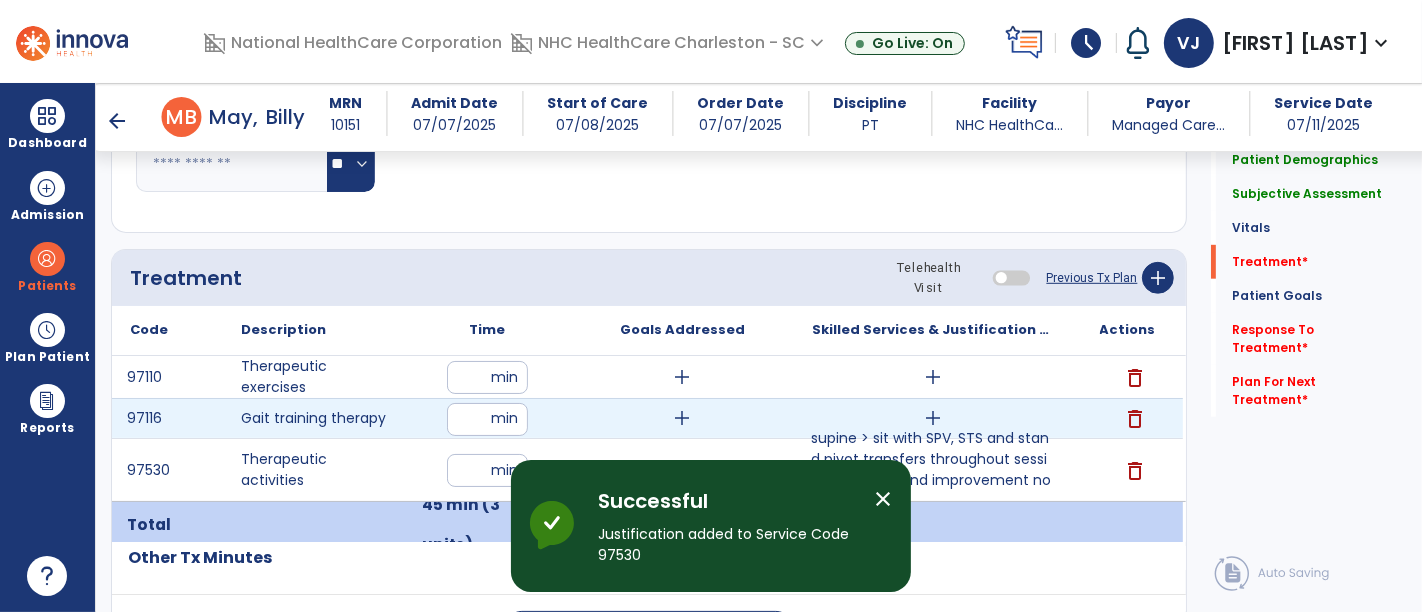click on "add" at bounding box center (933, 418) 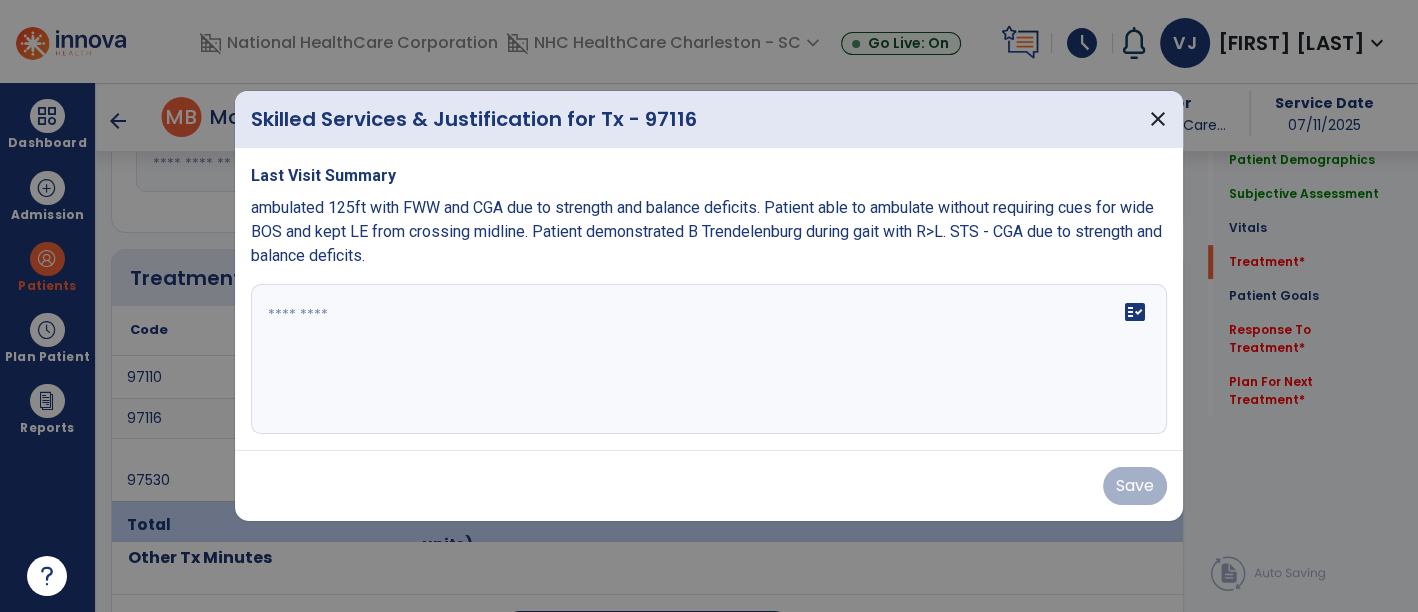 scroll, scrollTop: 1000, scrollLeft: 0, axis: vertical 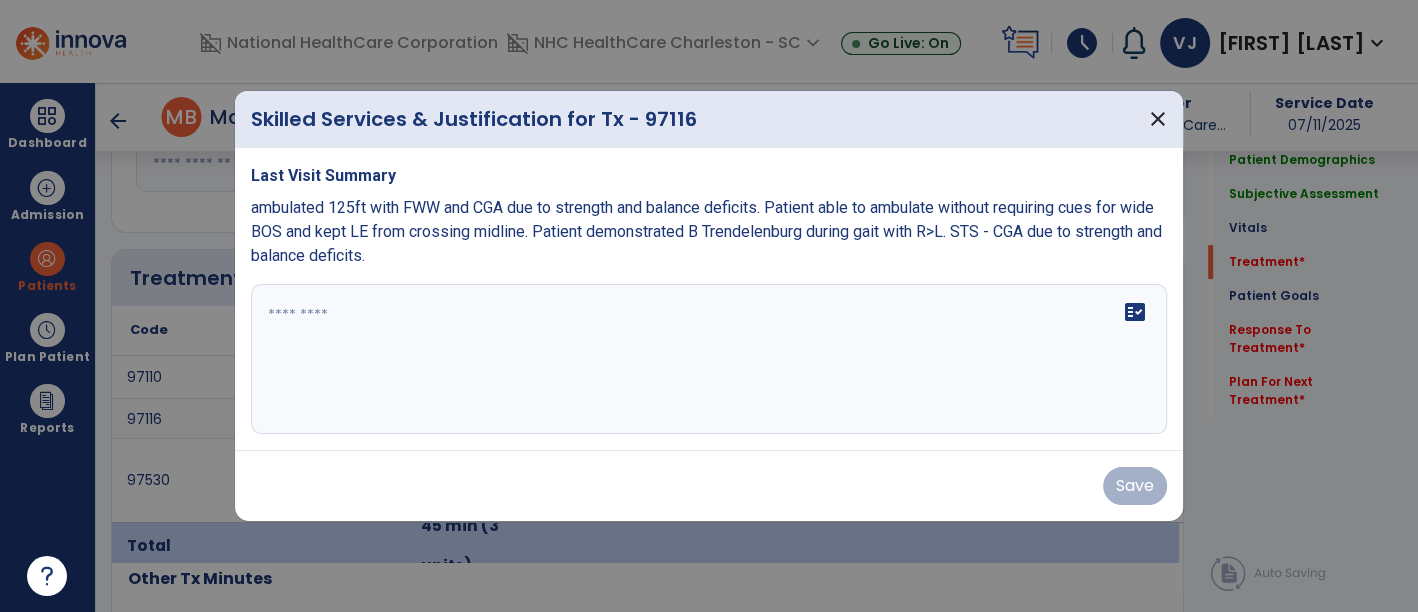 click on "fact_check" at bounding box center [709, 359] 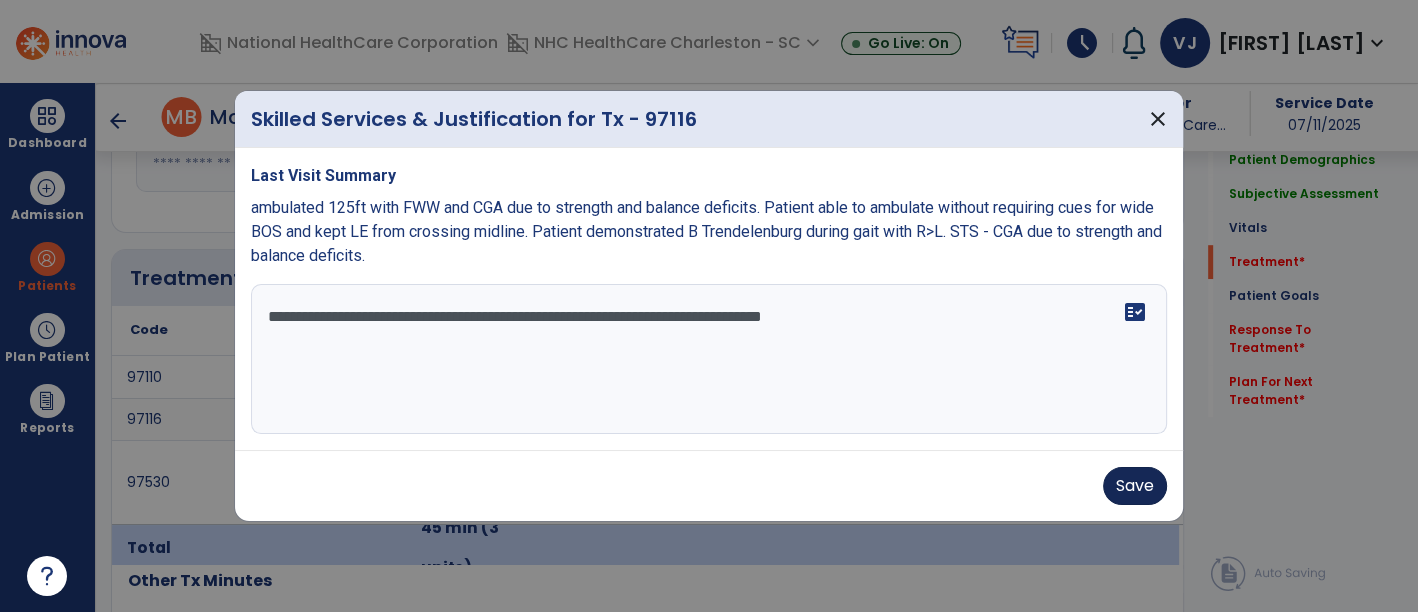 type on "**********" 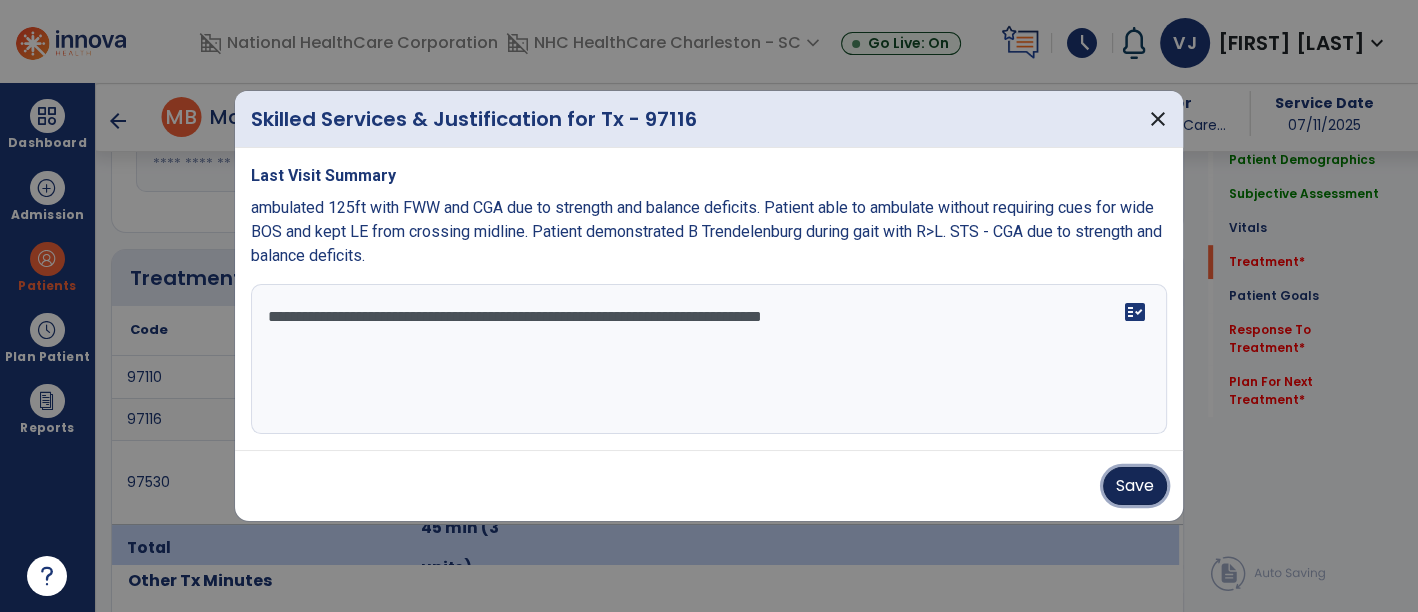 click on "Save" at bounding box center [1135, 486] 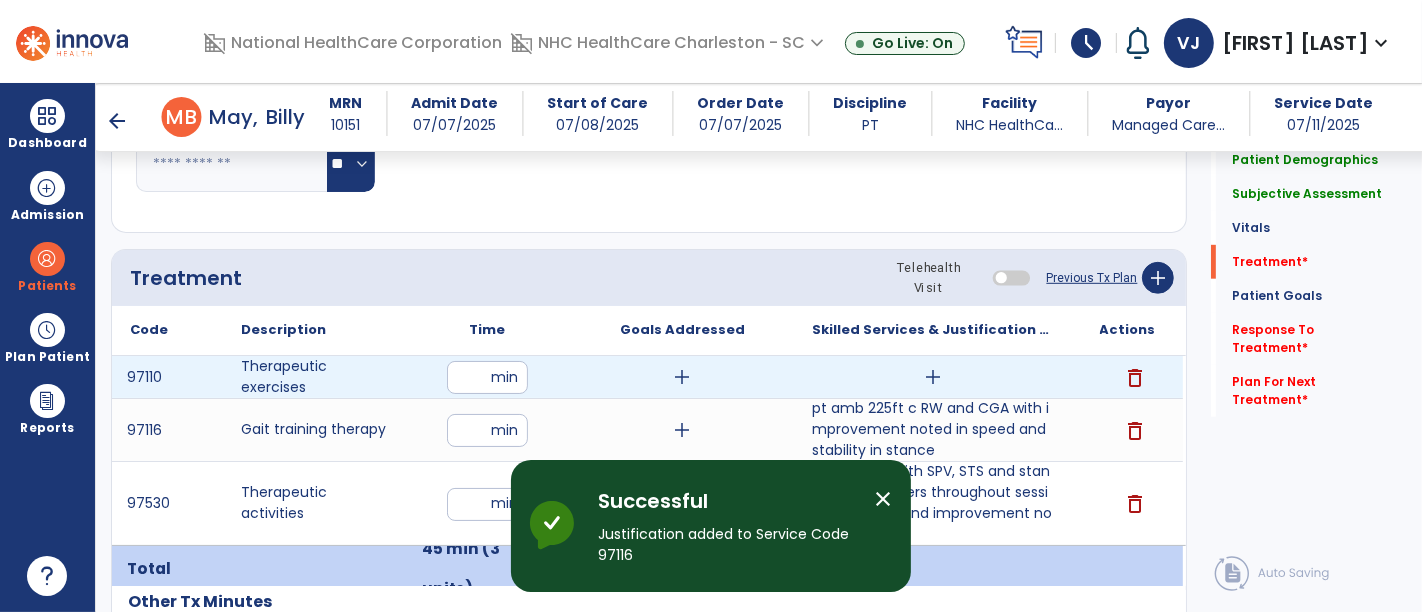 click on "add" at bounding box center [933, 377] 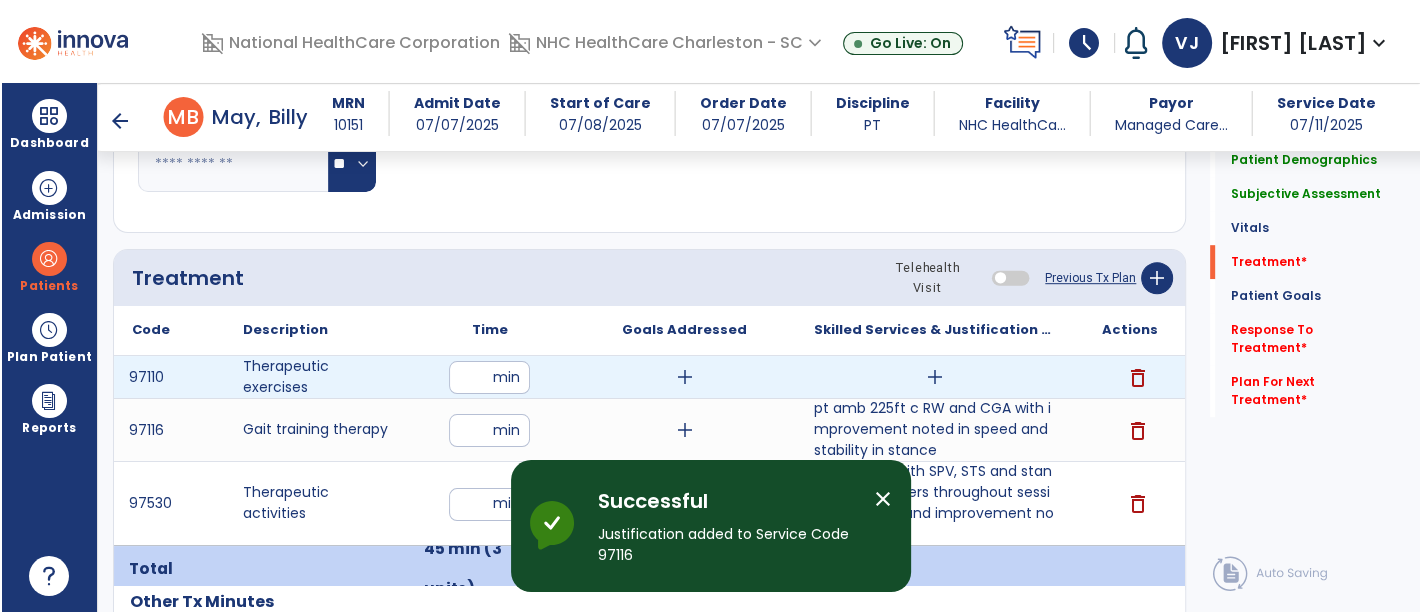 scroll, scrollTop: 1000, scrollLeft: 0, axis: vertical 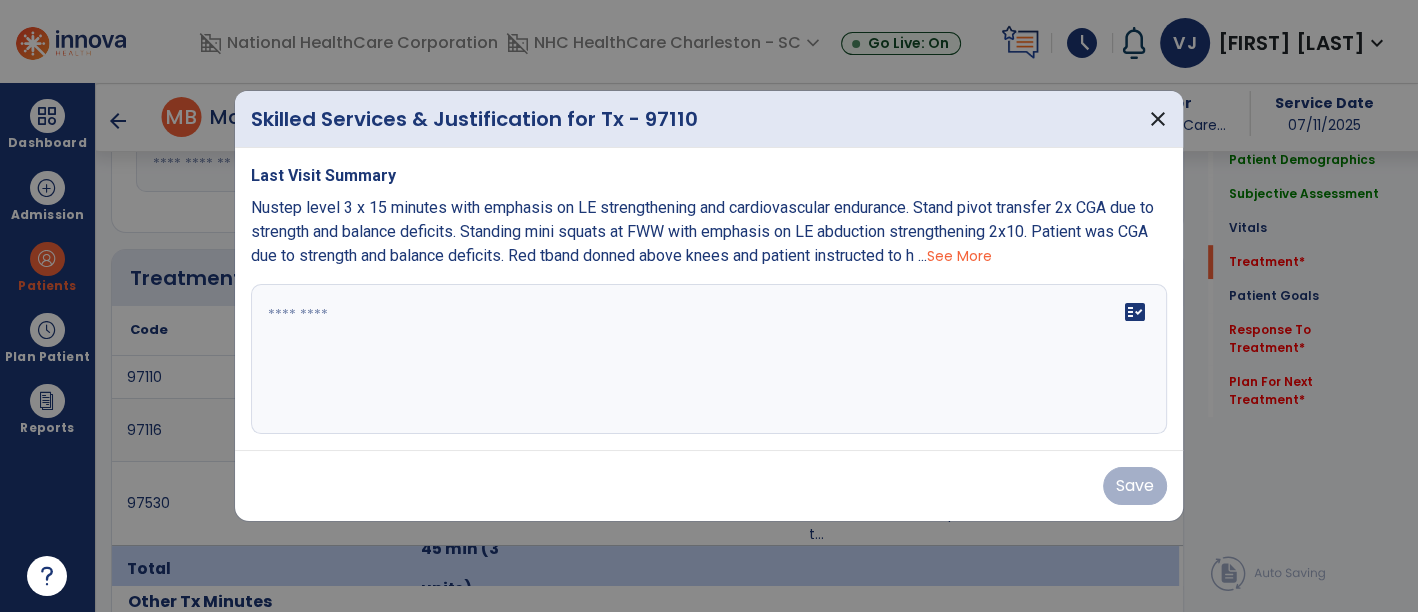 click on "fact_check" at bounding box center (709, 359) 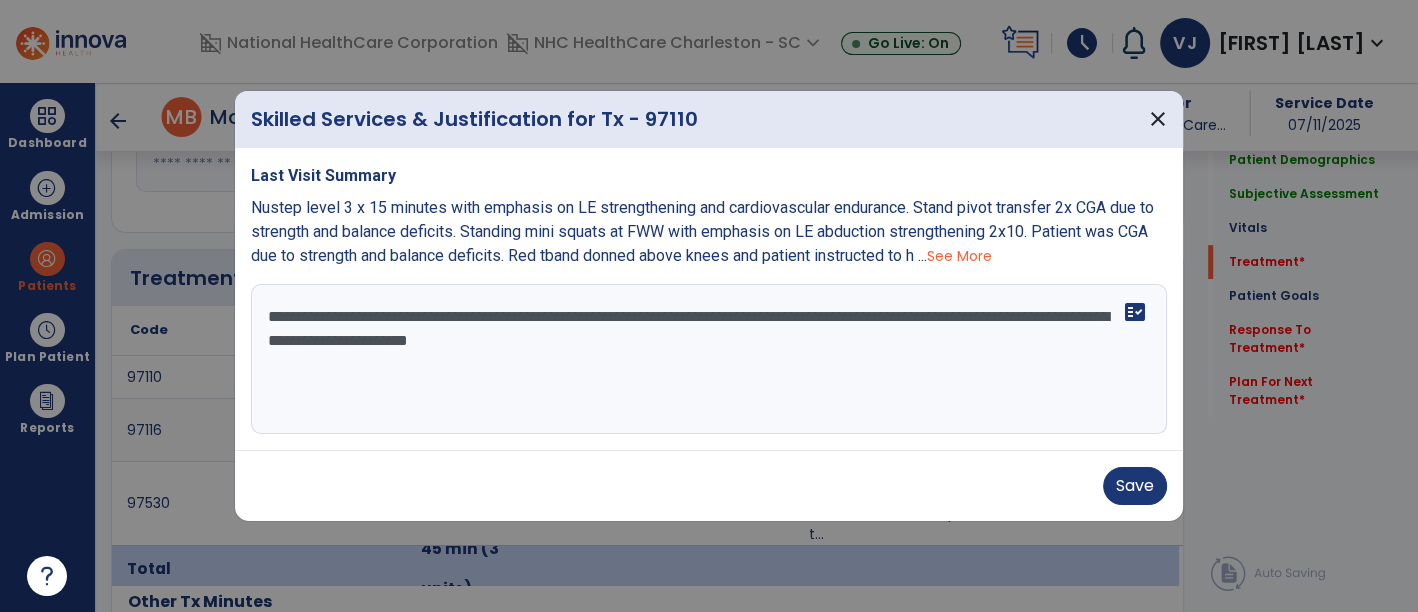click on "**********" at bounding box center (709, 359) 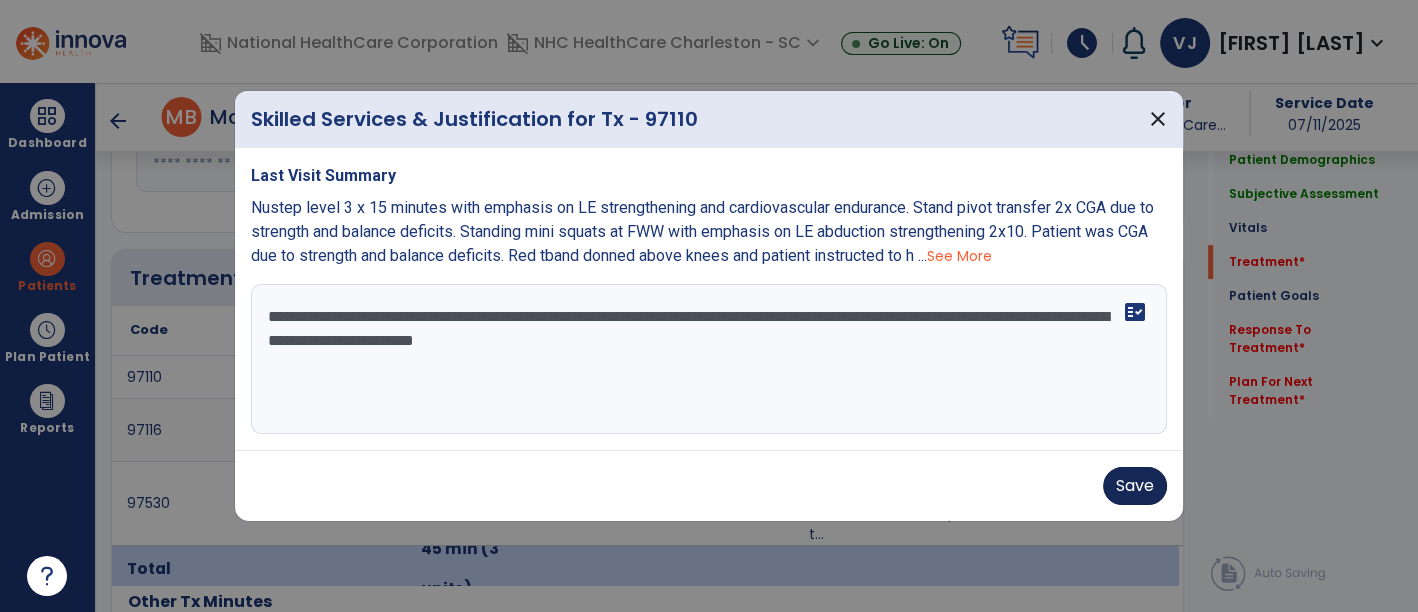 type on "**********" 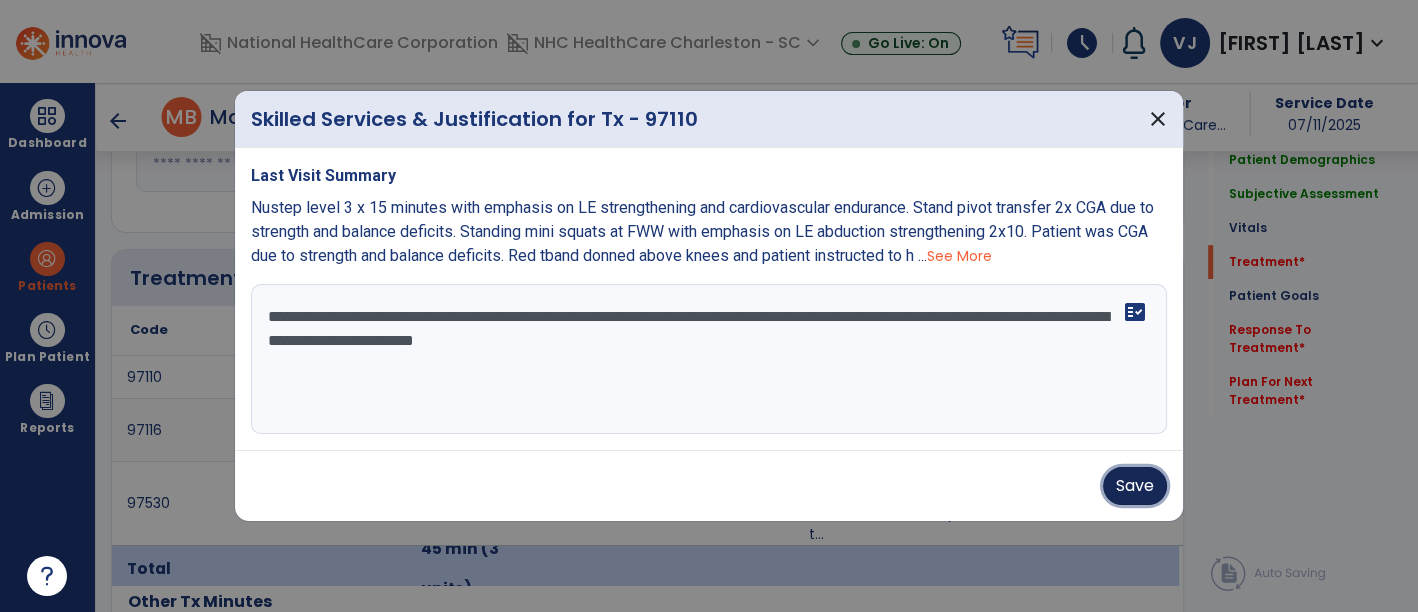 click on "Save" at bounding box center [1135, 486] 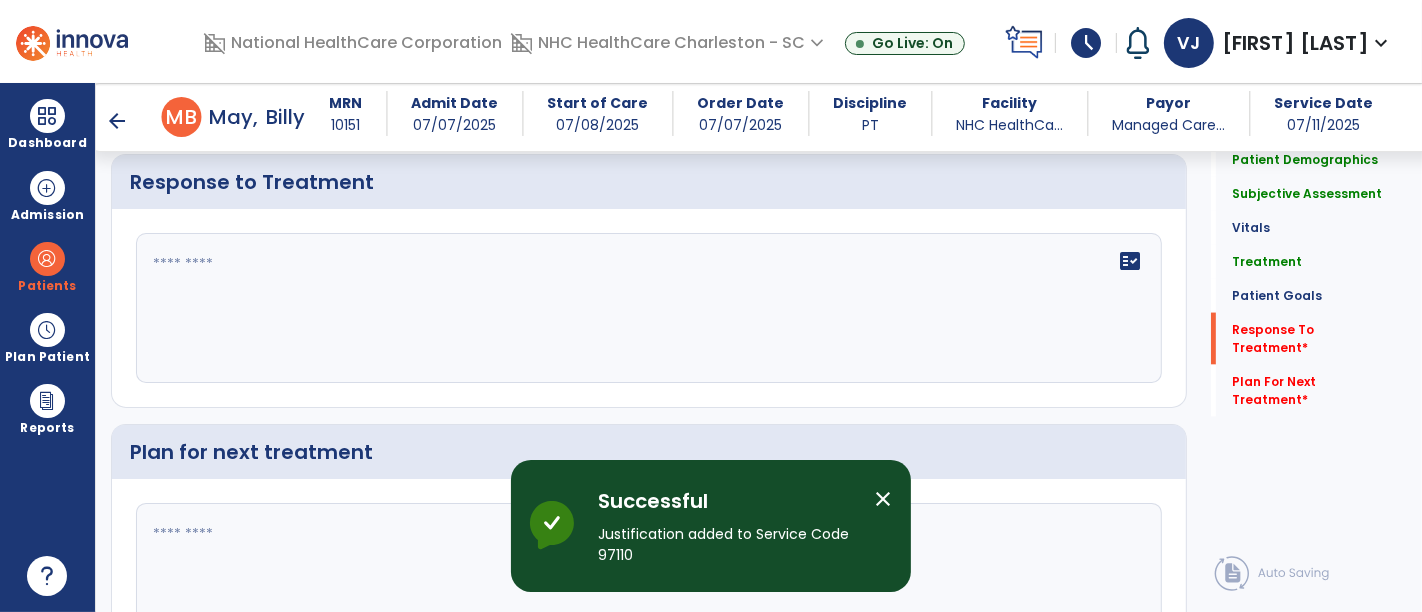 scroll, scrollTop: 2444, scrollLeft: 0, axis: vertical 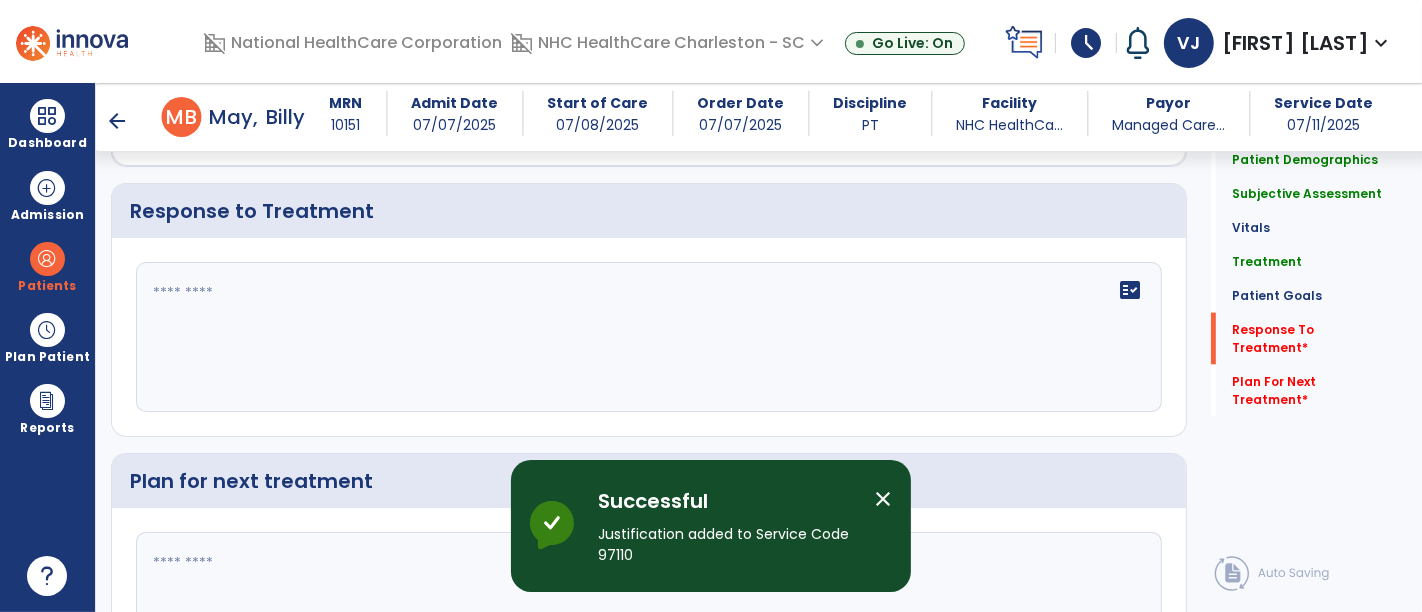 click on "fact_check" 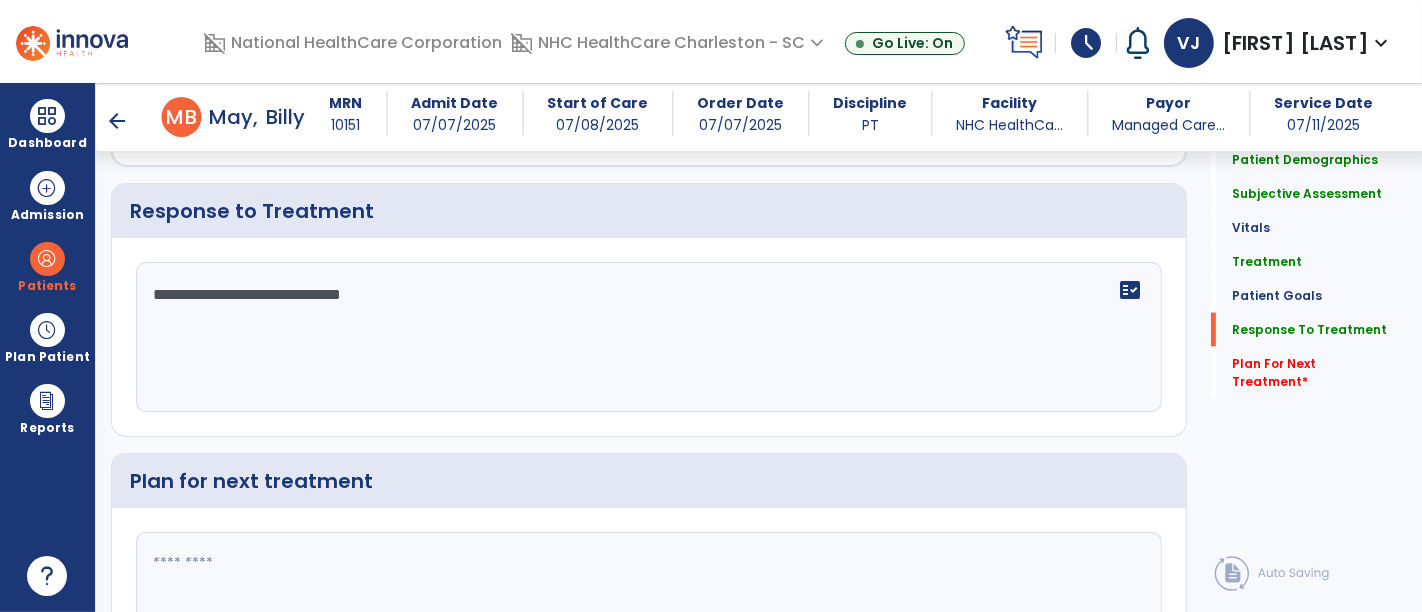 scroll, scrollTop: 2444, scrollLeft: 0, axis: vertical 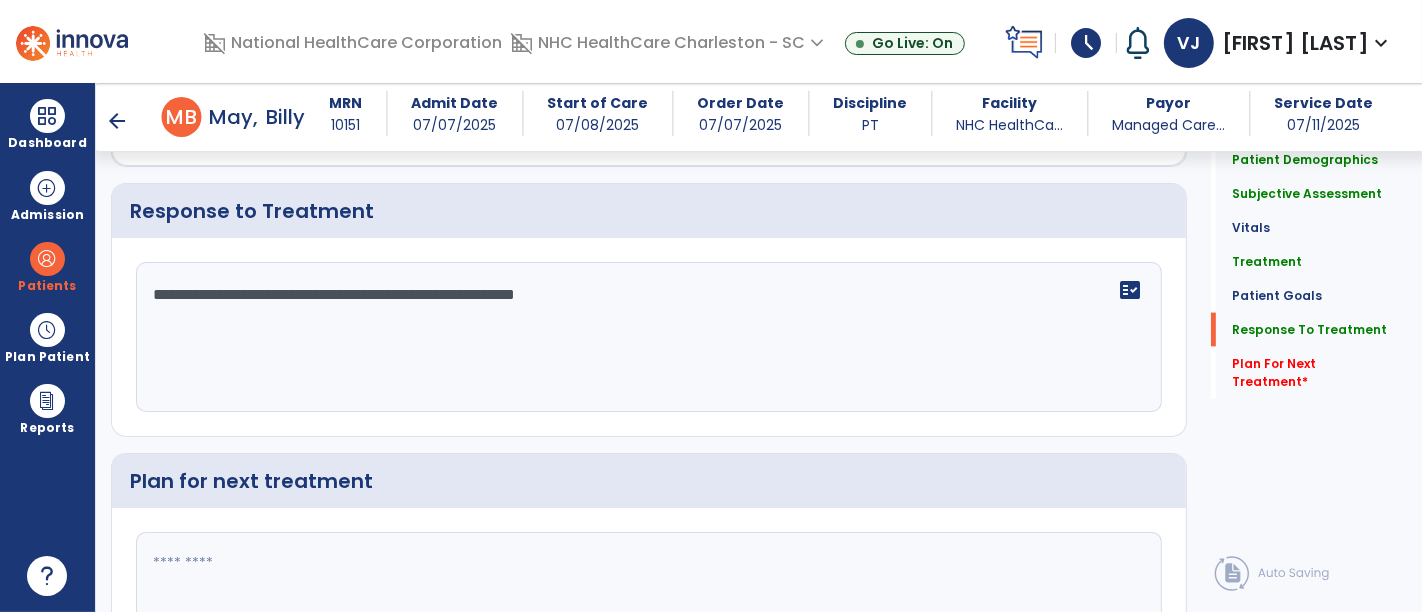 type on "**********" 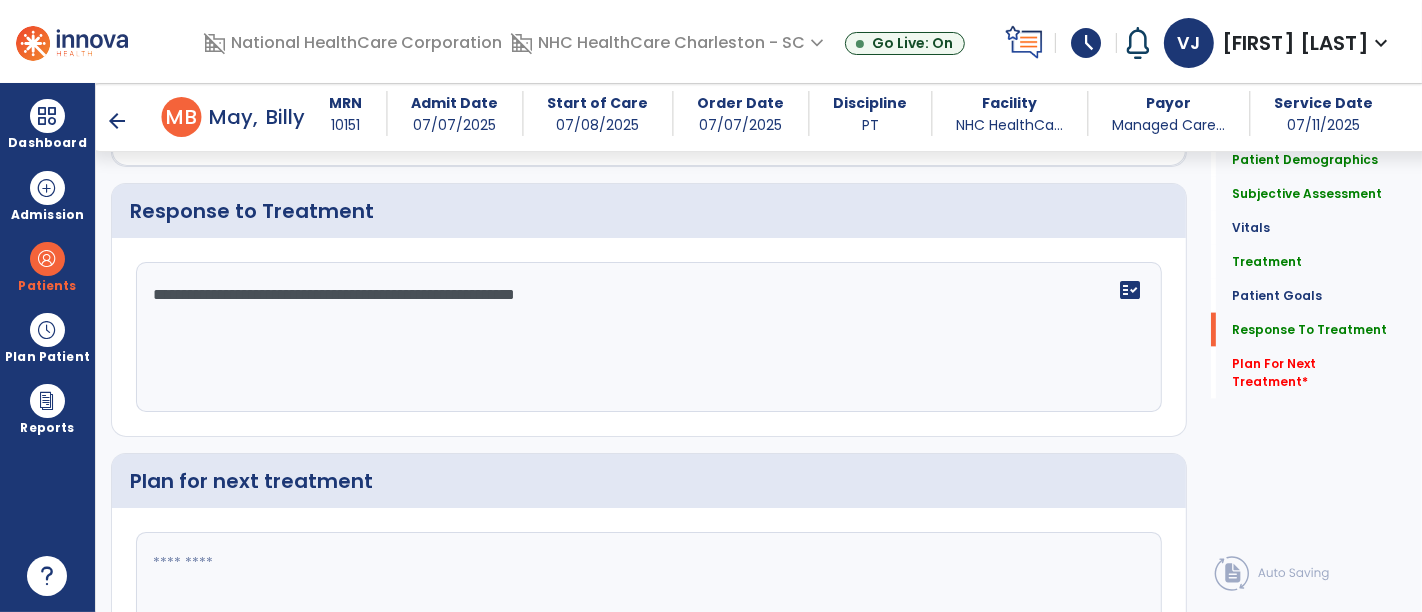 scroll, scrollTop: 2444, scrollLeft: 0, axis: vertical 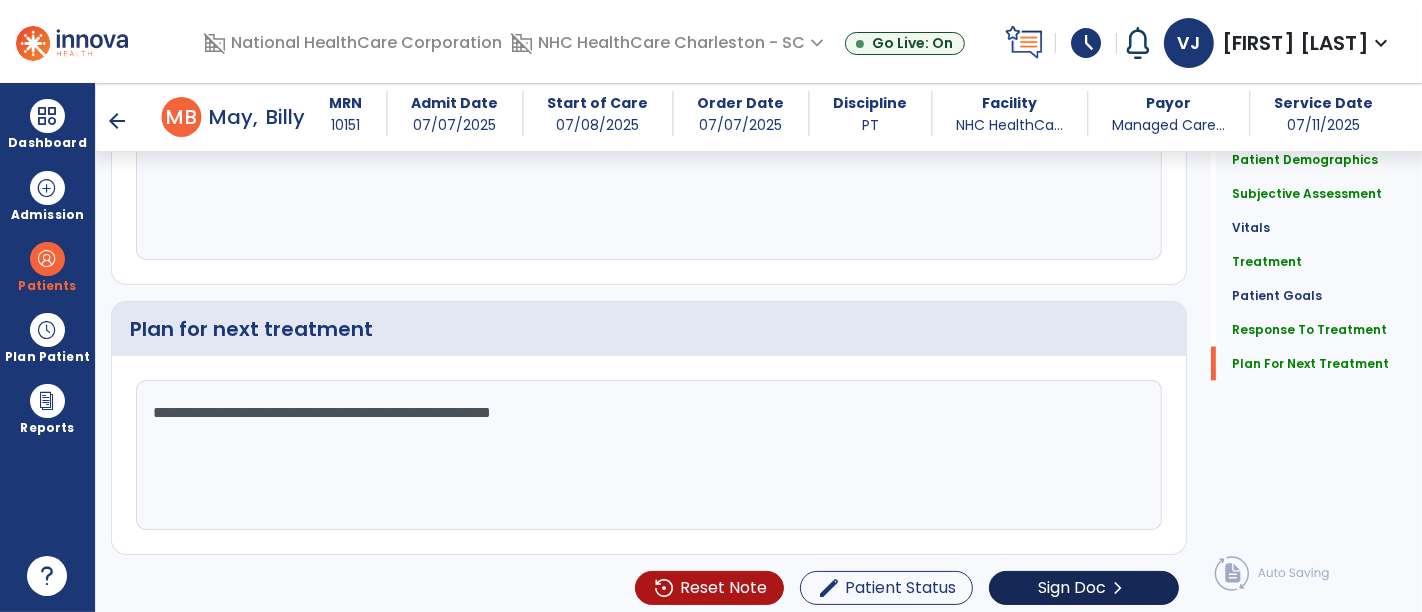 type on "**********" 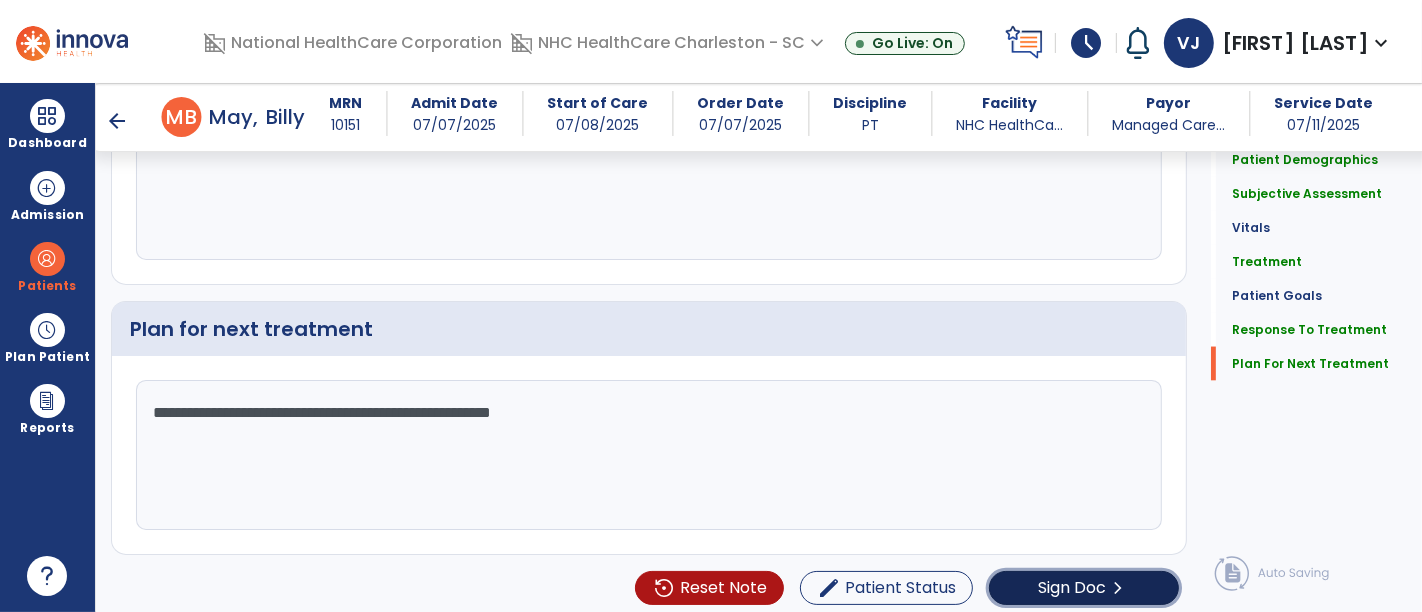 click on "Sign Doc" 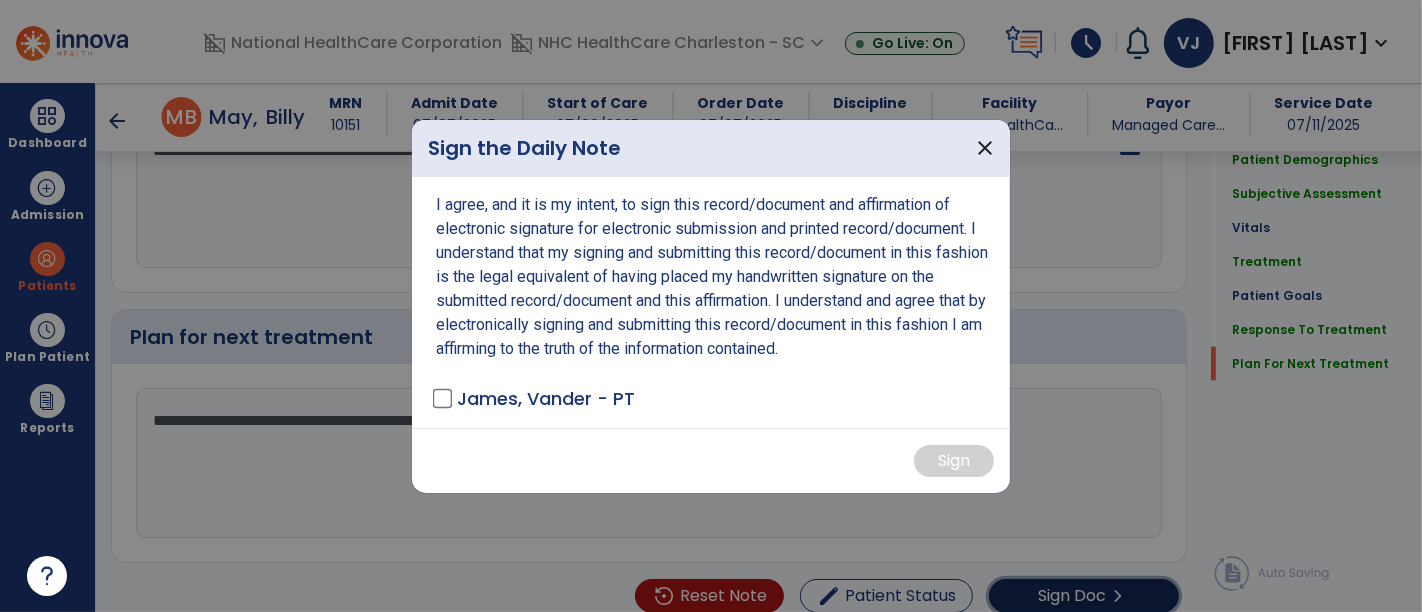 scroll, scrollTop: 2596, scrollLeft: 0, axis: vertical 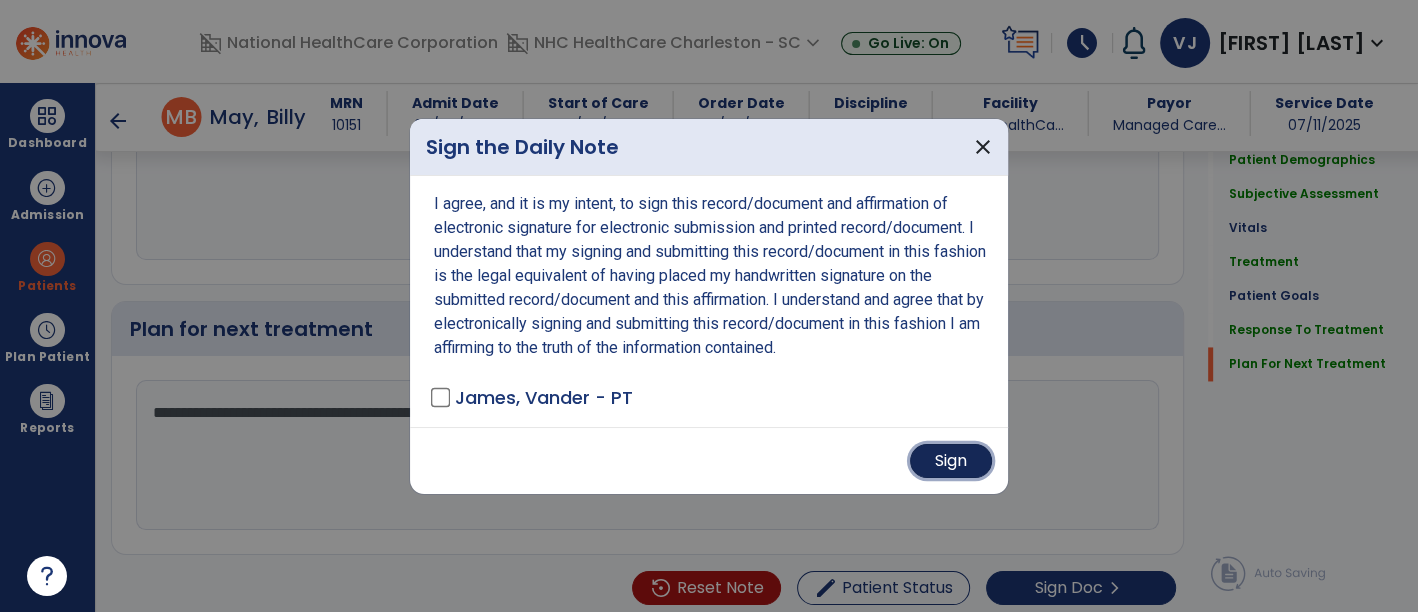click on "Sign" at bounding box center (951, 461) 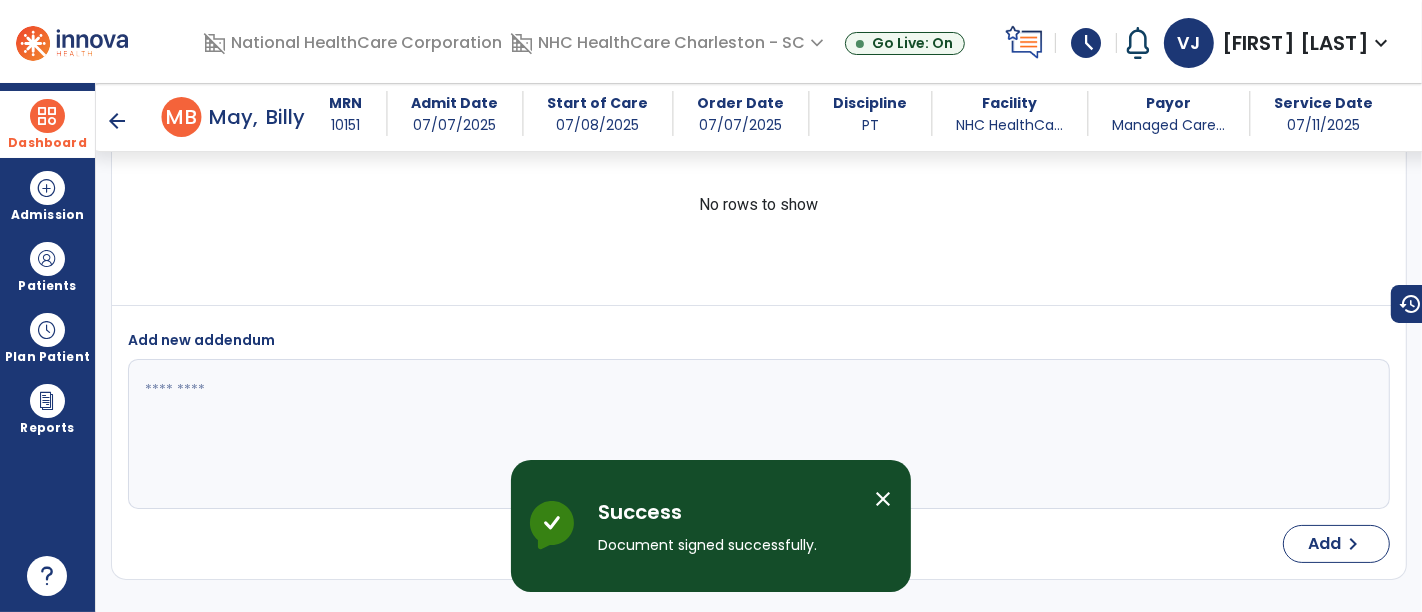 click on "Dashboard" at bounding box center [47, 124] 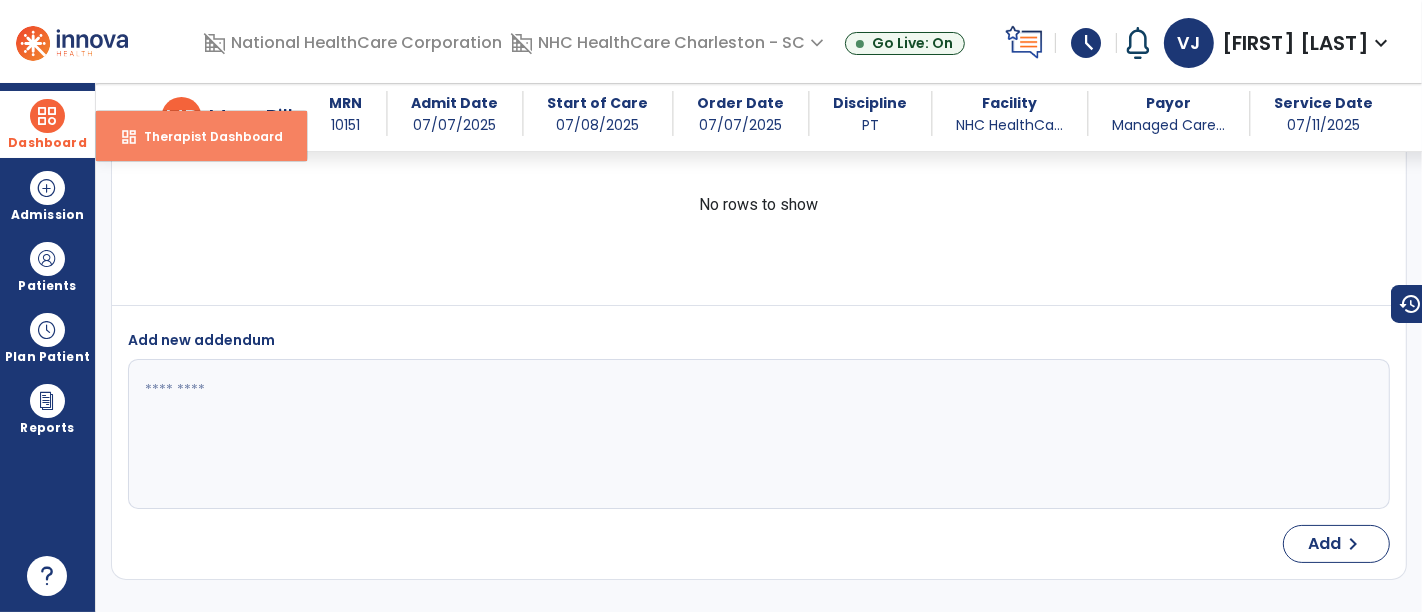 click on "Therapist Dashboard" at bounding box center [205, 136] 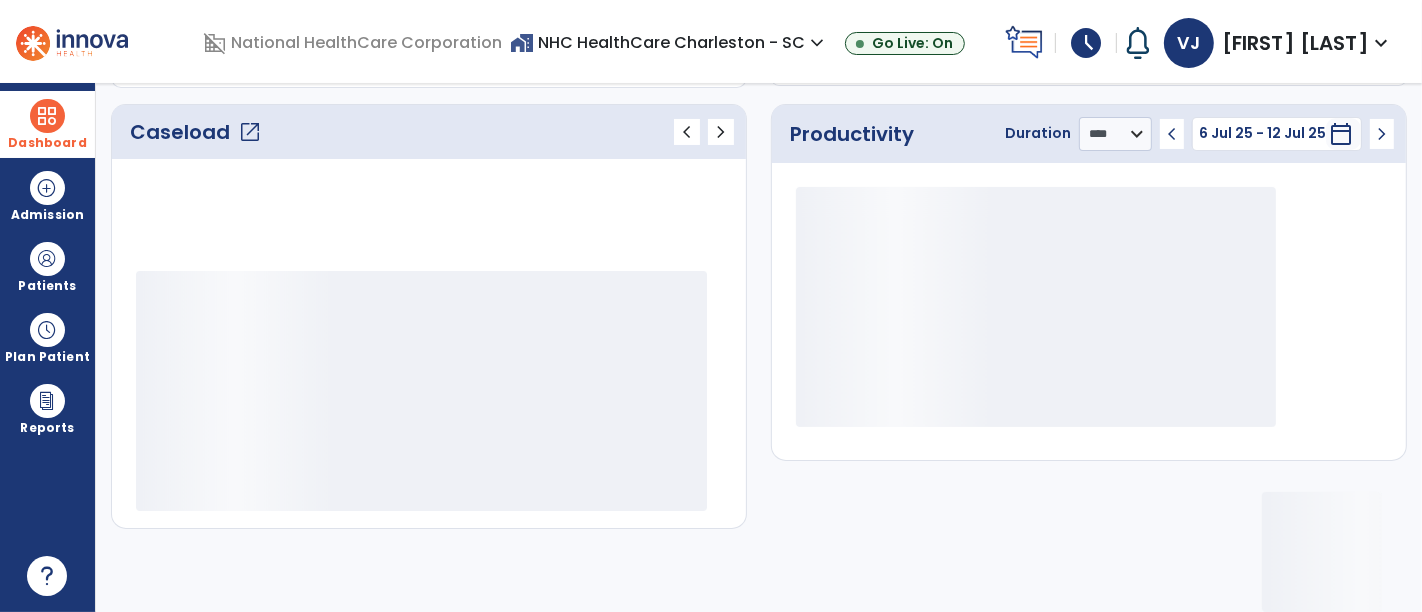 scroll, scrollTop: 261, scrollLeft: 0, axis: vertical 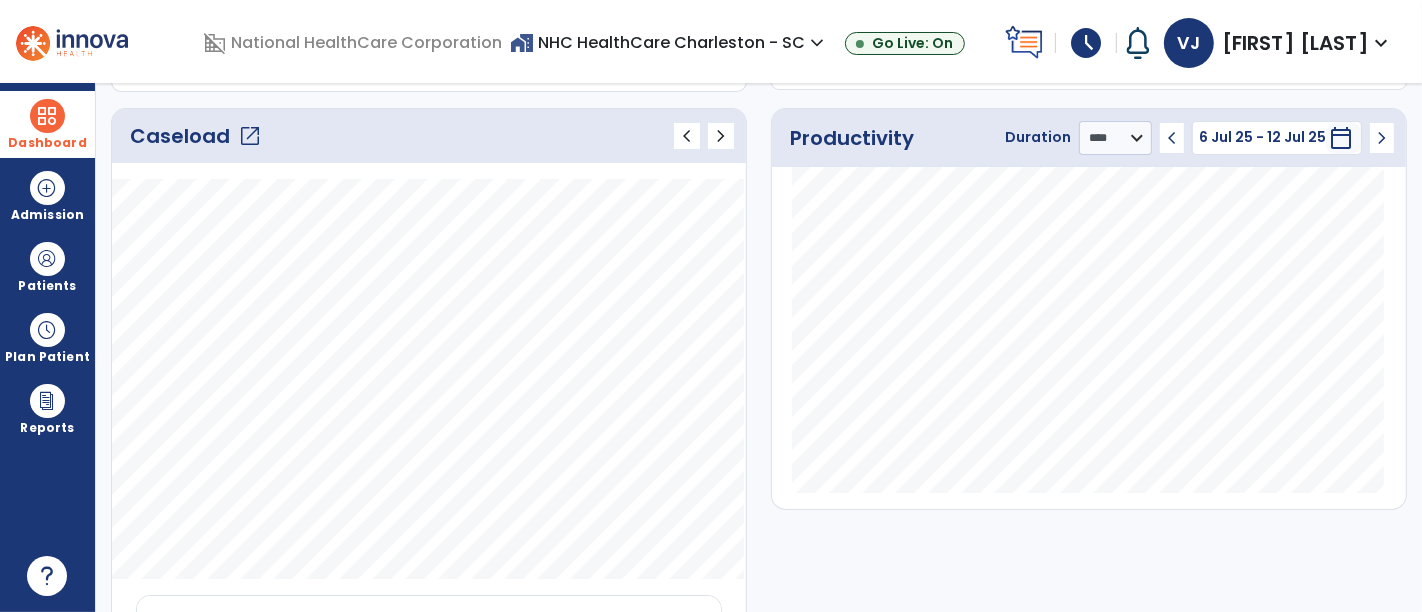 click on "open_in_new" 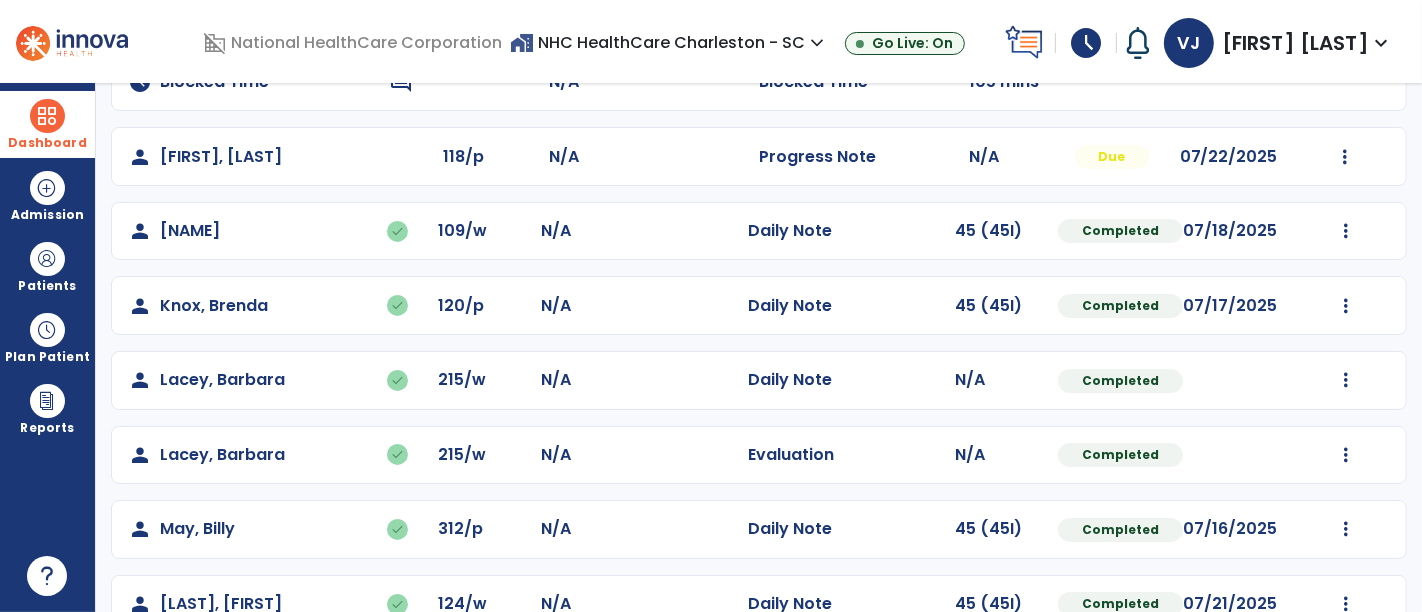 scroll, scrollTop: 23, scrollLeft: 0, axis: vertical 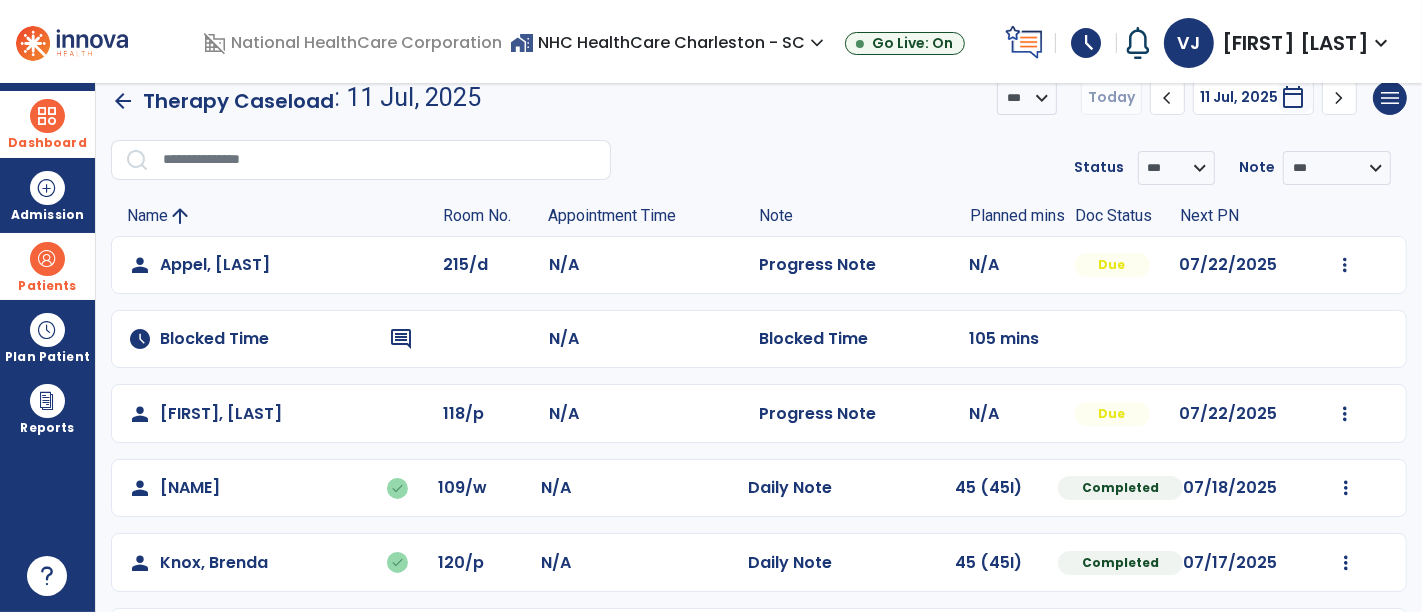 click at bounding box center [47, 259] 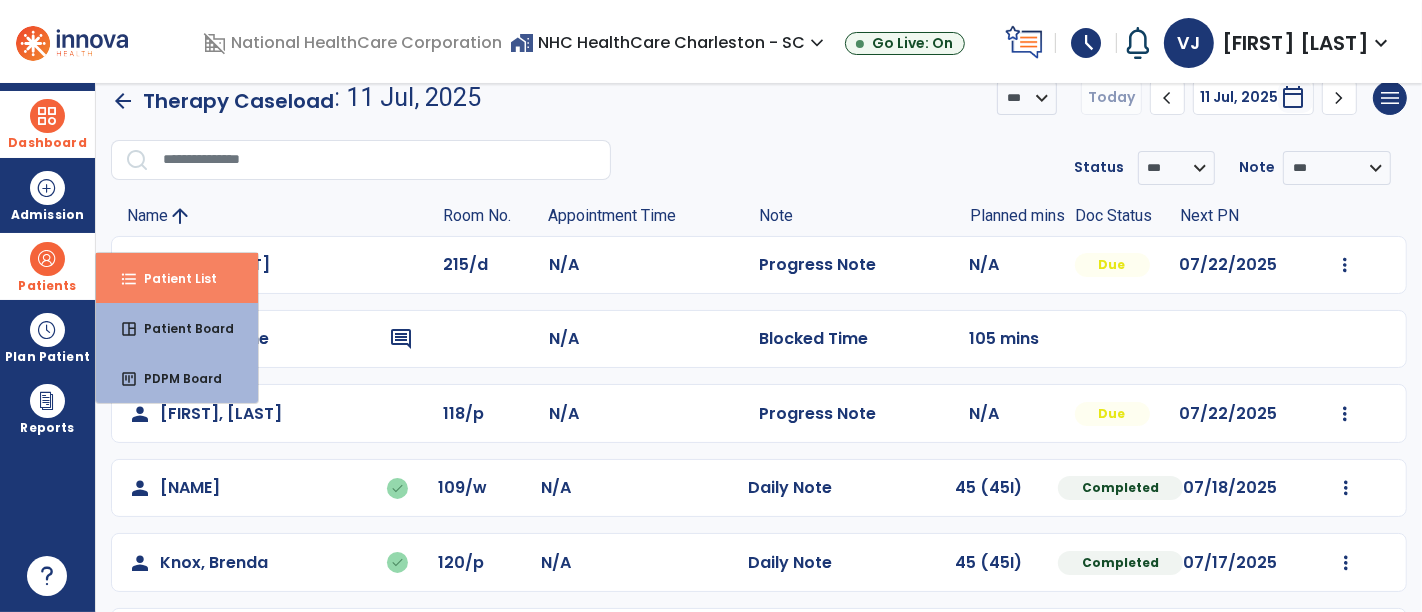 click on "format_list_bulleted" at bounding box center (129, 279) 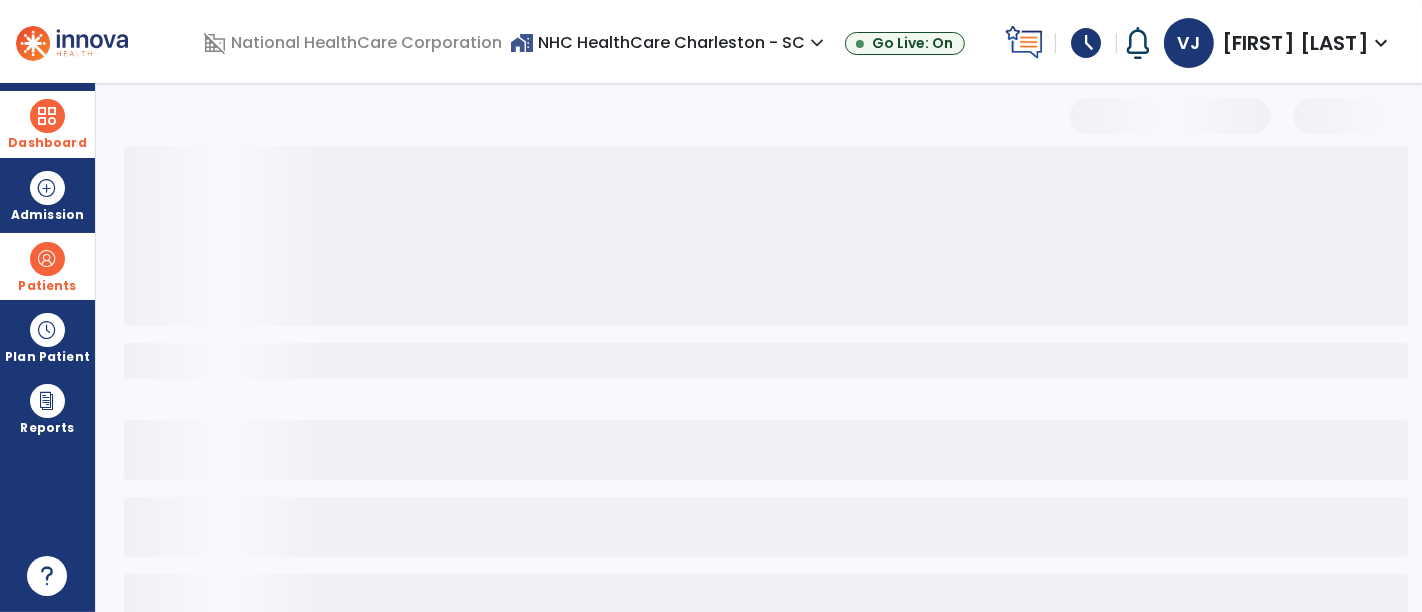 select on "***" 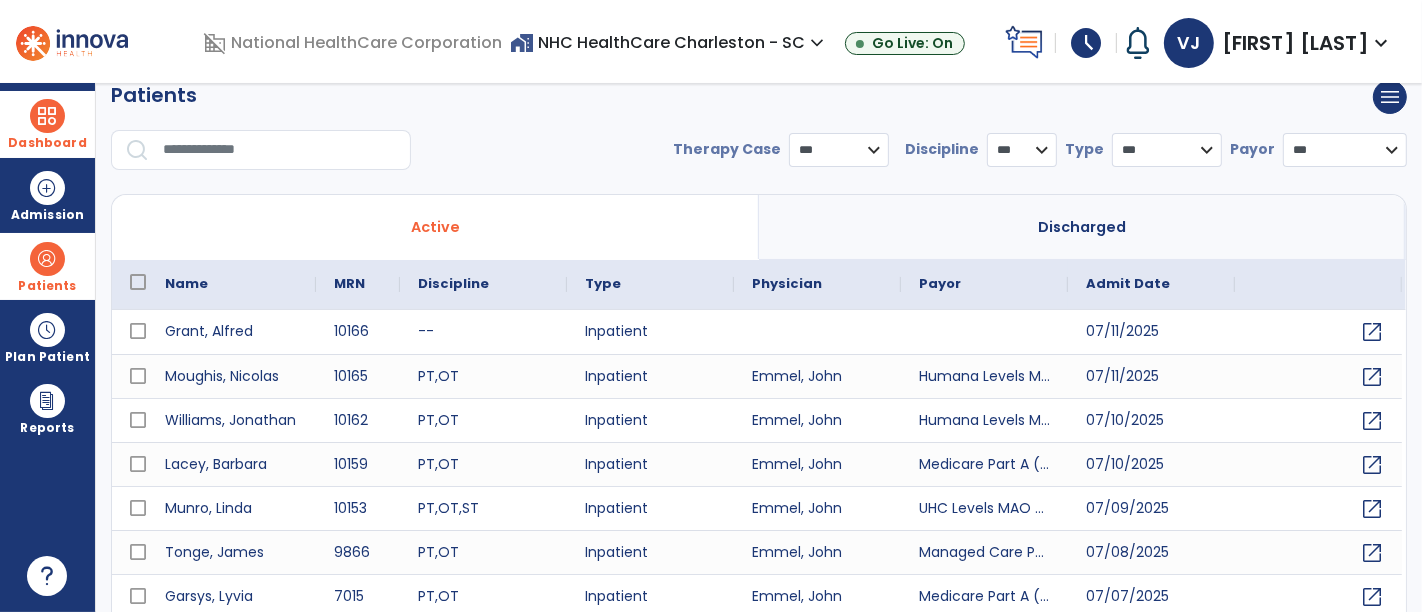 click at bounding box center [280, 150] 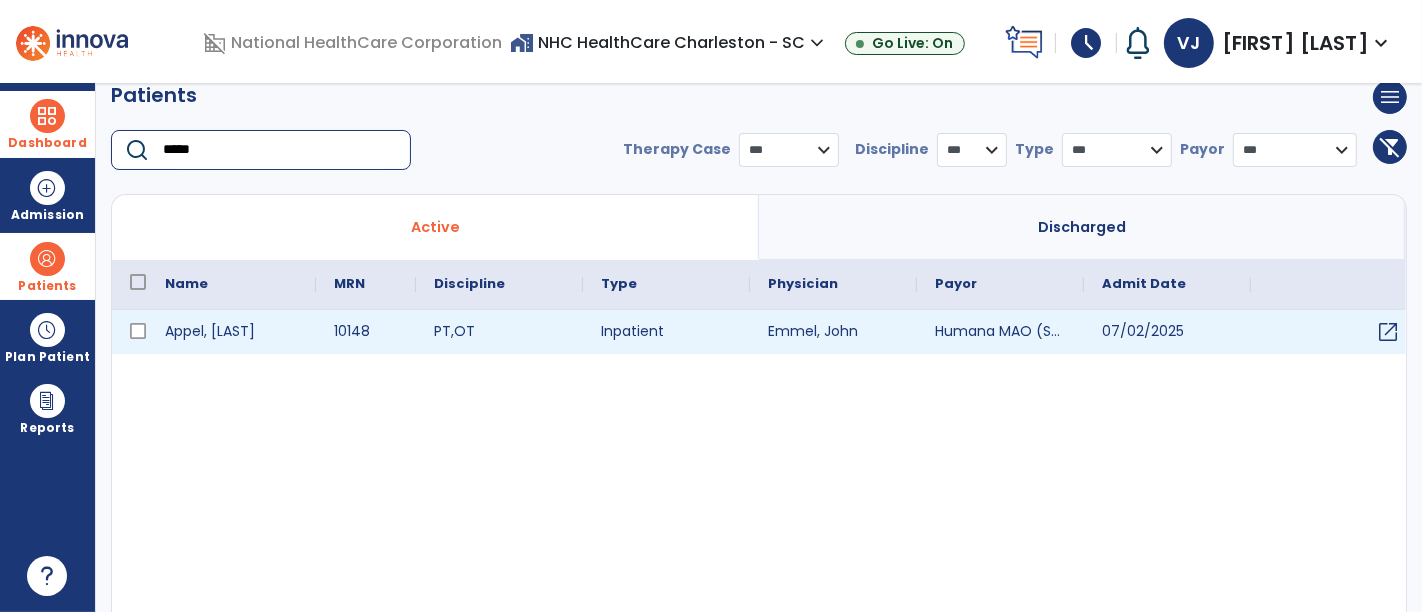 type on "*****" 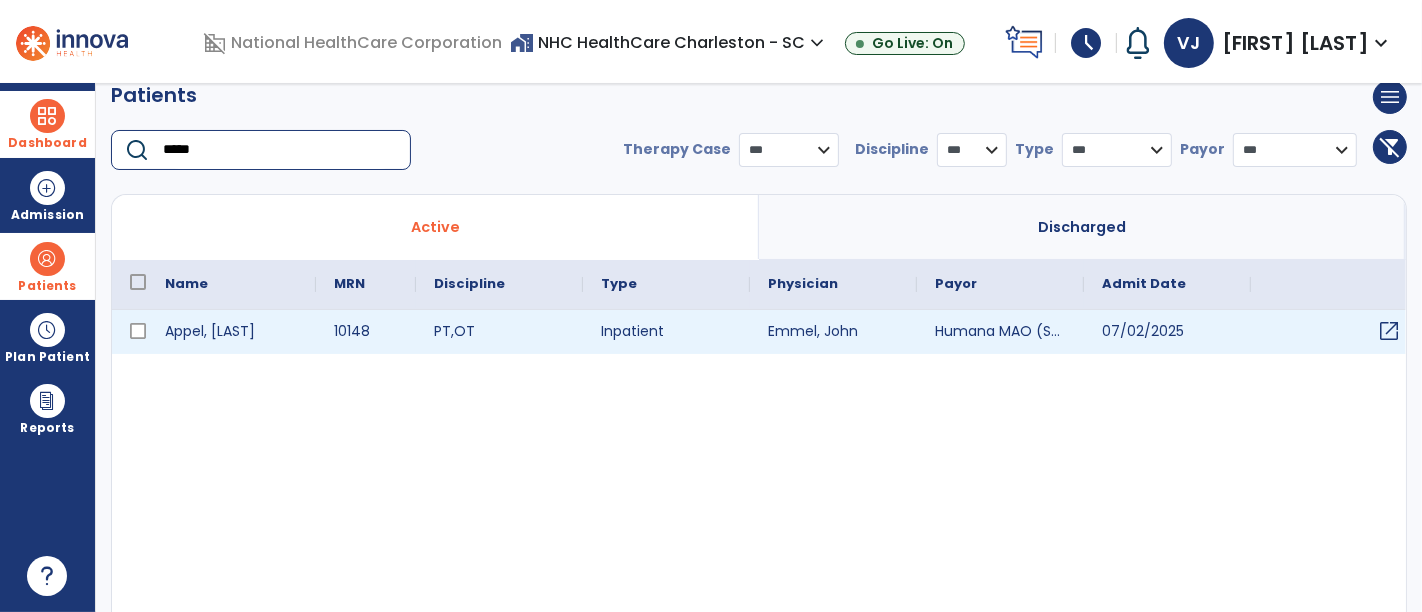 click on "open_in_new" at bounding box center [1389, 331] 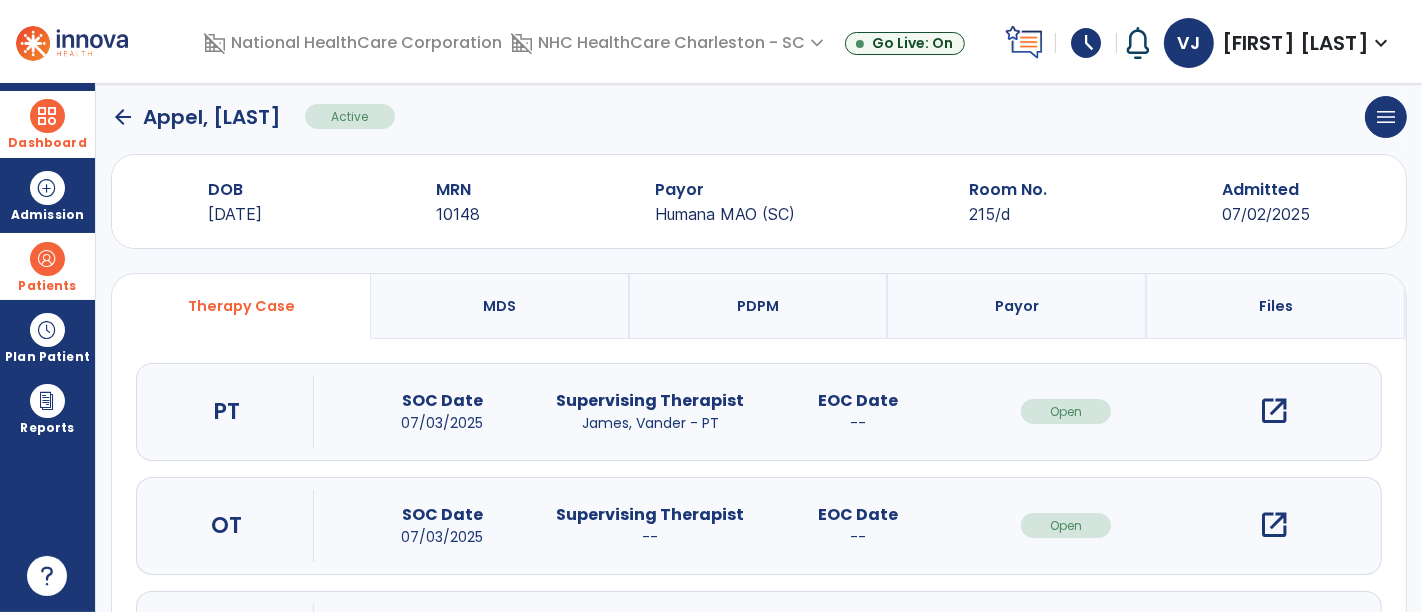 click on "open_in_new" at bounding box center [1274, 411] 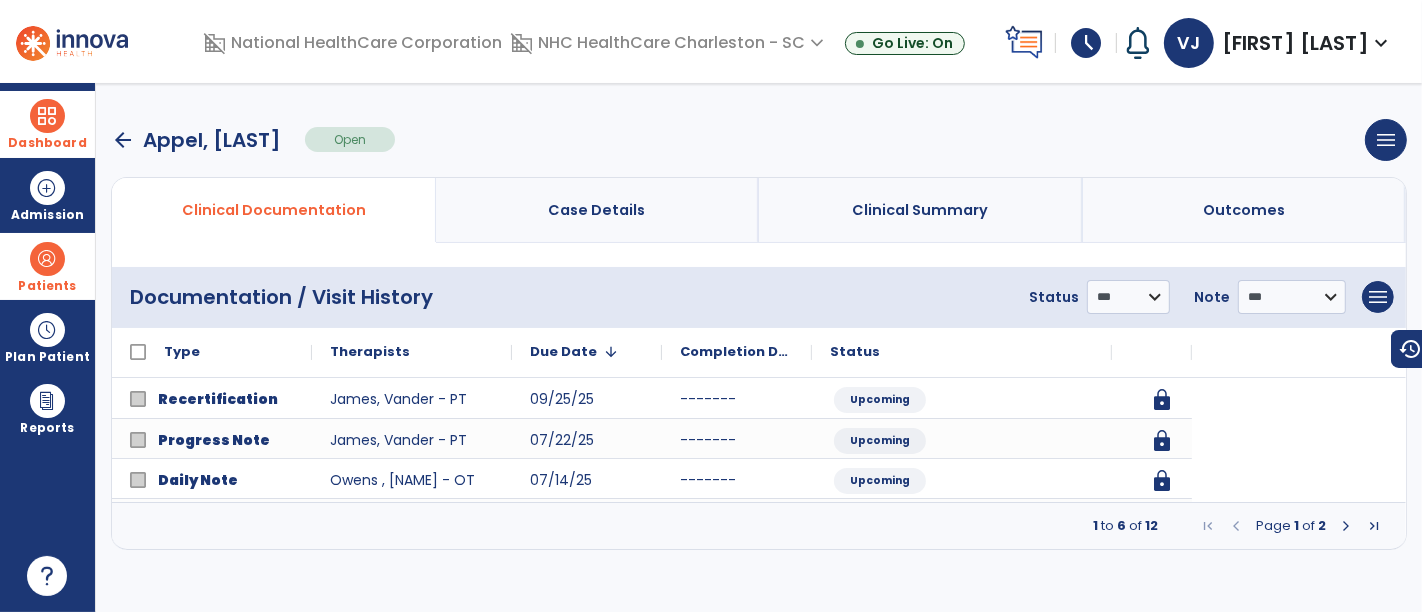 scroll, scrollTop: 0, scrollLeft: 0, axis: both 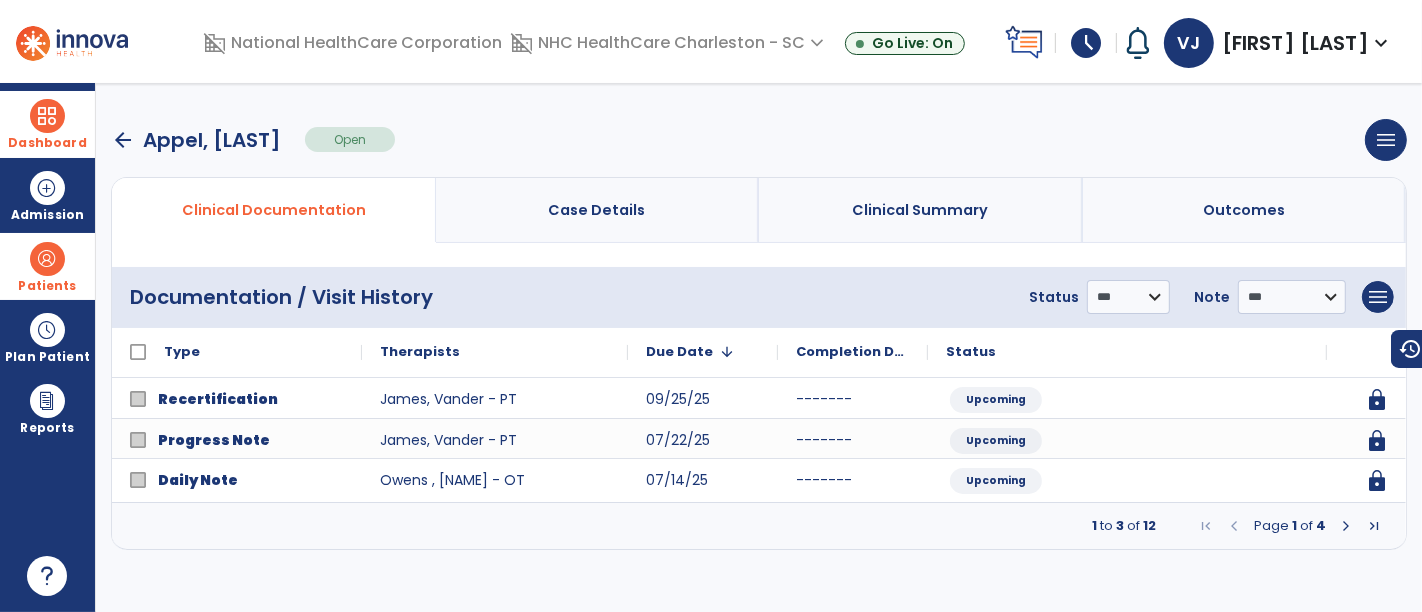click at bounding box center [1346, 526] 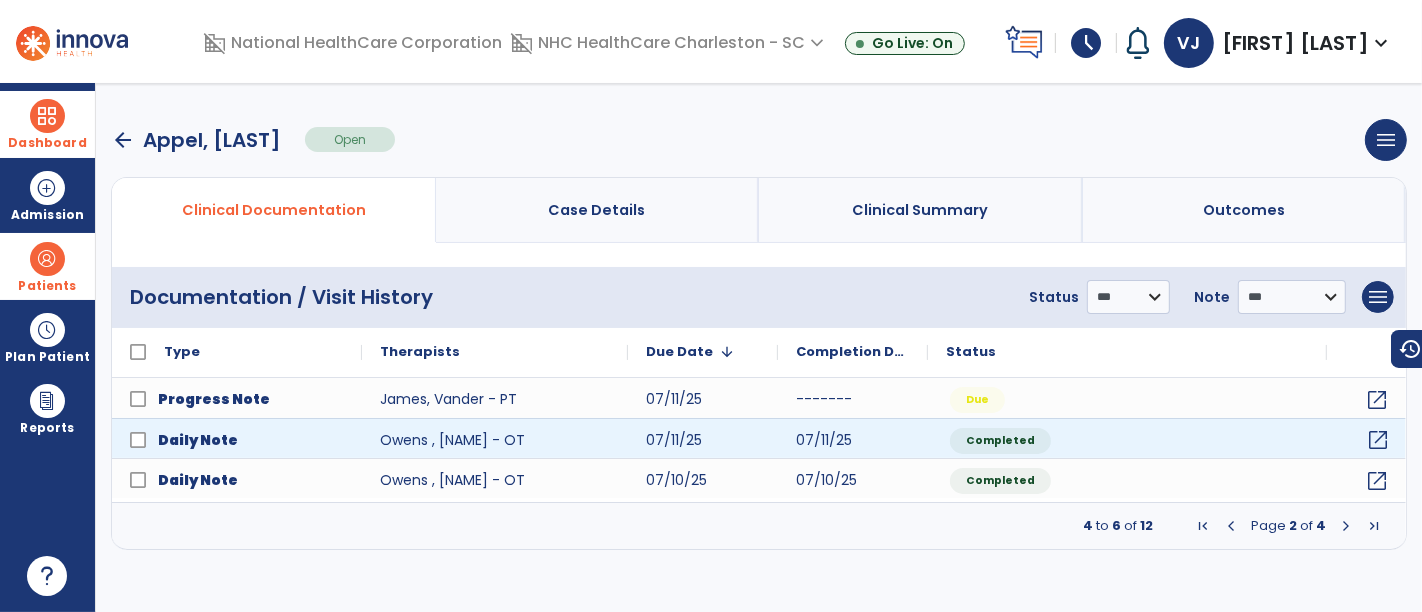 click on "open_in_new" 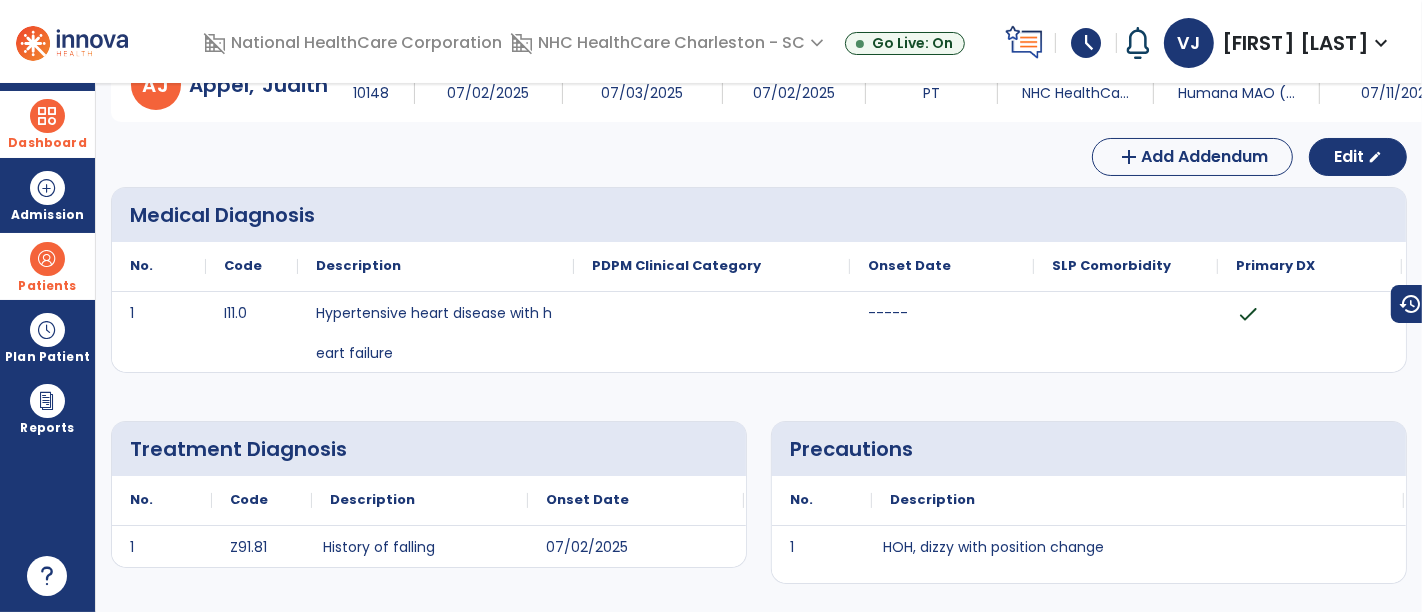 scroll, scrollTop: 0, scrollLeft: 0, axis: both 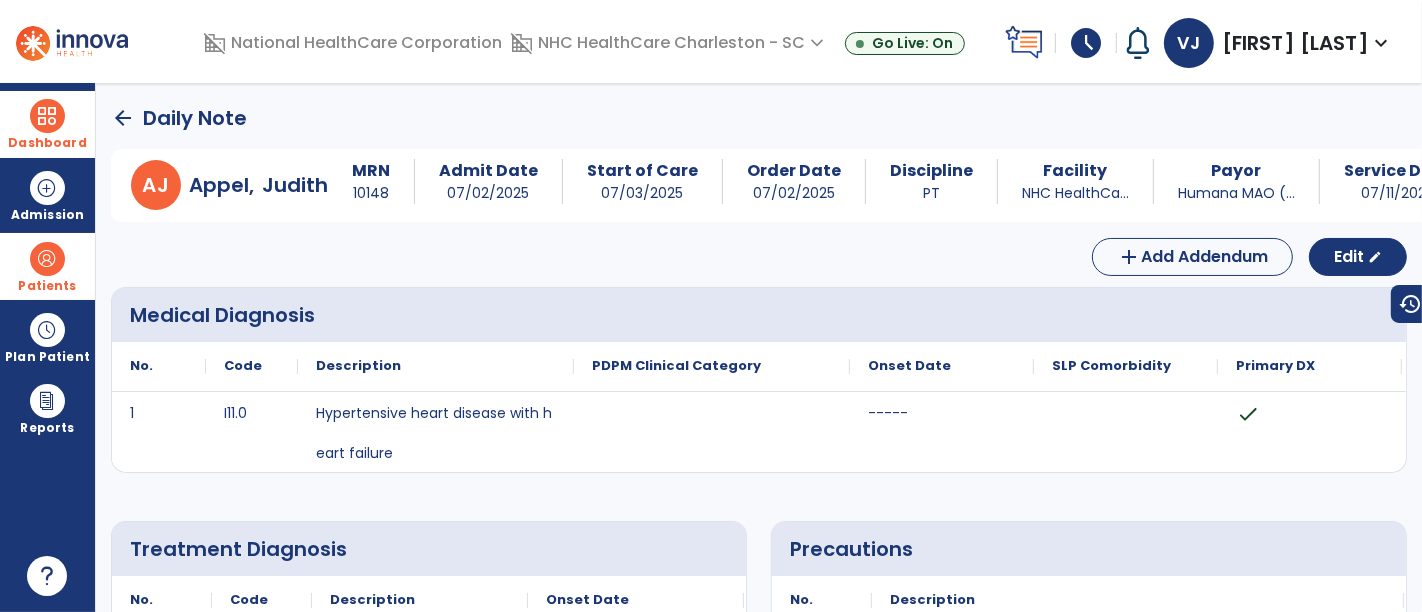 click on "arrow_back" 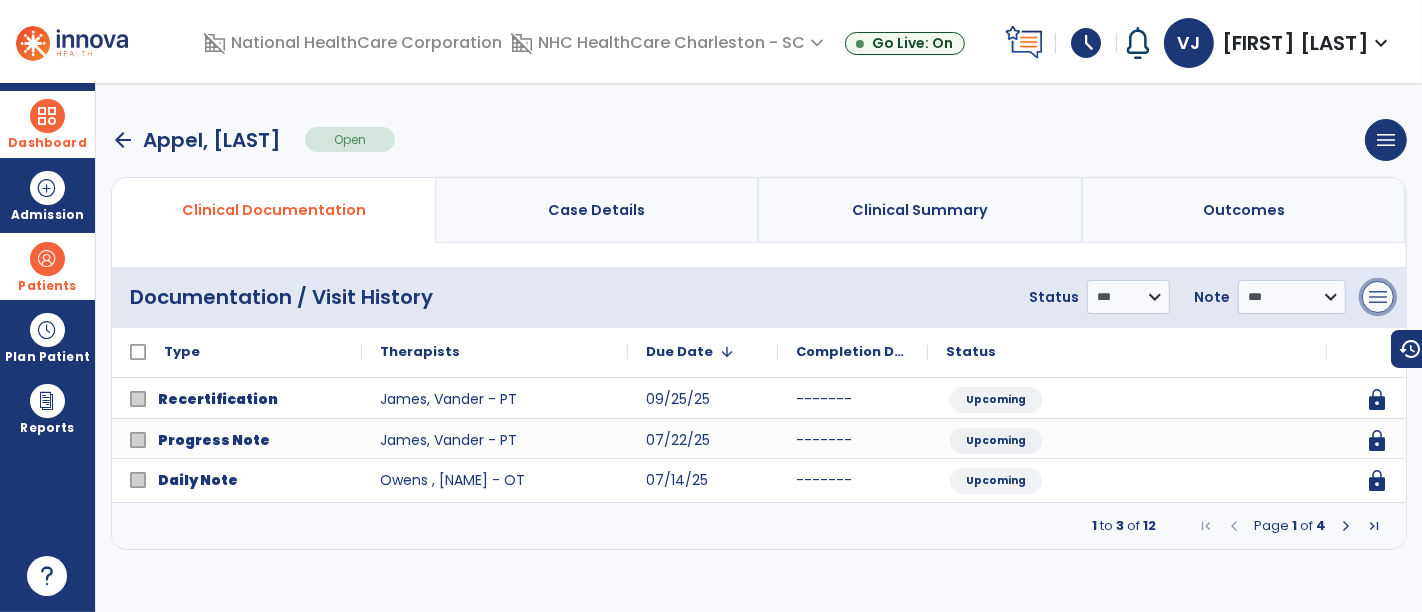 click on "menu" at bounding box center [1378, 297] 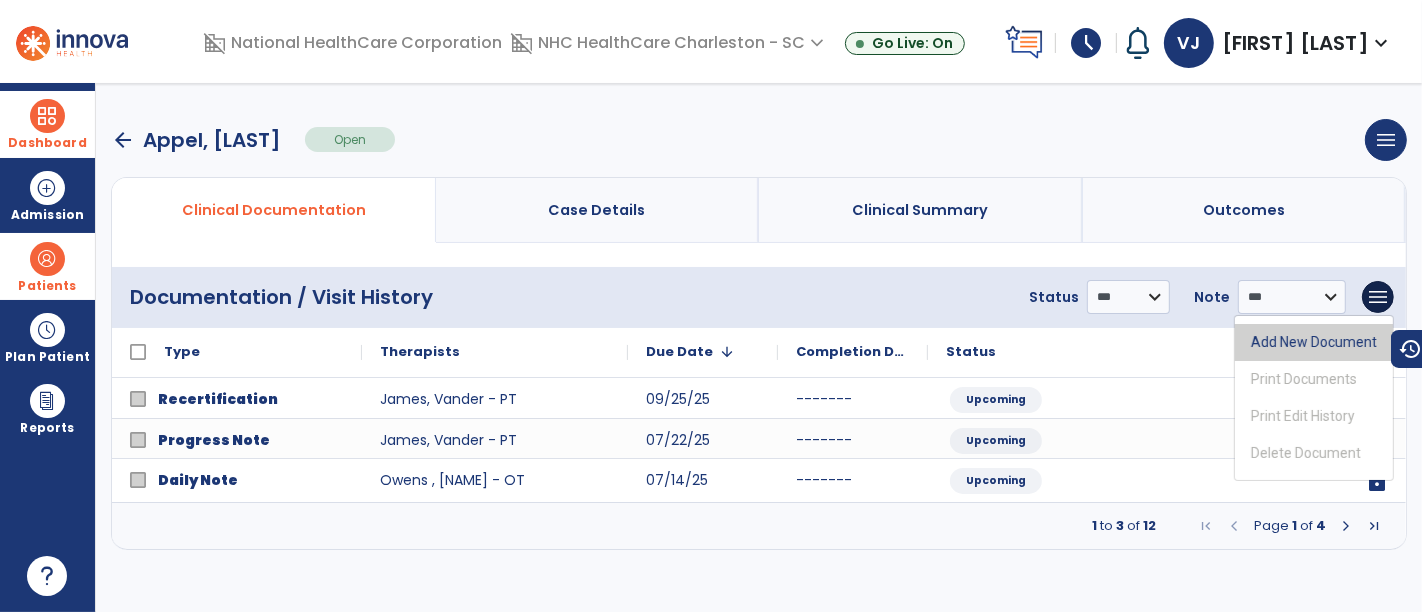 click on "Add New Document" at bounding box center [1314, 342] 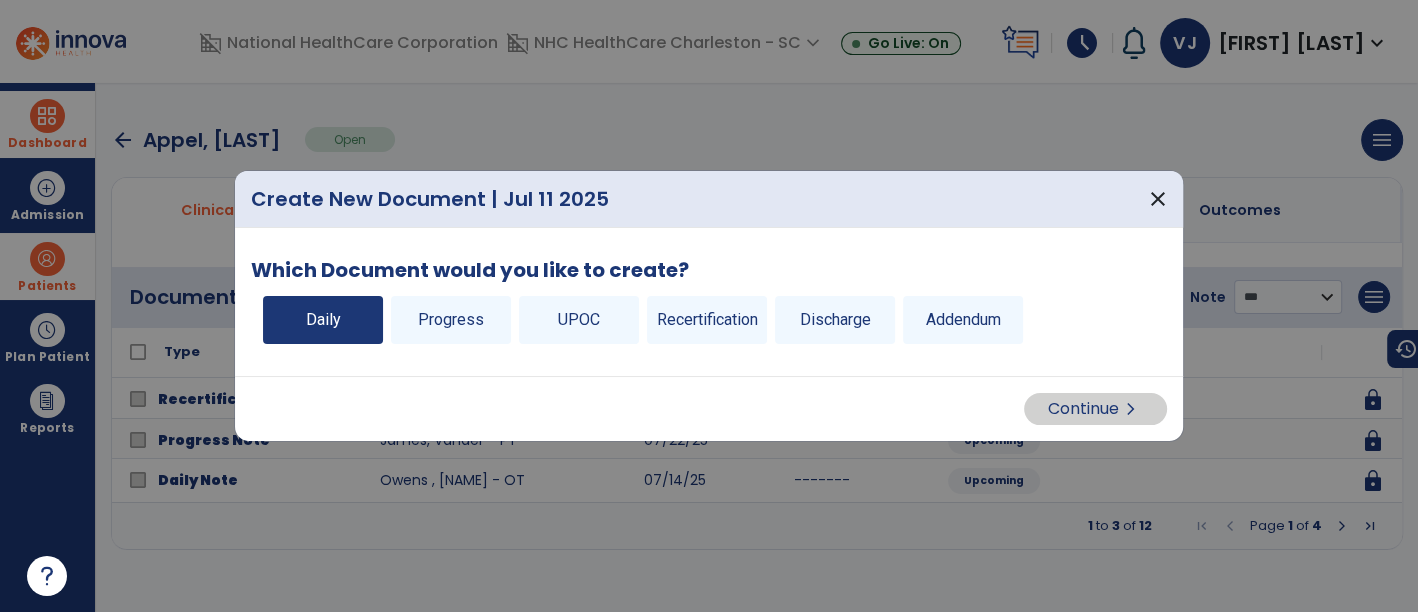 click on "Daily" at bounding box center [323, 320] 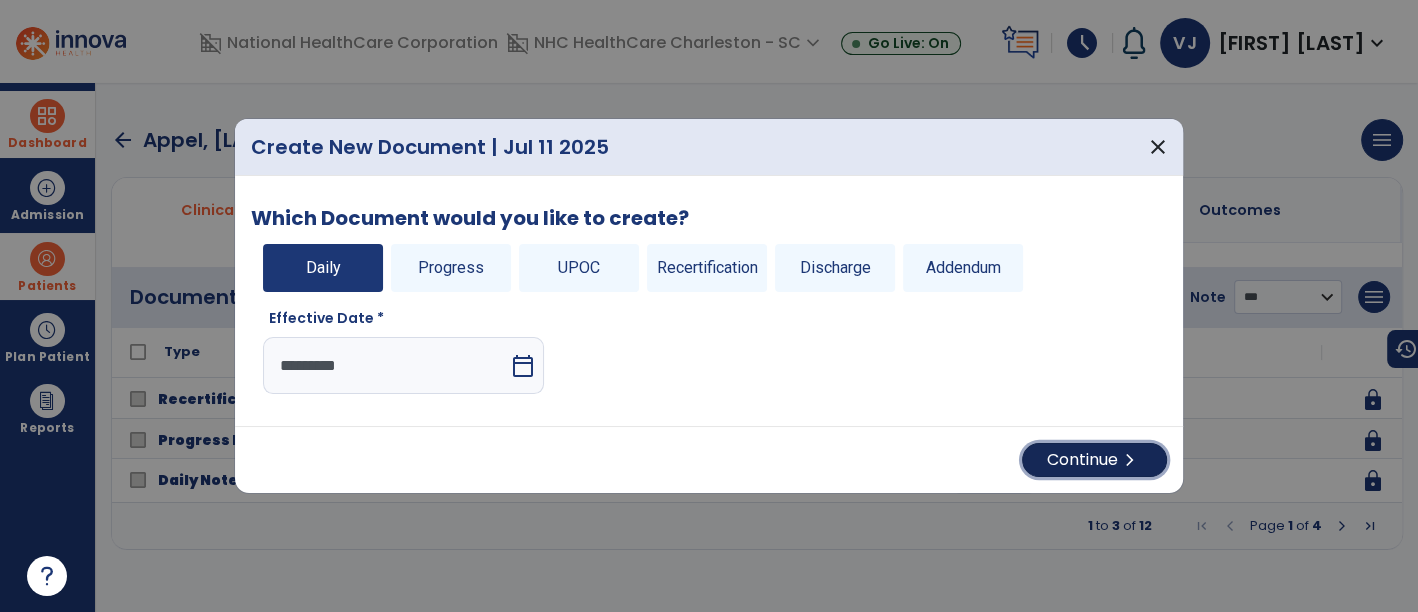 click on "Continue   chevron_right" at bounding box center (1094, 460) 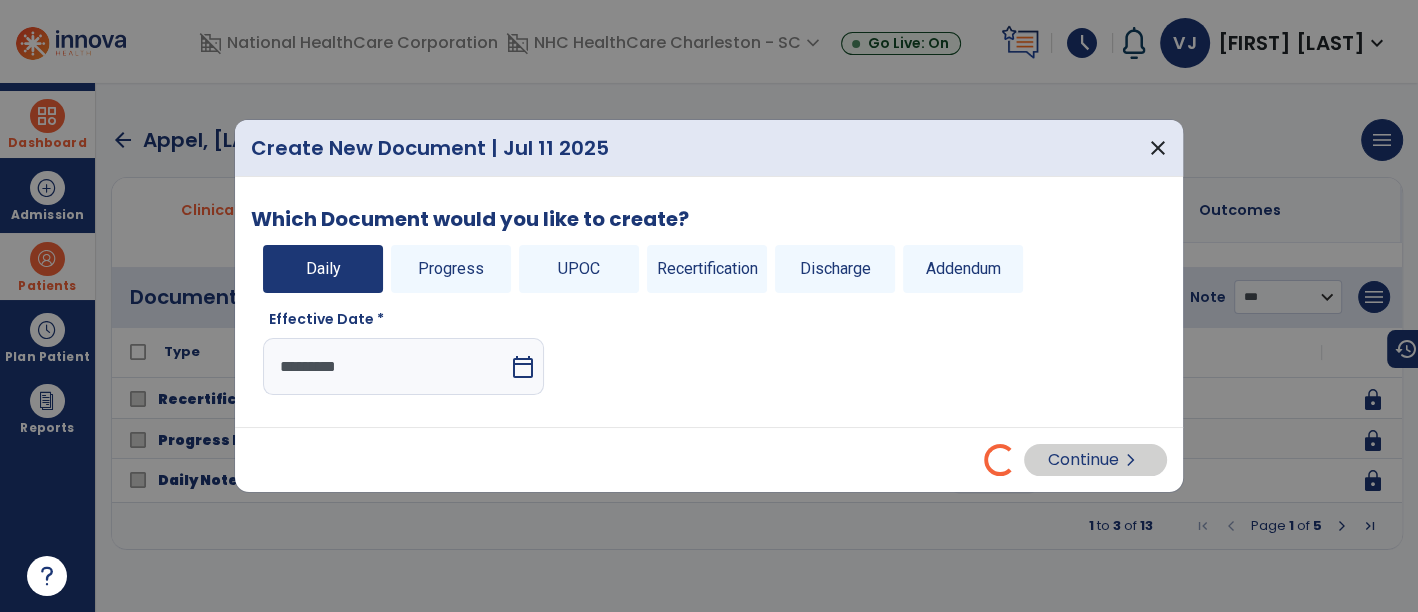 select on "*" 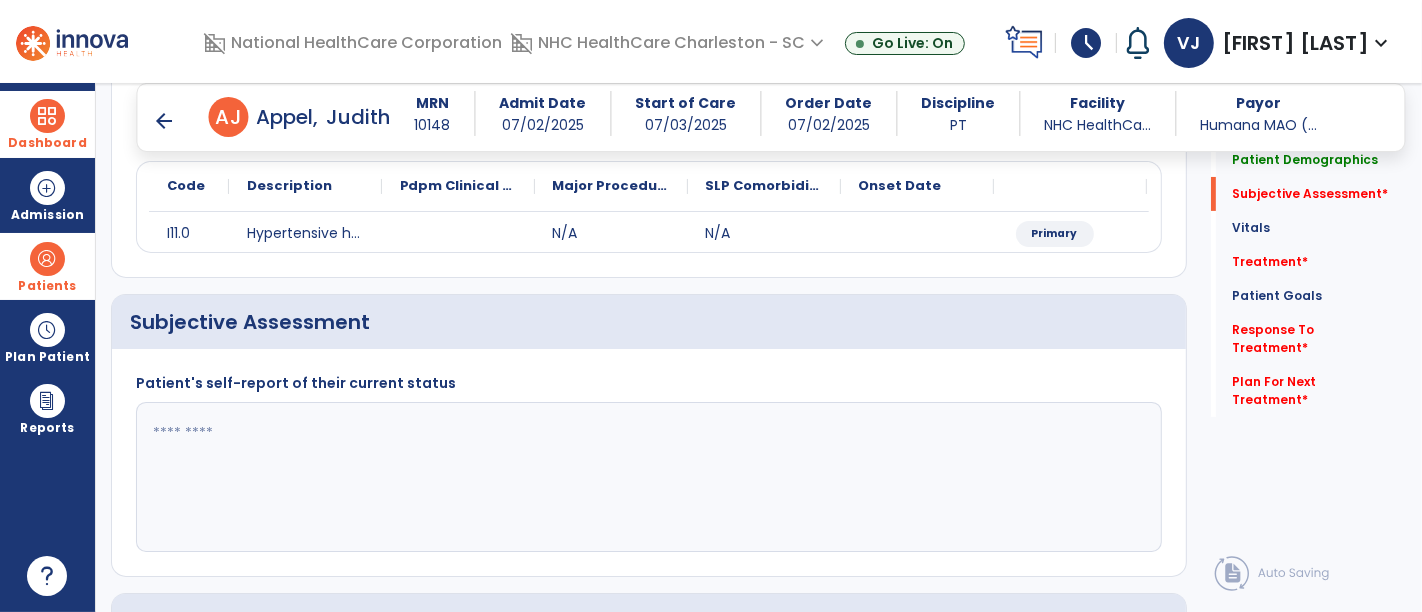 scroll, scrollTop: 333, scrollLeft: 0, axis: vertical 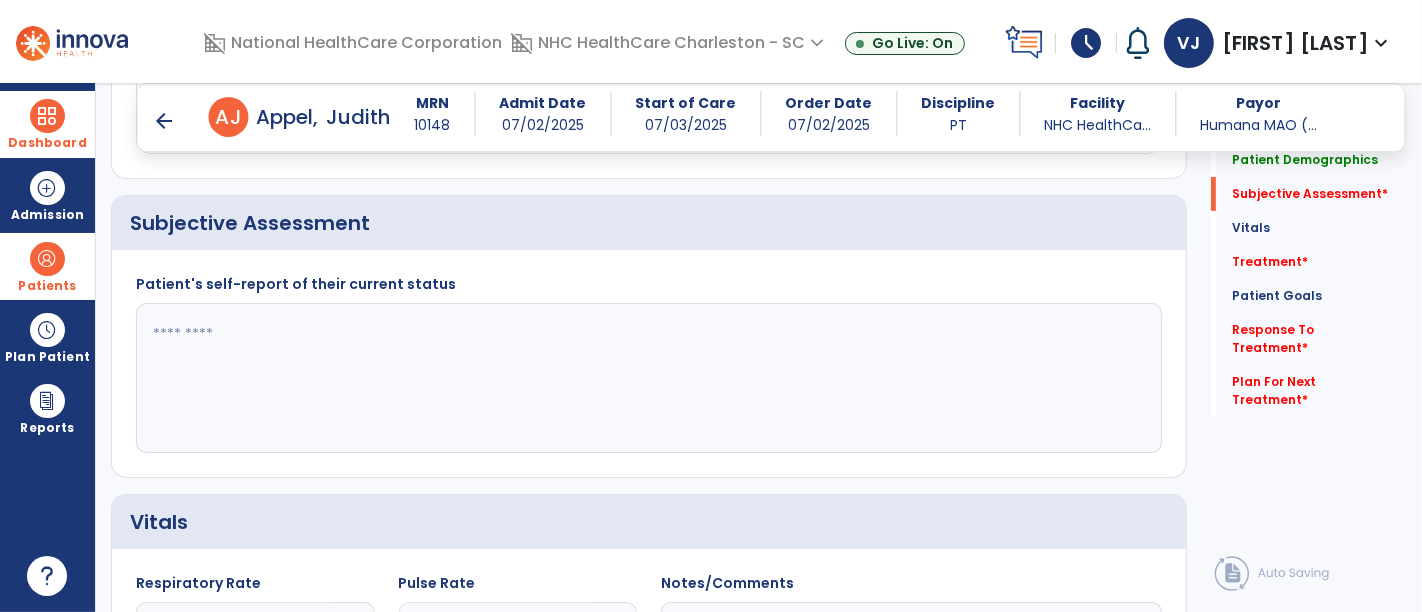 click 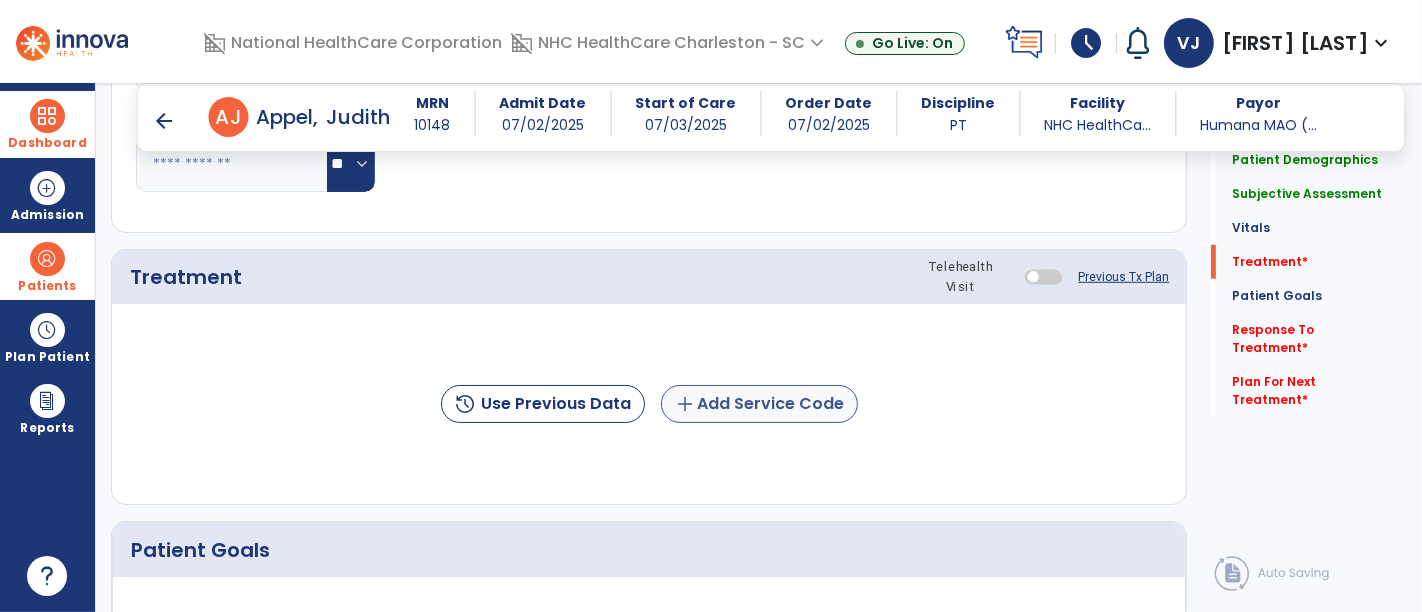 type on "**********" 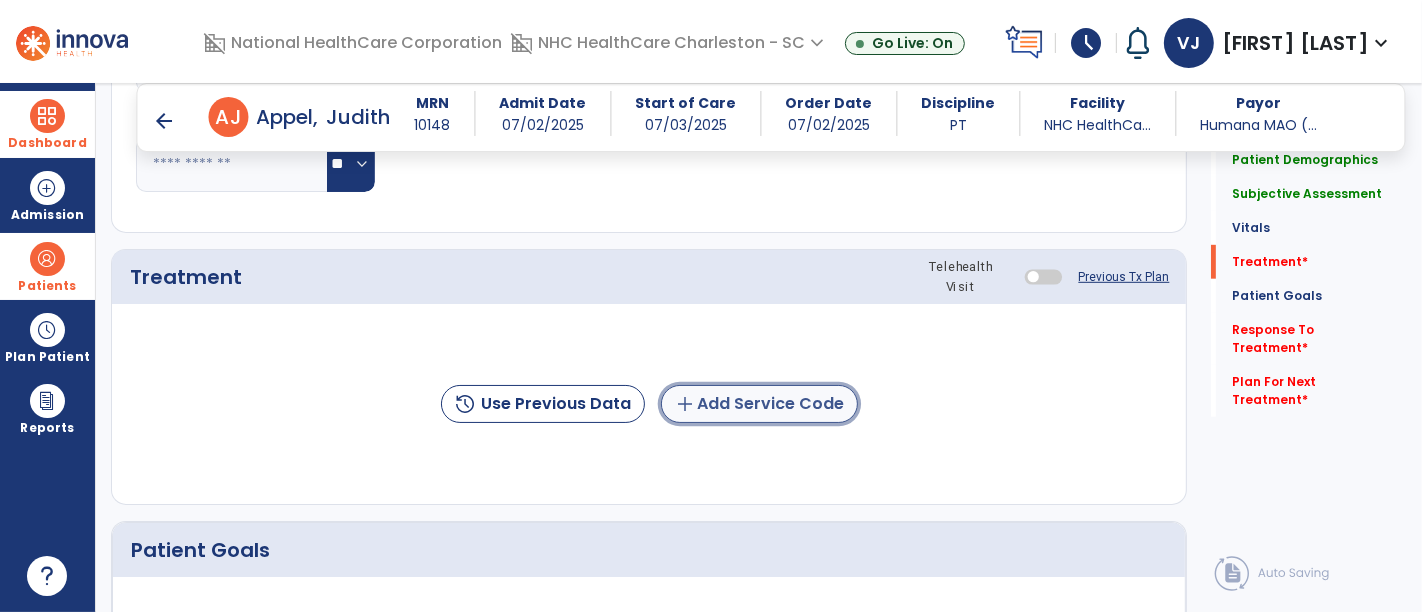 click on "add  Add Service Code" 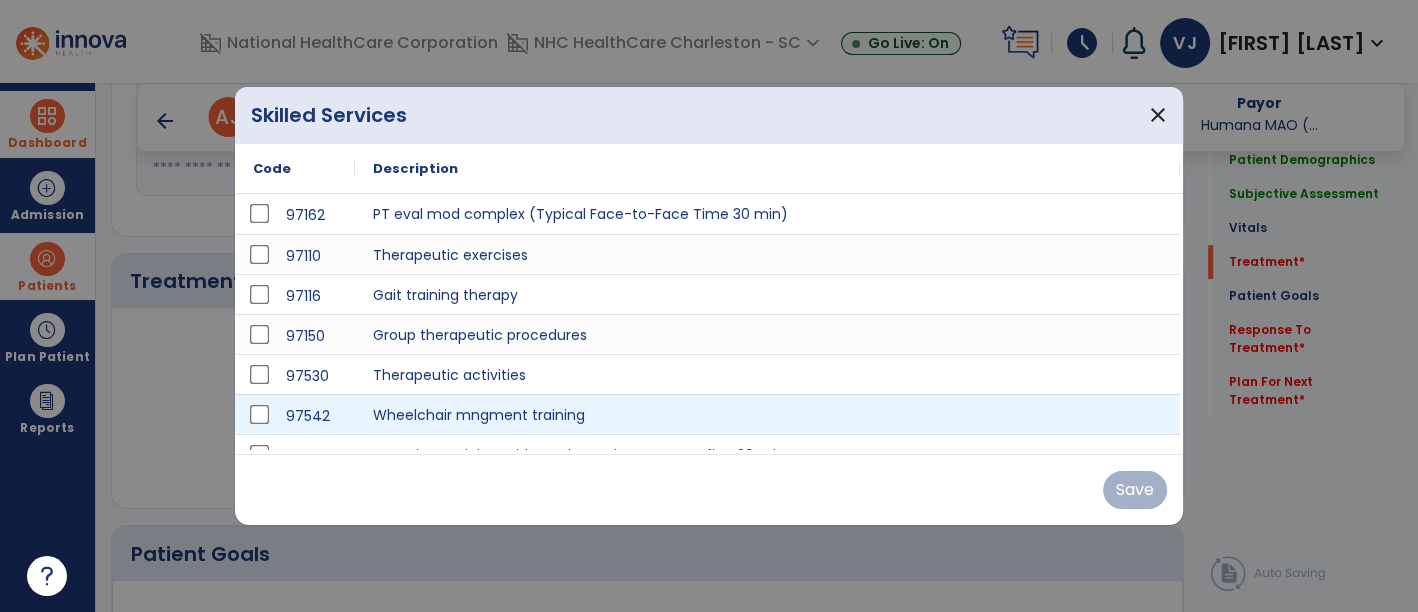 scroll, scrollTop: 1000, scrollLeft: 0, axis: vertical 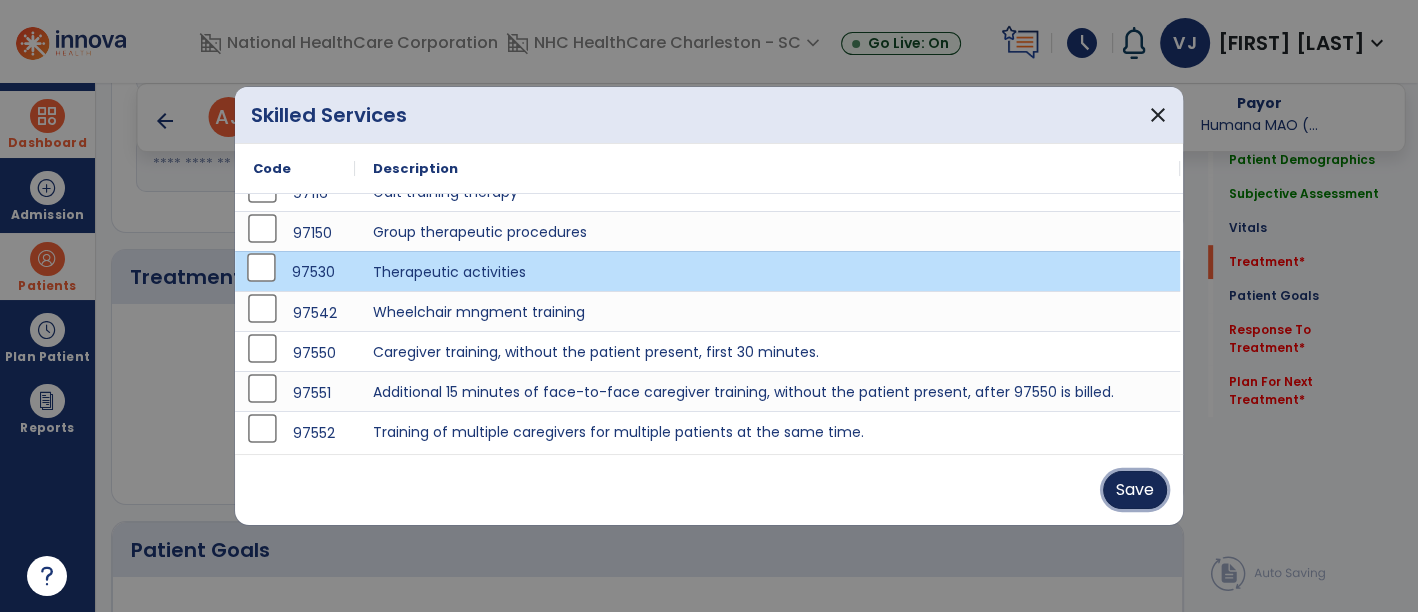 click on "Save" at bounding box center [1135, 490] 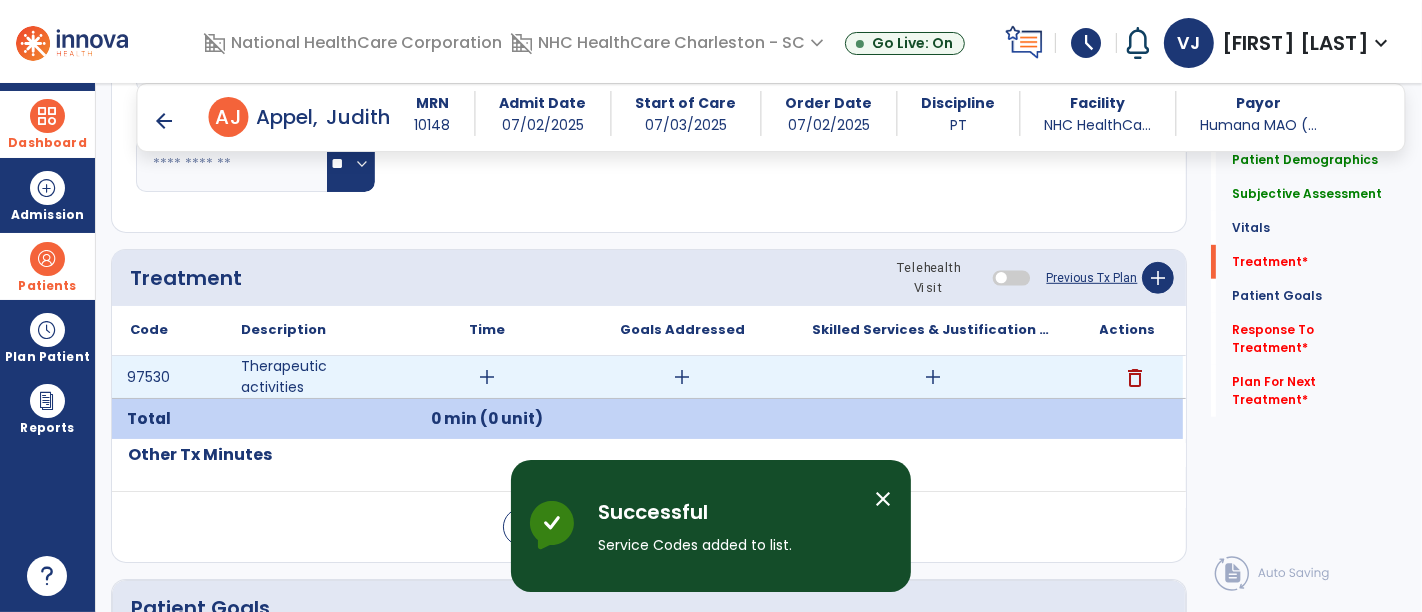 click on "add" at bounding box center (488, 377) 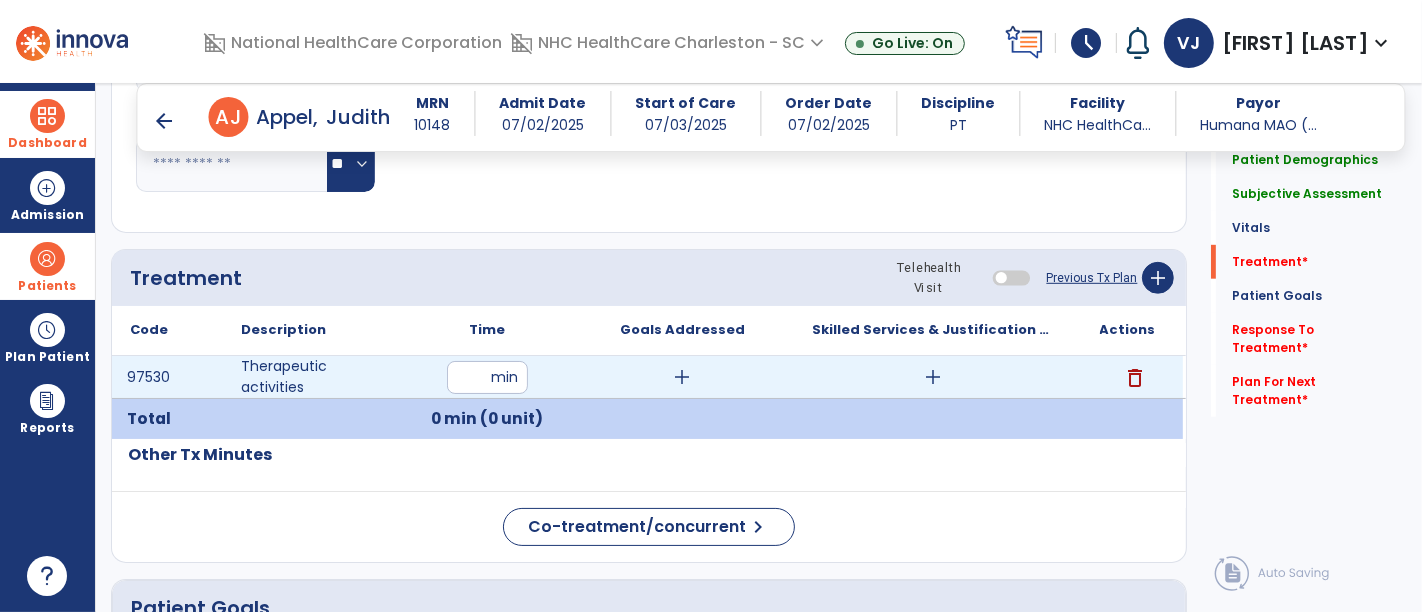 type on "**" 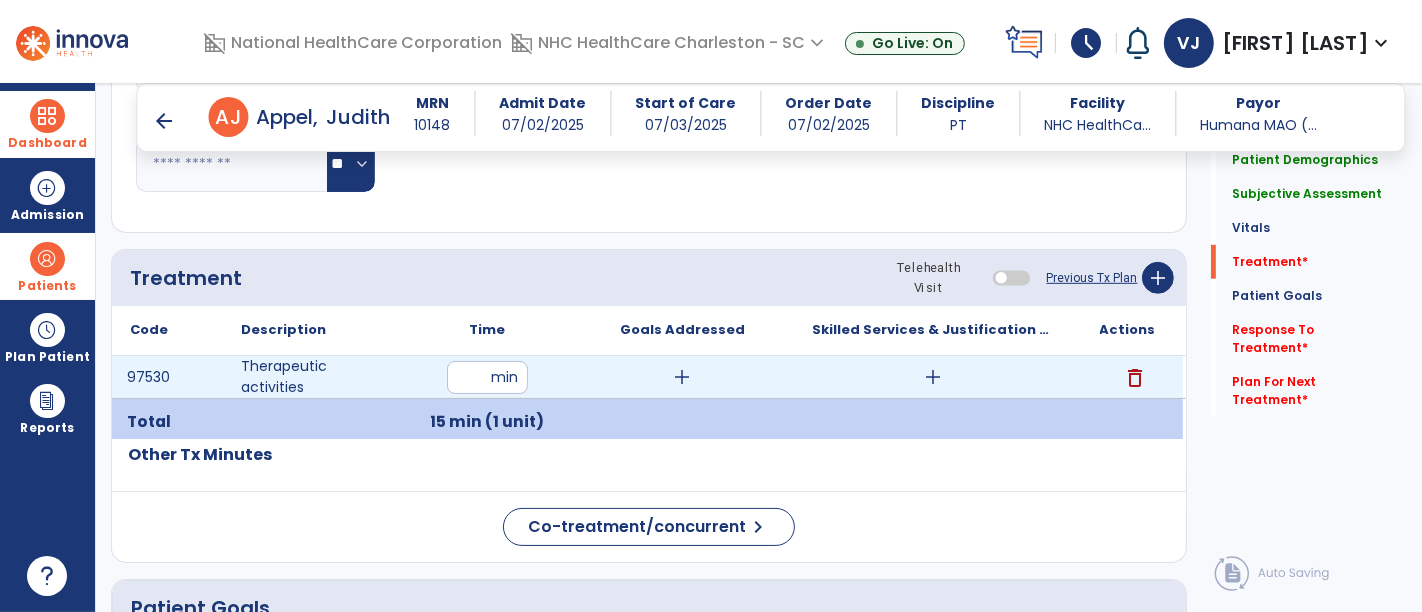 click on "add" at bounding box center [933, 377] 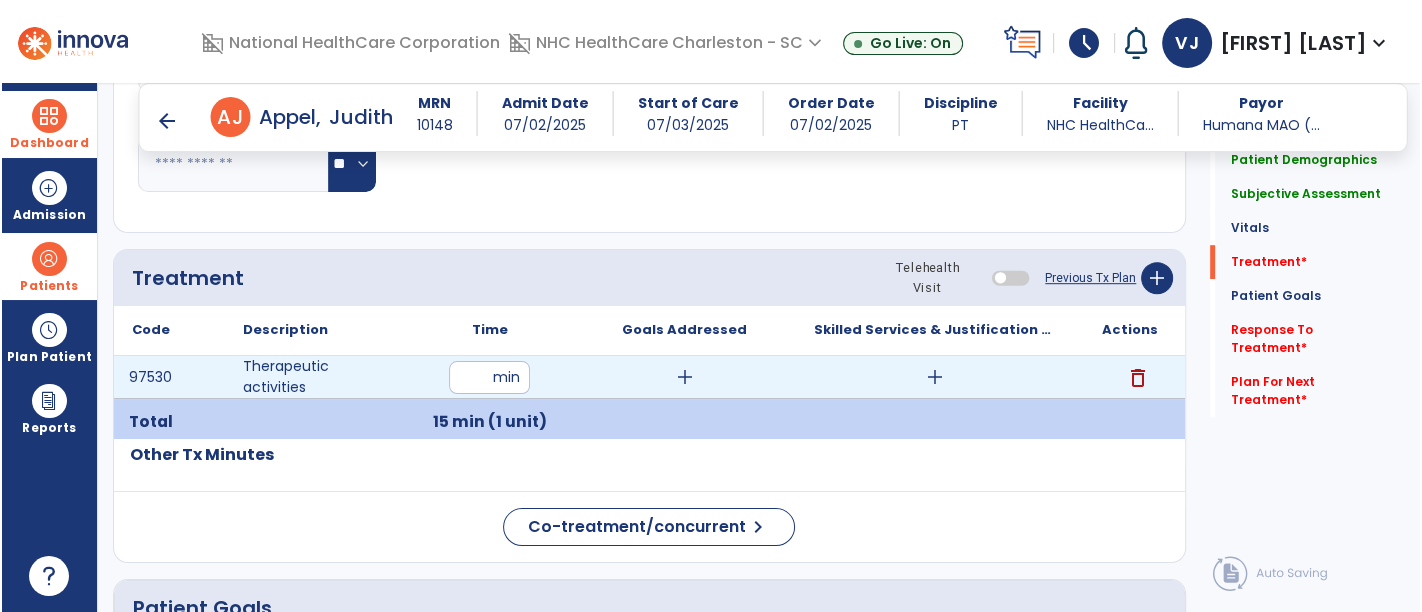 scroll, scrollTop: 1000, scrollLeft: 0, axis: vertical 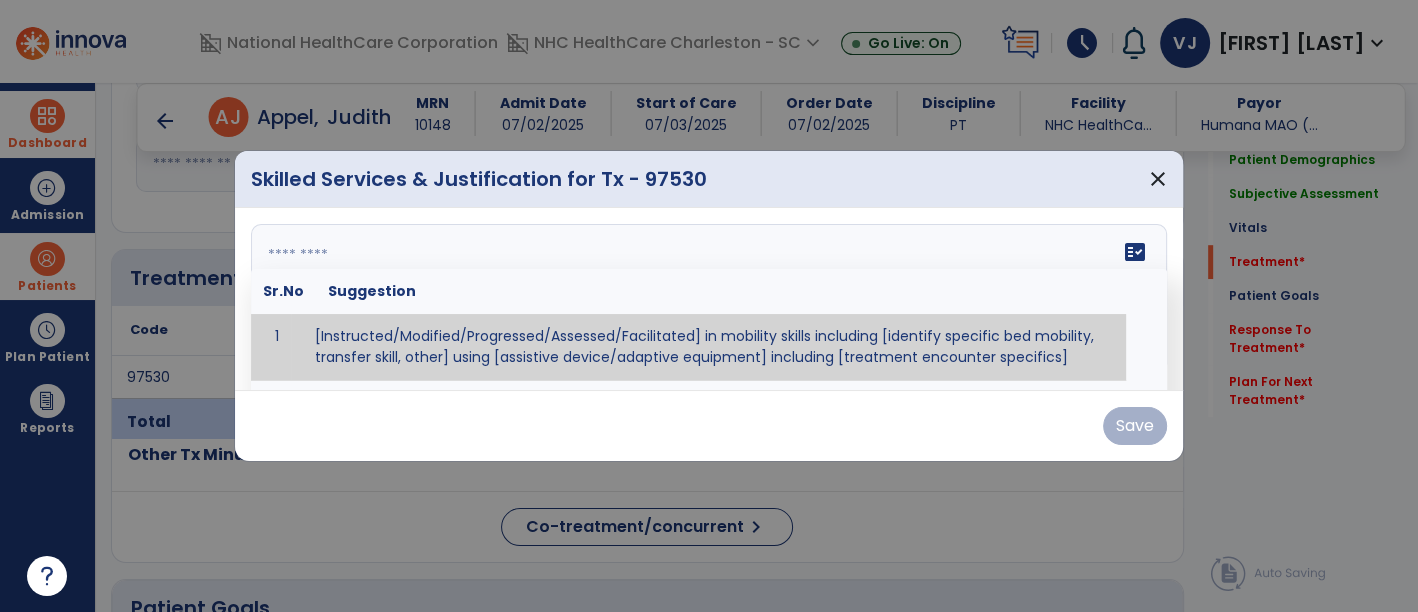 click on "fact_check  Sr.No Suggestion 1 [Instructed/Modified/Progressed/Assessed/Facilitated] in mobility skills including [identify specific bed mobility, transfer skill, other] using [assistive device/adaptive equipment] including [treatment encounter specifics]" at bounding box center [709, 299] 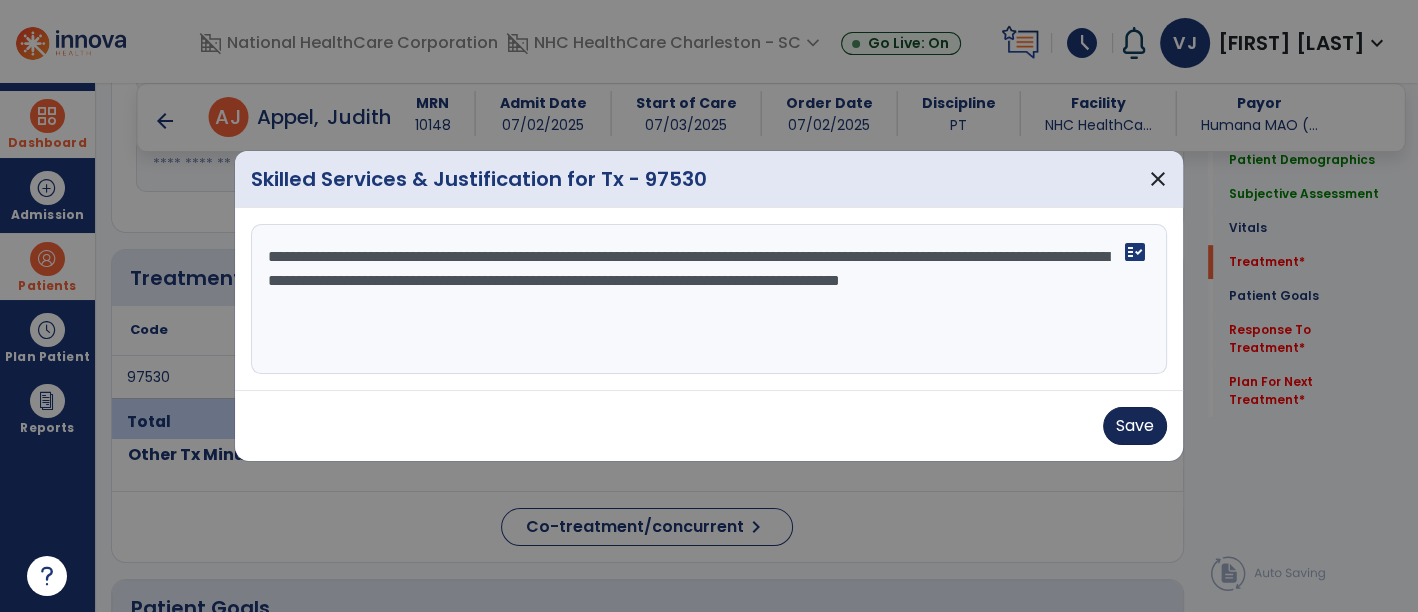 type on "**********" 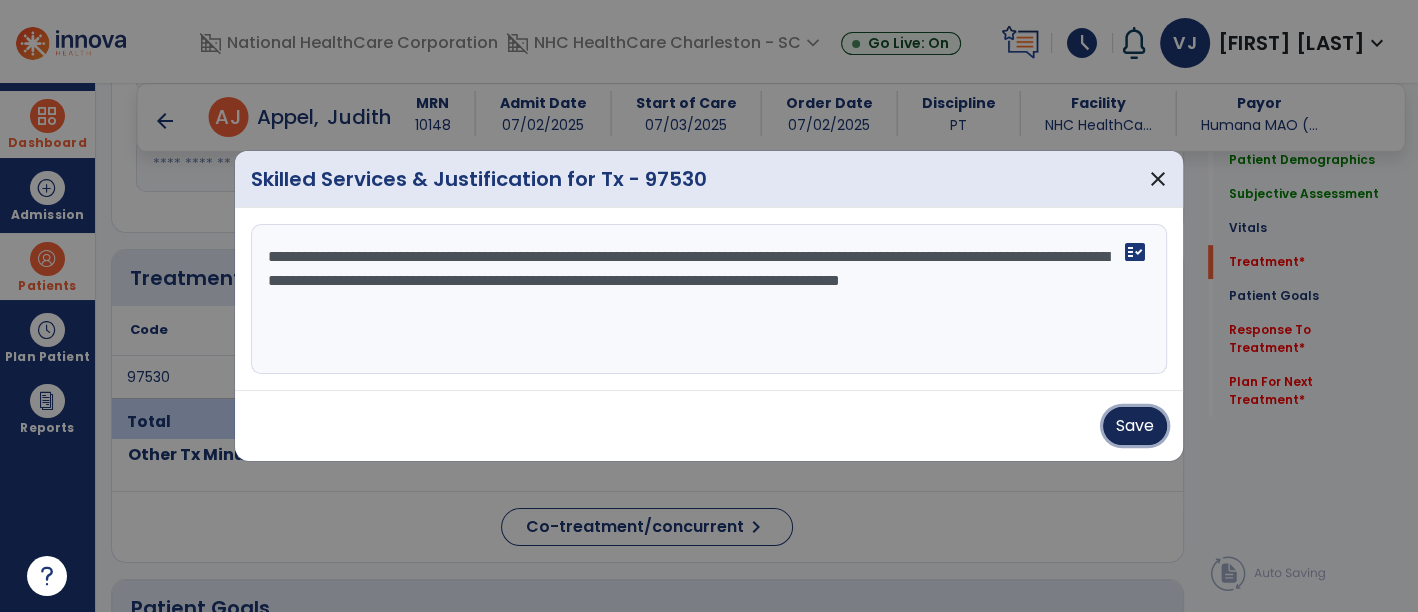 click on "Save" at bounding box center [1135, 426] 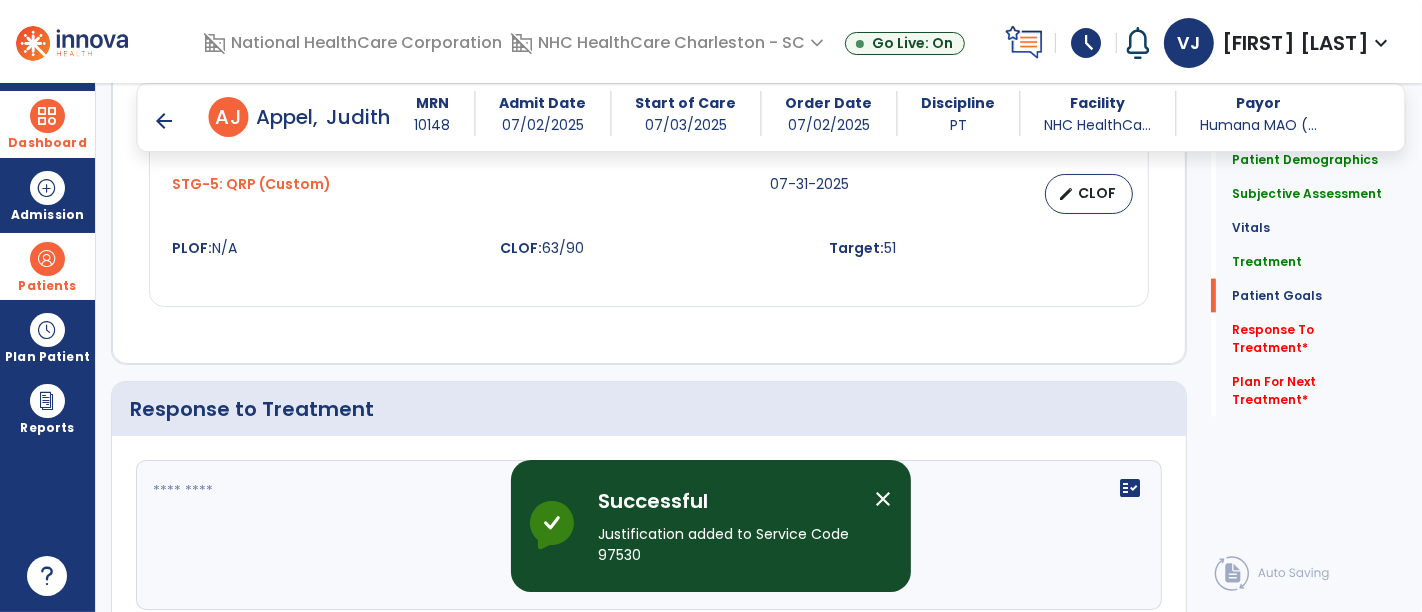 scroll, scrollTop: 2666, scrollLeft: 0, axis: vertical 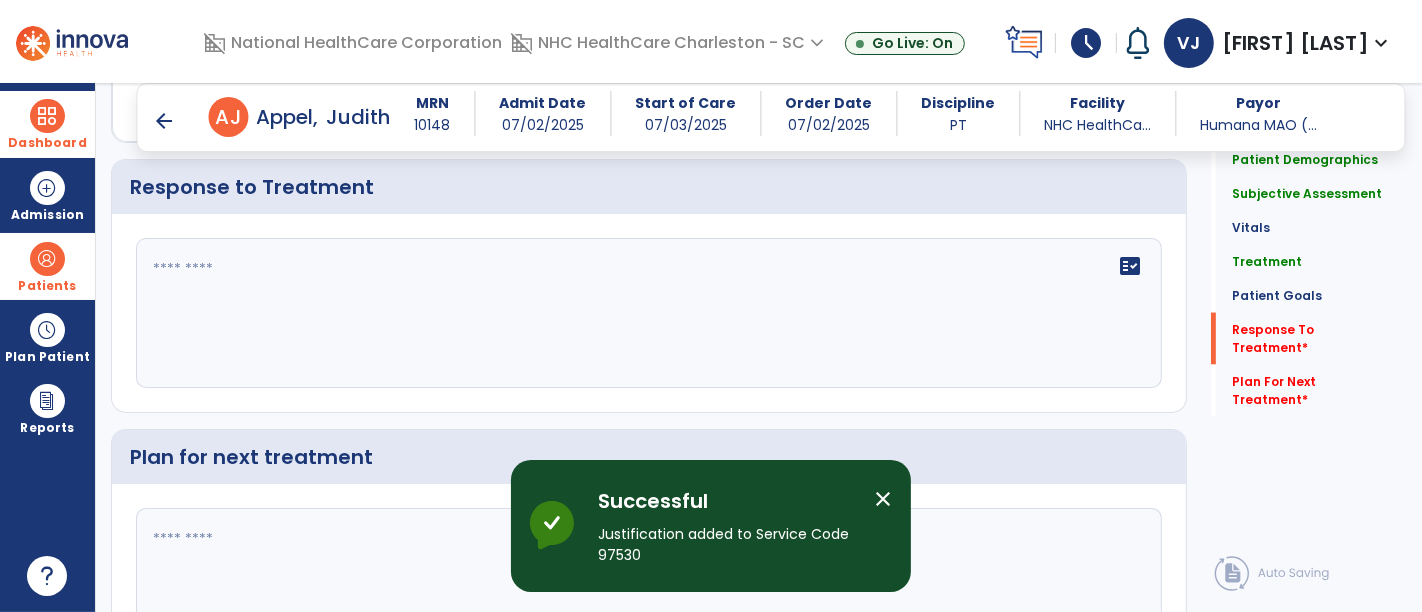 click 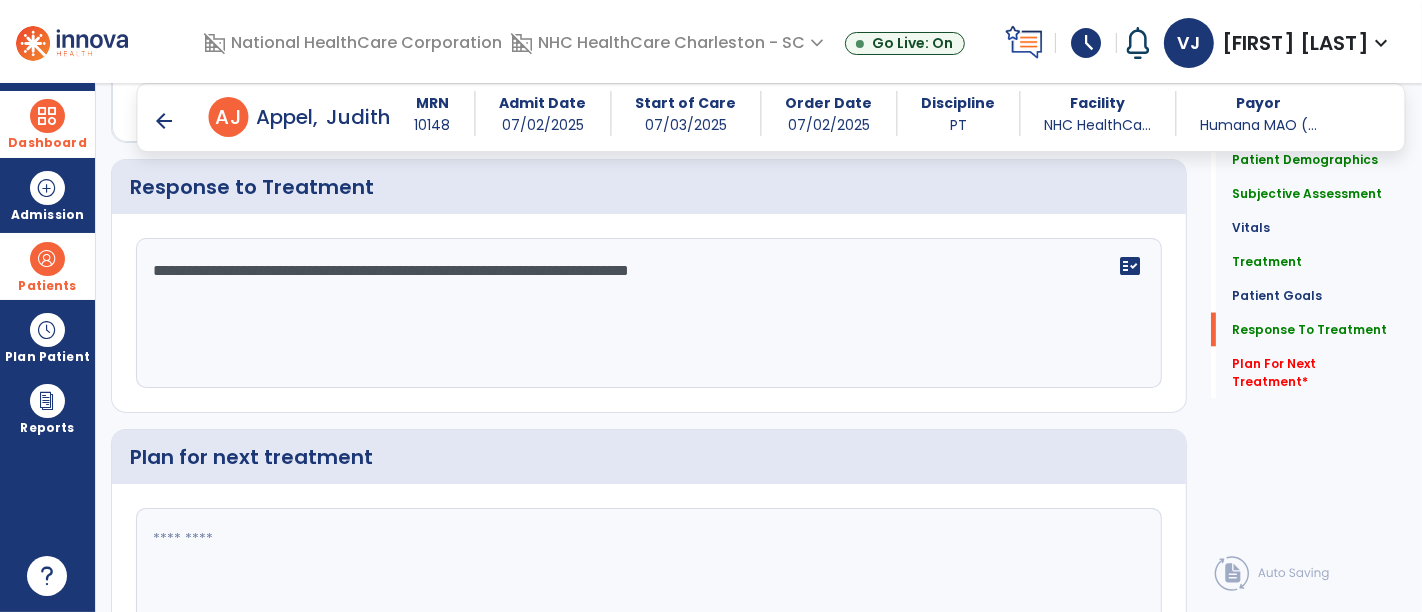 scroll, scrollTop: 2666, scrollLeft: 0, axis: vertical 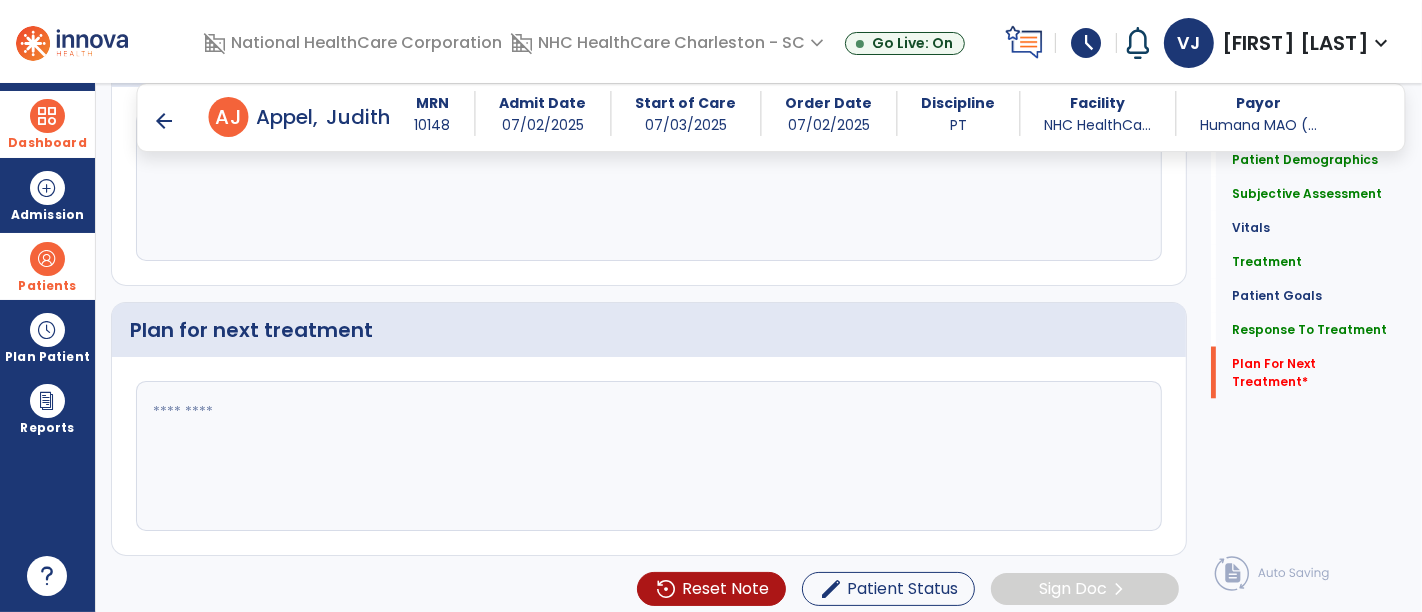 type on "**********" 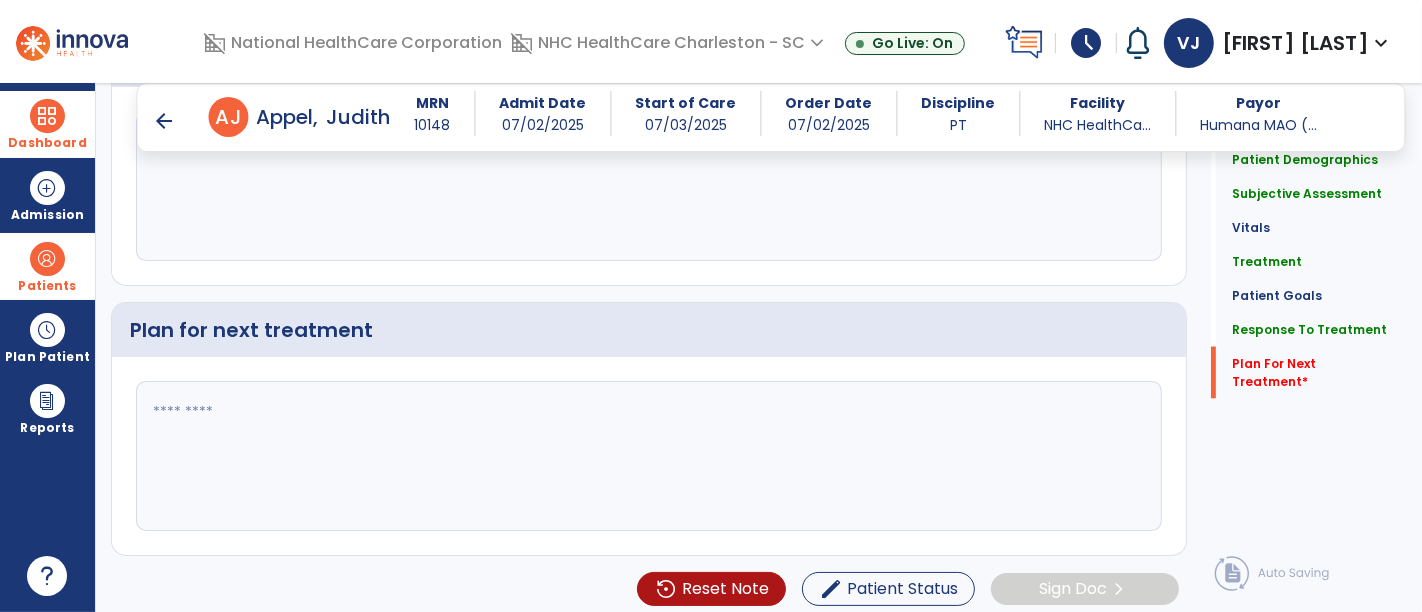 scroll, scrollTop: 2793, scrollLeft: 0, axis: vertical 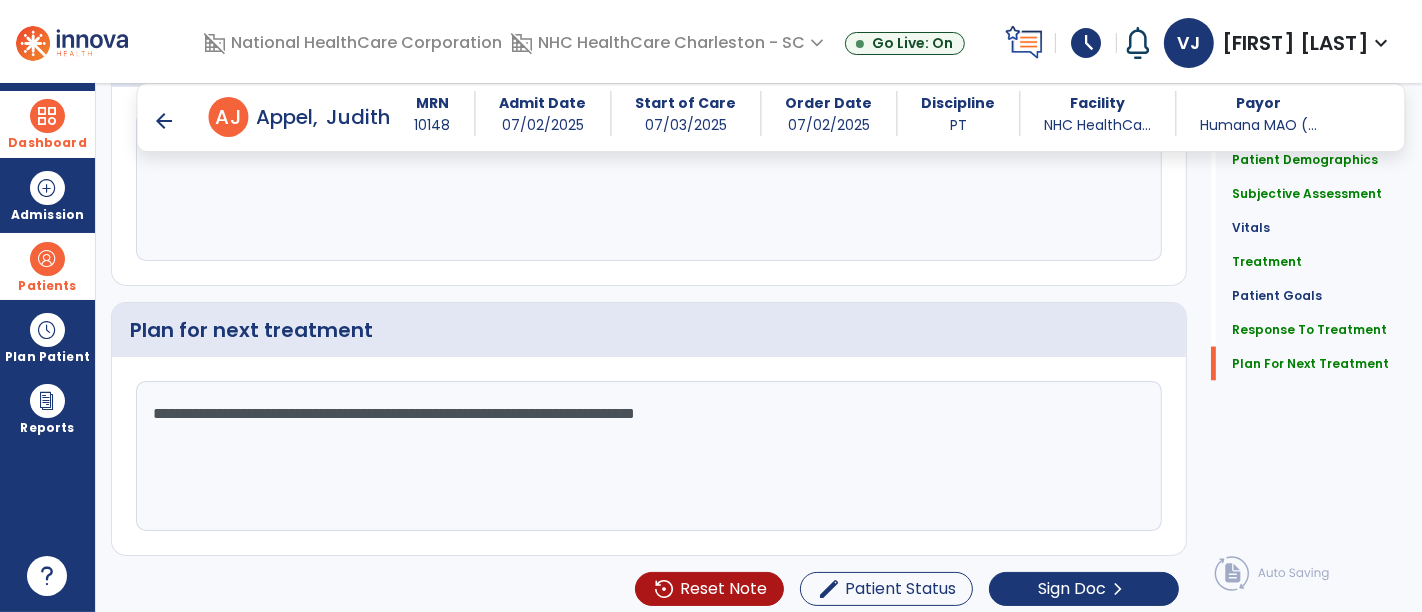 drag, startPoint x: 328, startPoint y: 412, endPoint x: 424, endPoint y: 506, distance: 134.35773 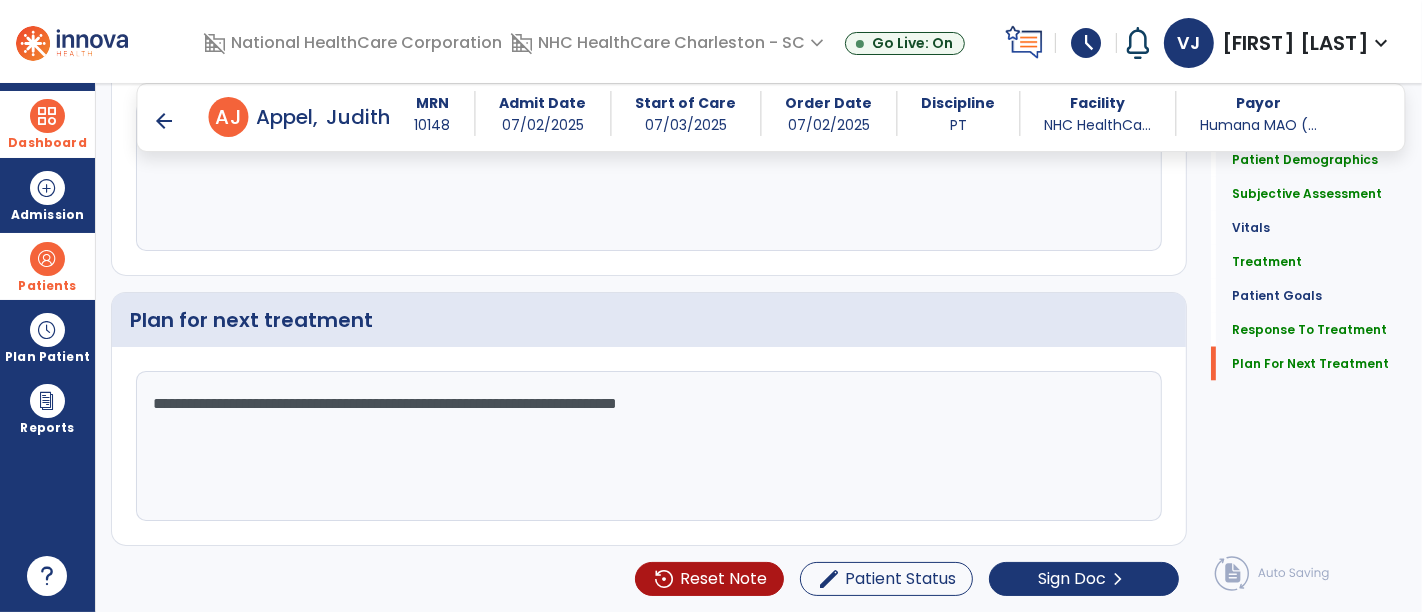 scroll, scrollTop: 2793, scrollLeft: 0, axis: vertical 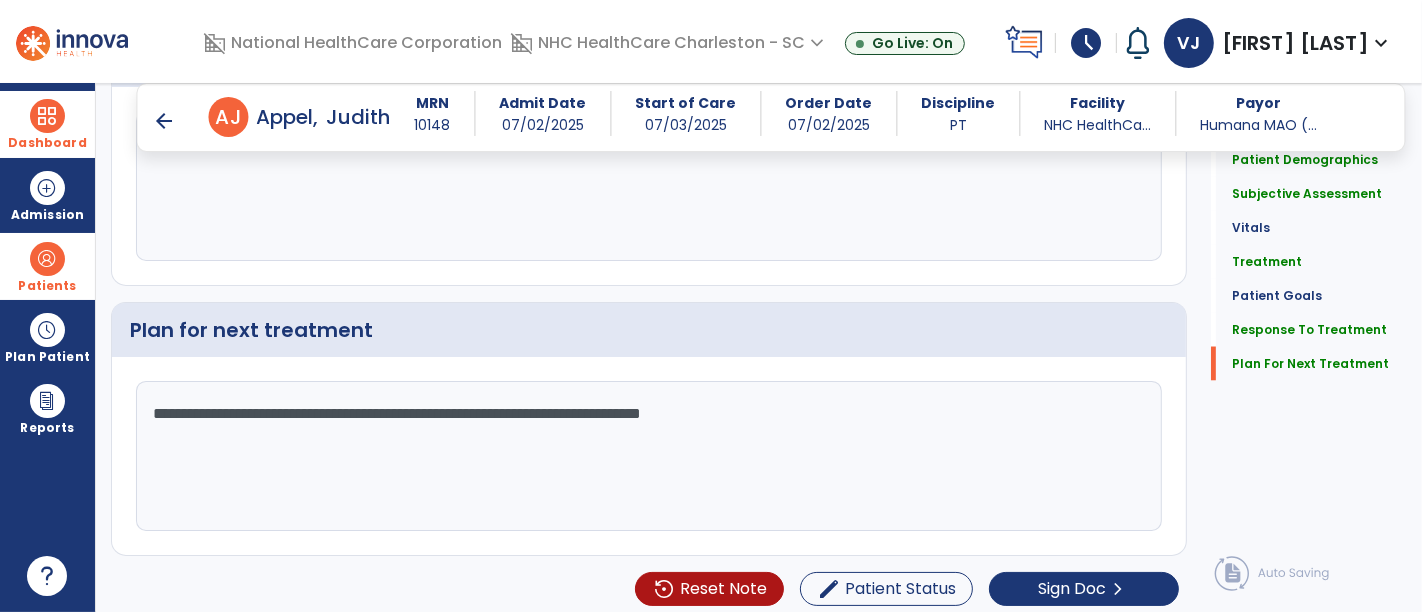 click on "**********" 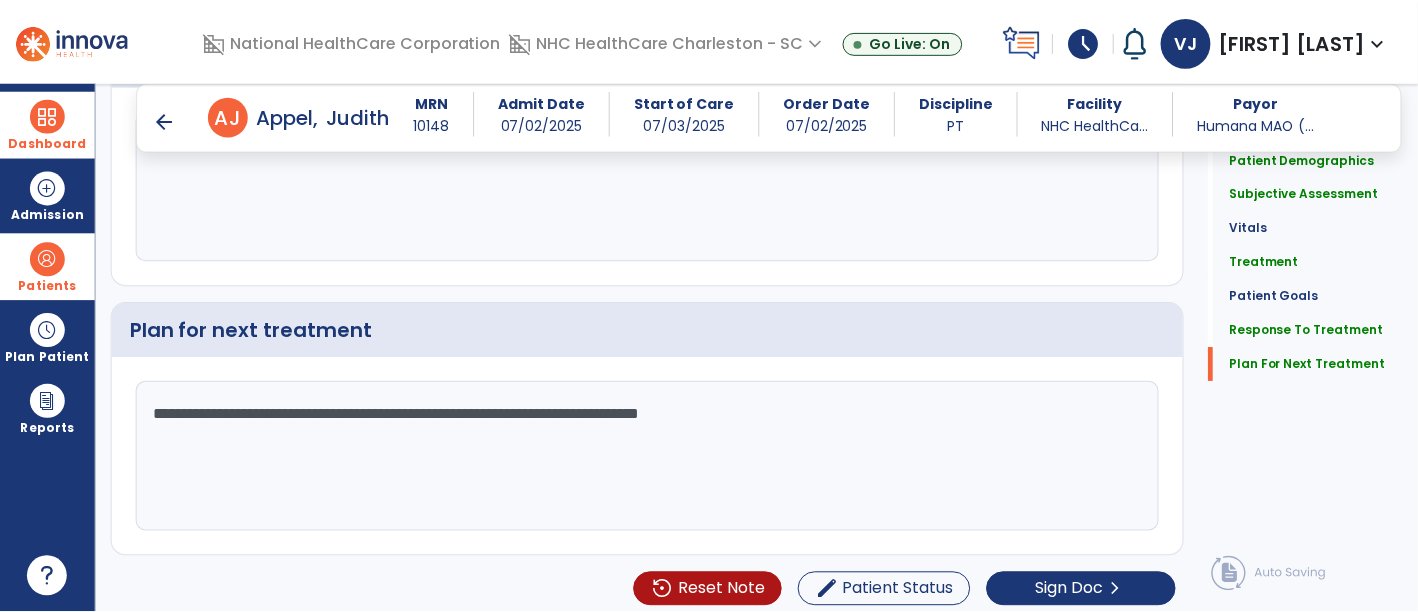 scroll, scrollTop: 2793, scrollLeft: 0, axis: vertical 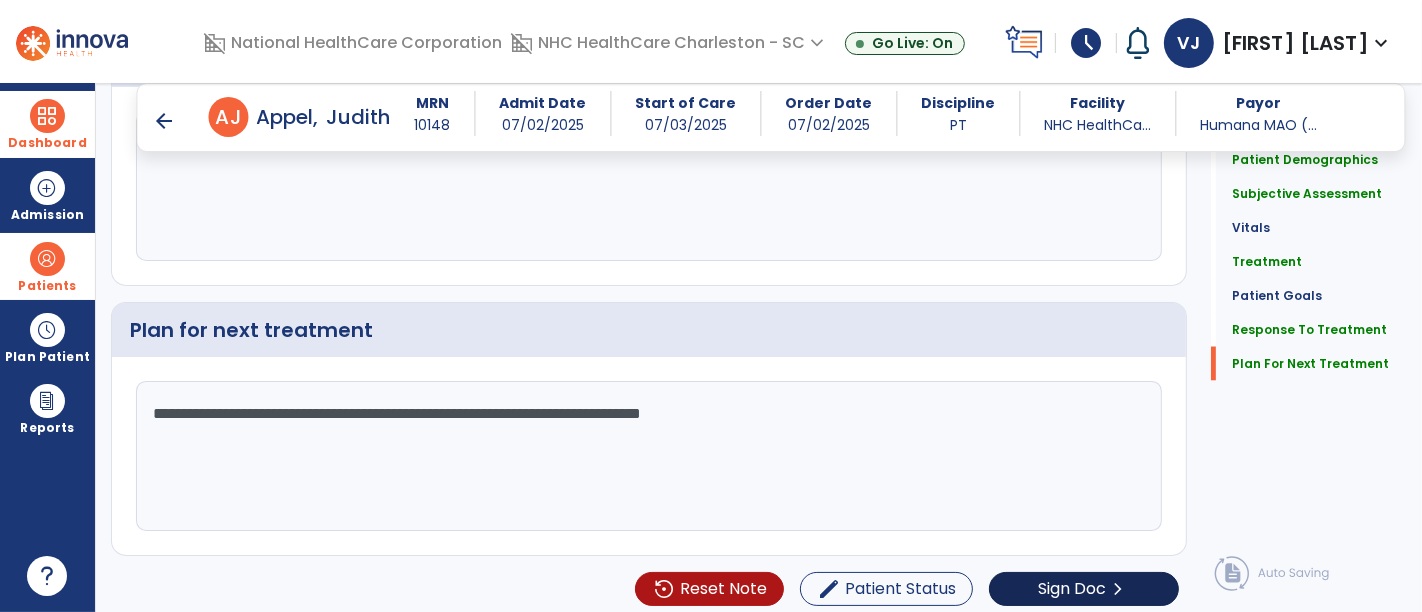 type on "**********" 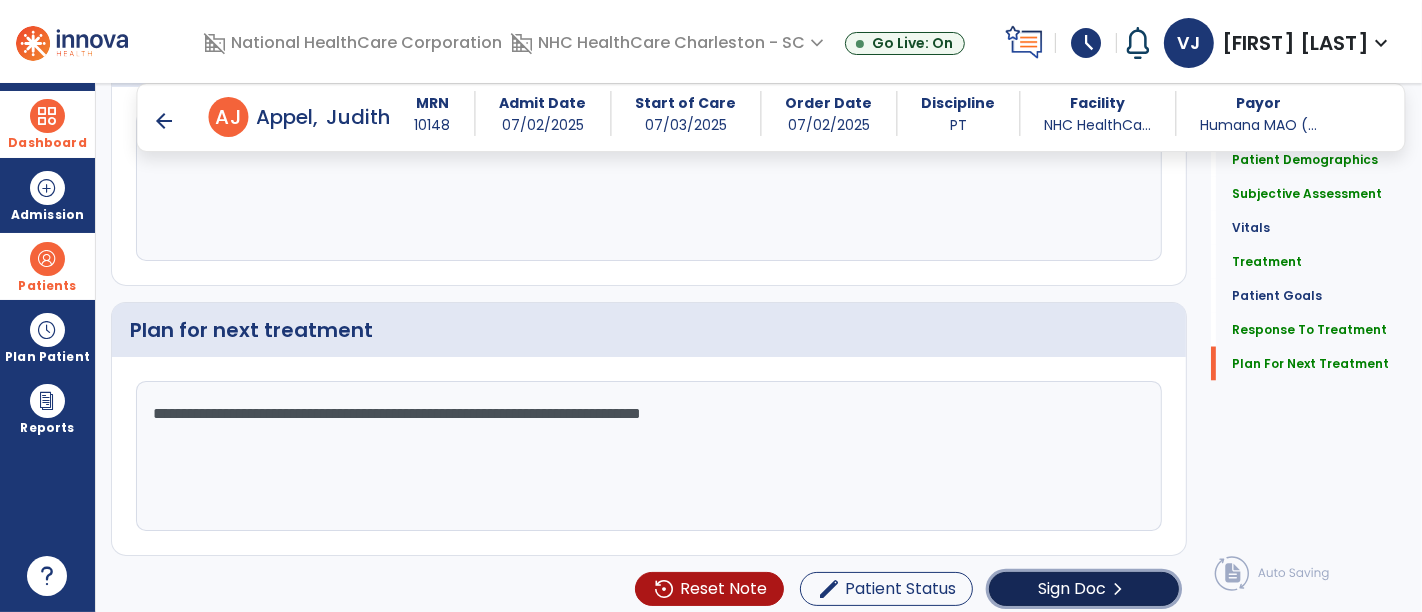 click on "Sign Doc" 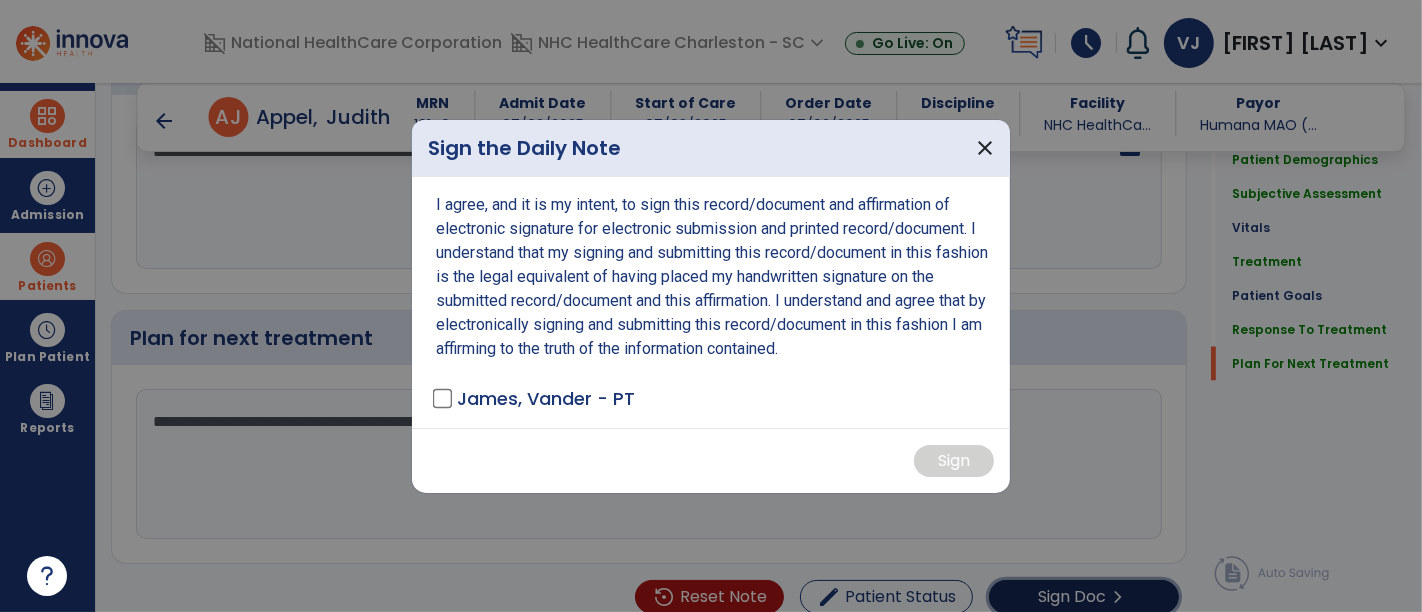 scroll, scrollTop: 2793, scrollLeft: 0, axis: vertical 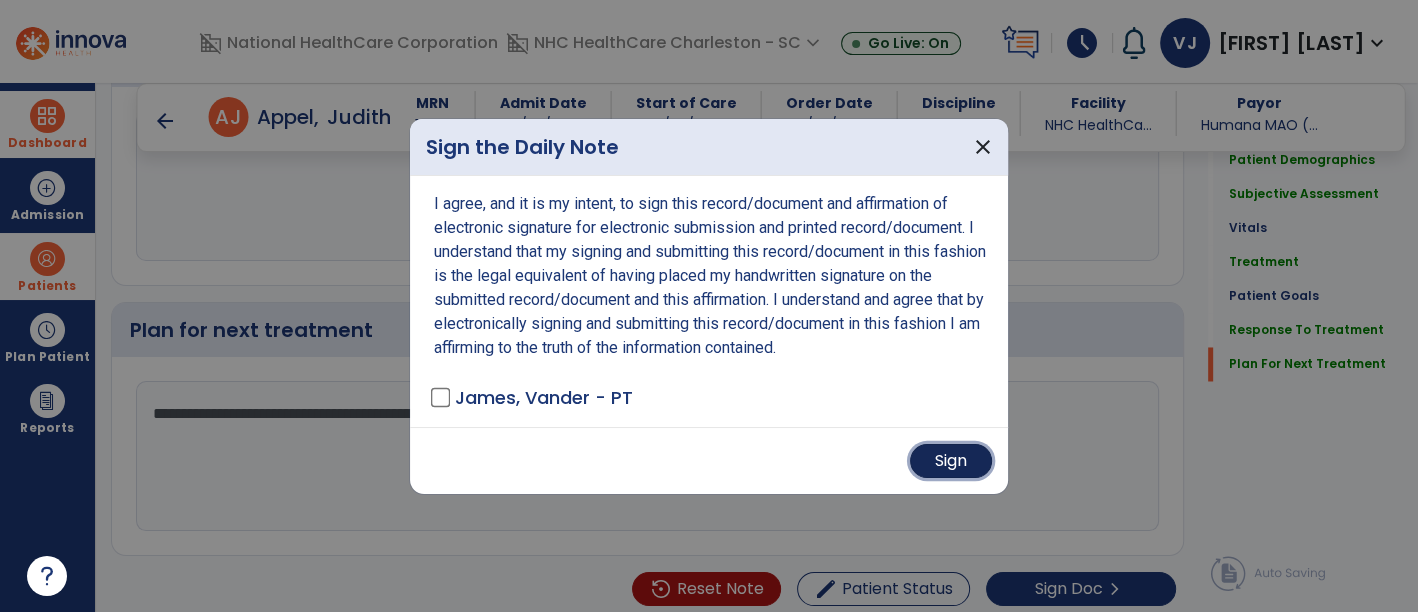 click on "Sign" at bounding box center (951, 461) 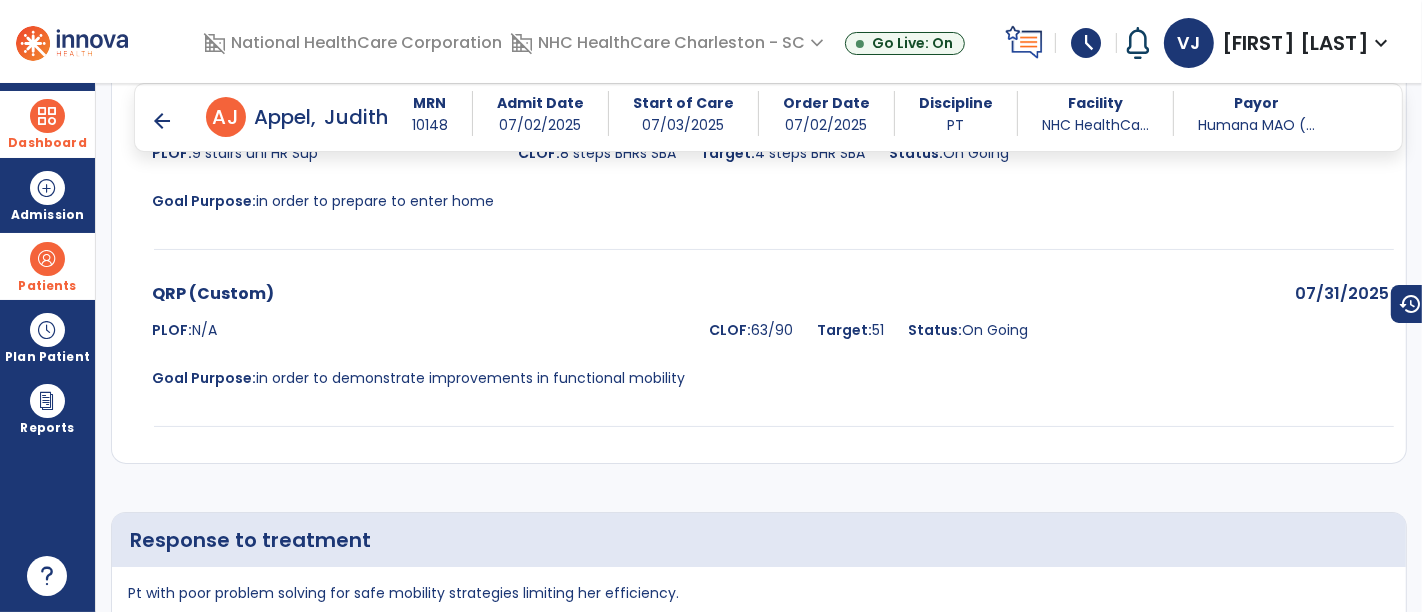 scroll, scrollTop: 2487, scrollLeft: 0, axis: vertical 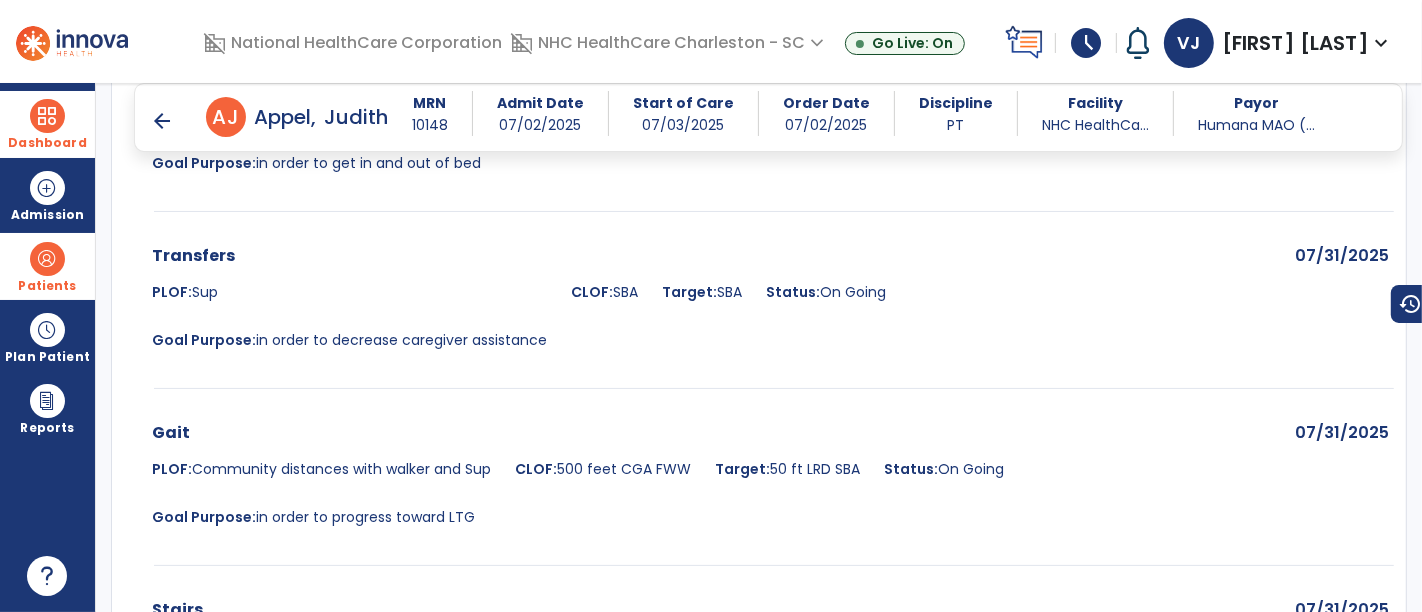 click at bounding box center (47, 116) 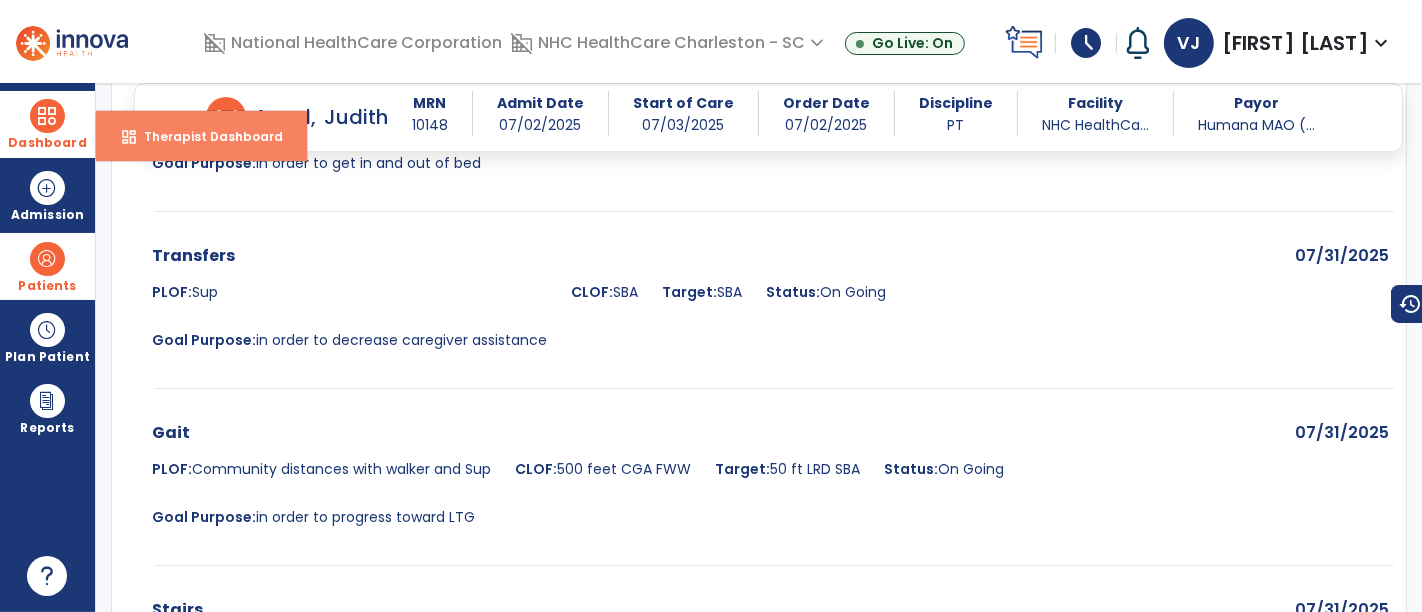 click on "Therapist Dashboard" at bounding box center [205, 136] 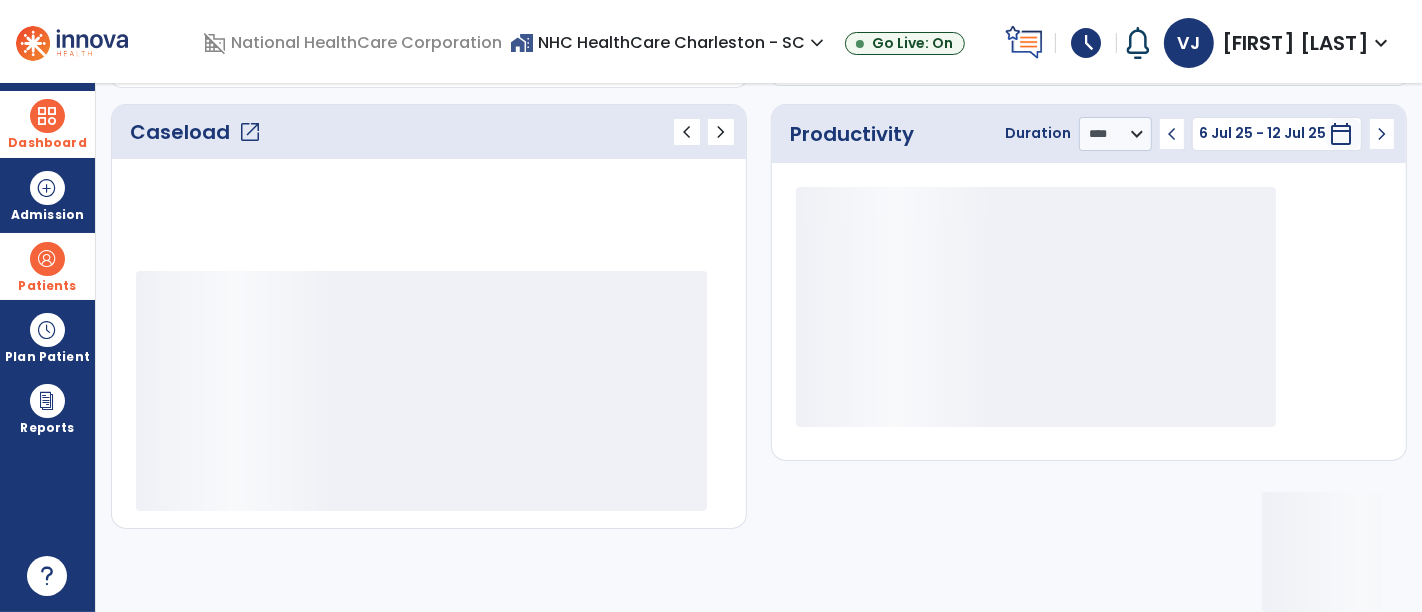 scroll, scrollTop: 261, scrollLeft: 0, axis: vertical 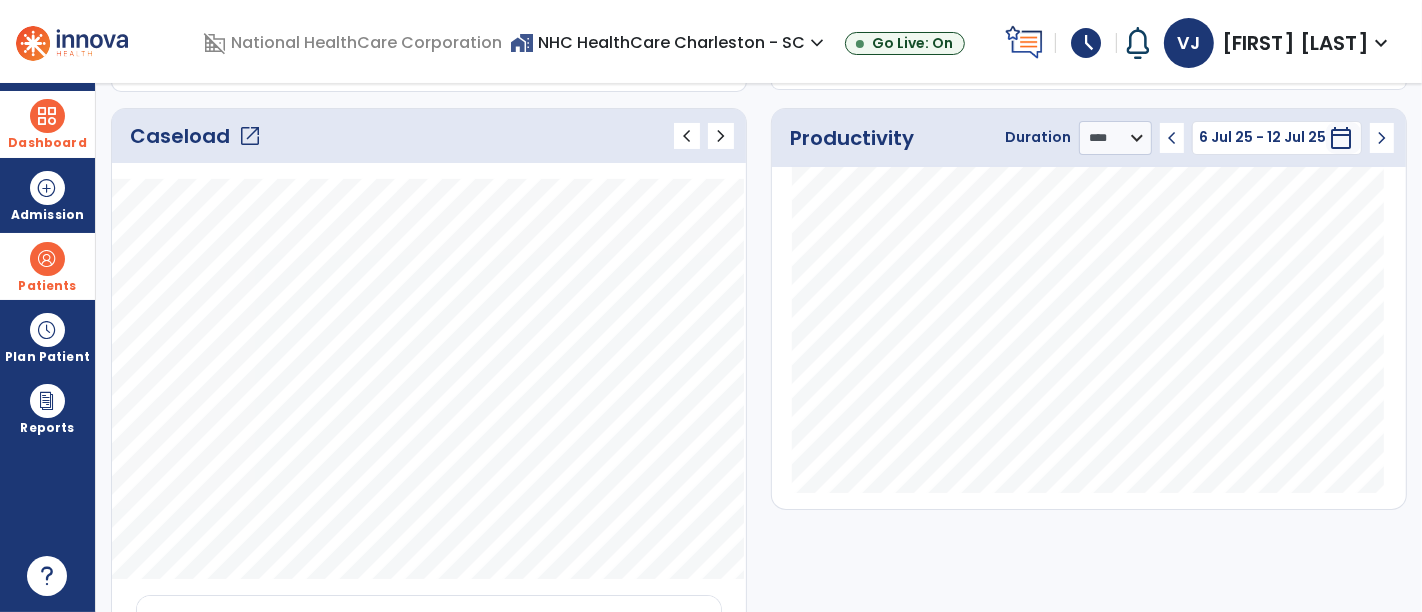 click on "open_in_new" 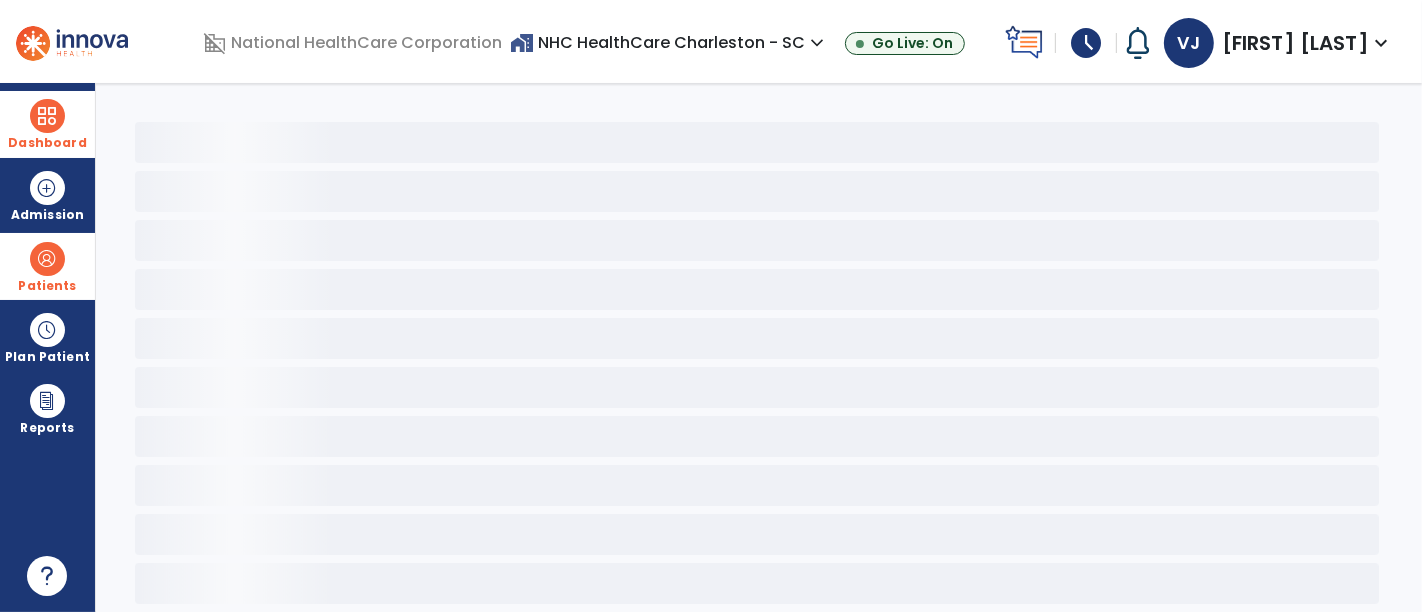 scroll, scrollTop: 48, scrollLeft: 0, axis: vertical 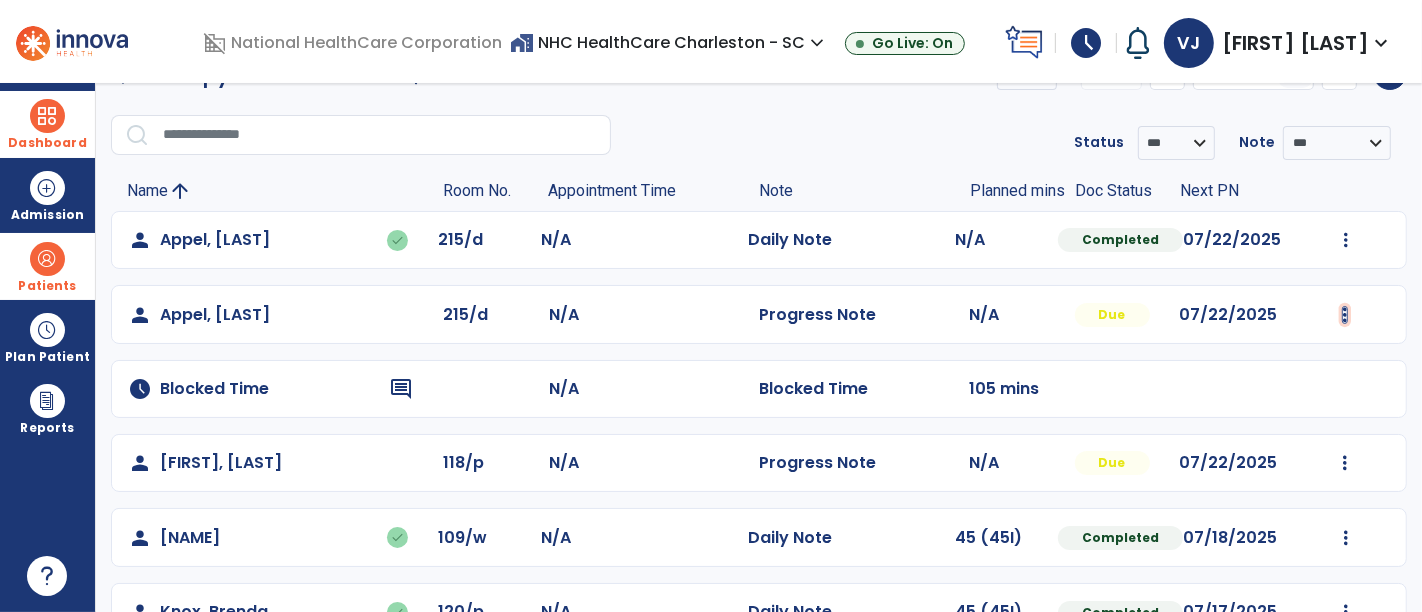 click at bounding box center (1346, 240) 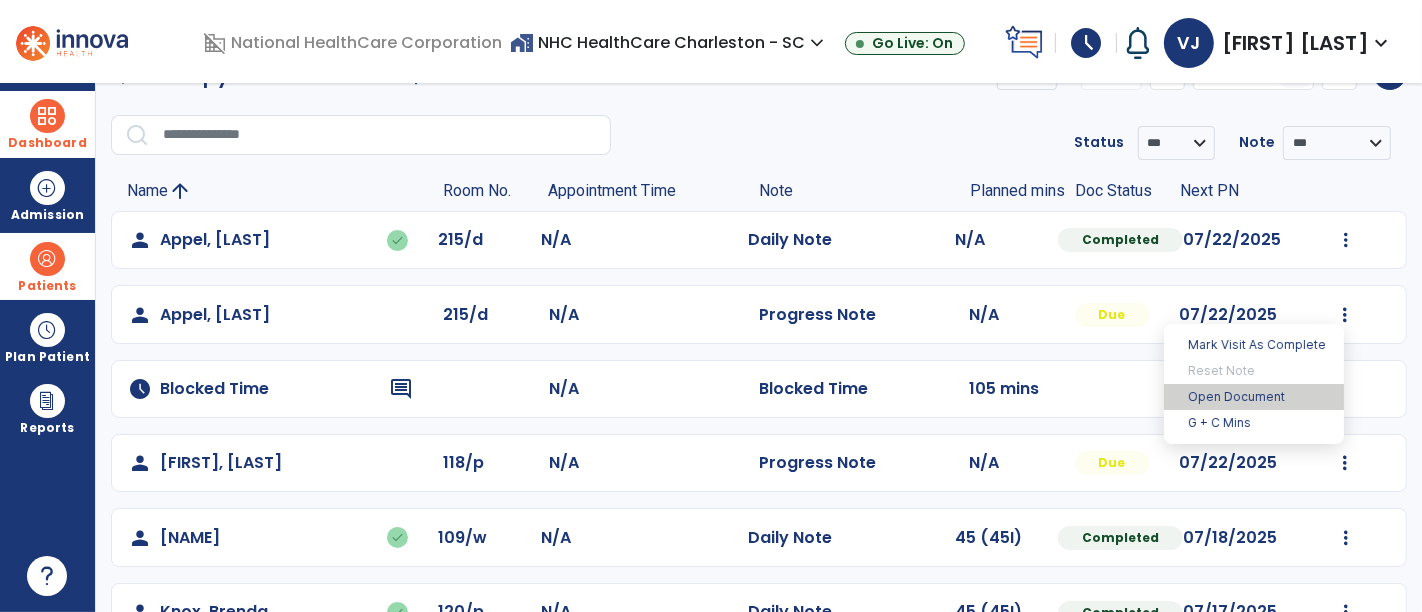 click on "Open Document" at bounding box center (1254, 397) 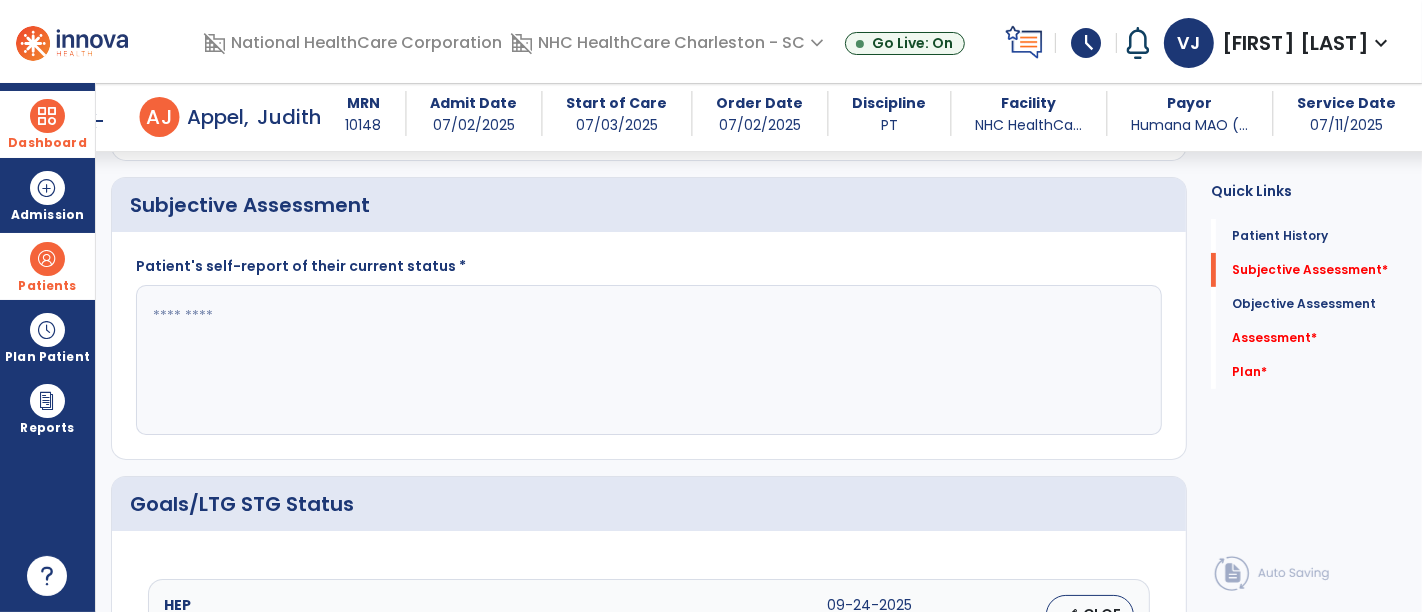scroll, scrollTop: 271, scrollLeft: 0, axis: vertical 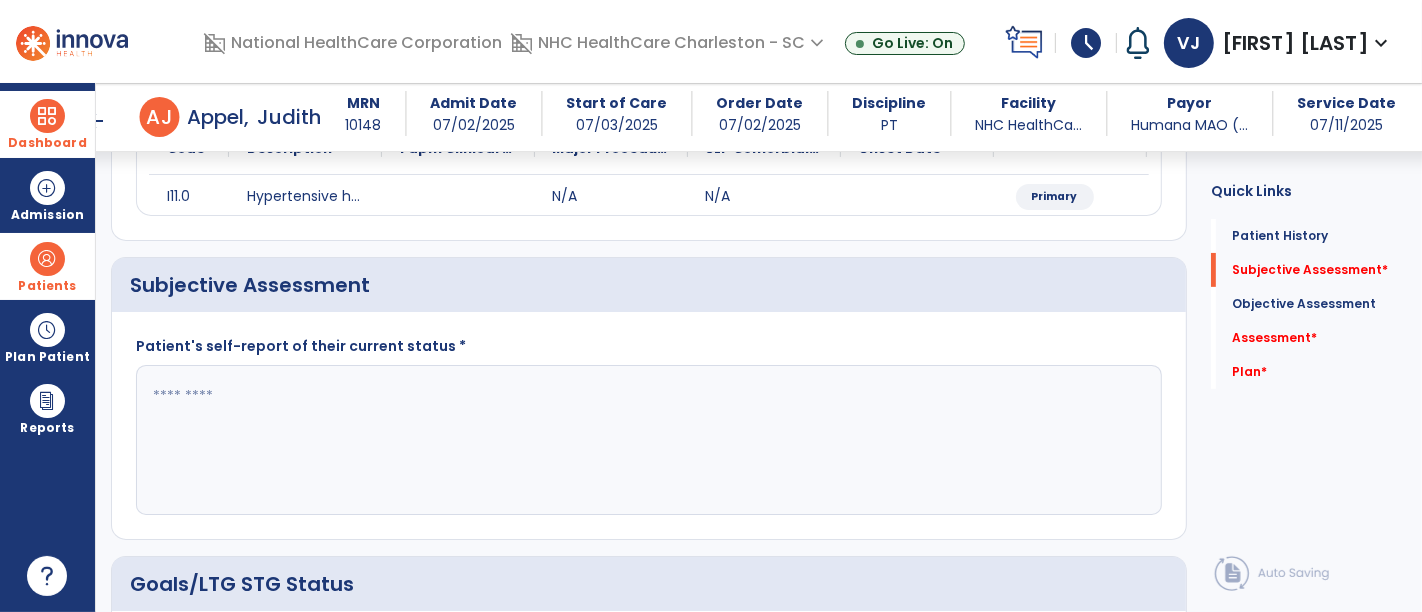 click 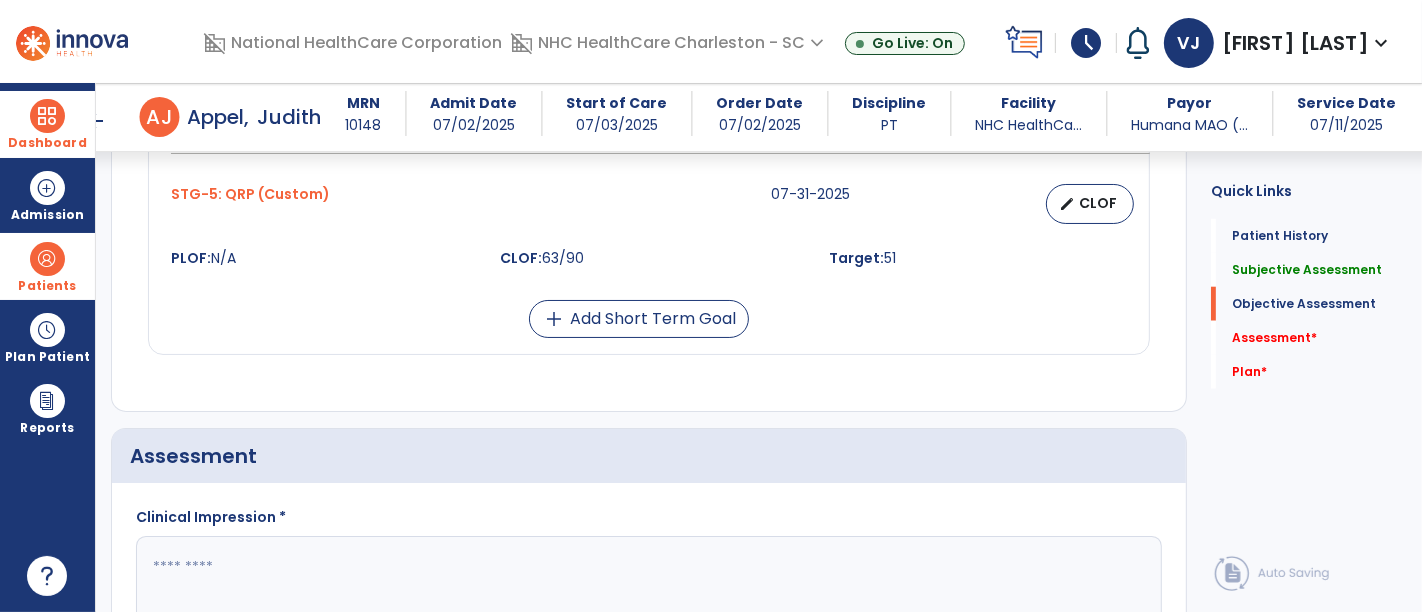 scroll, scrollTop: 1826, scrollLeft: 0, axis: vertical 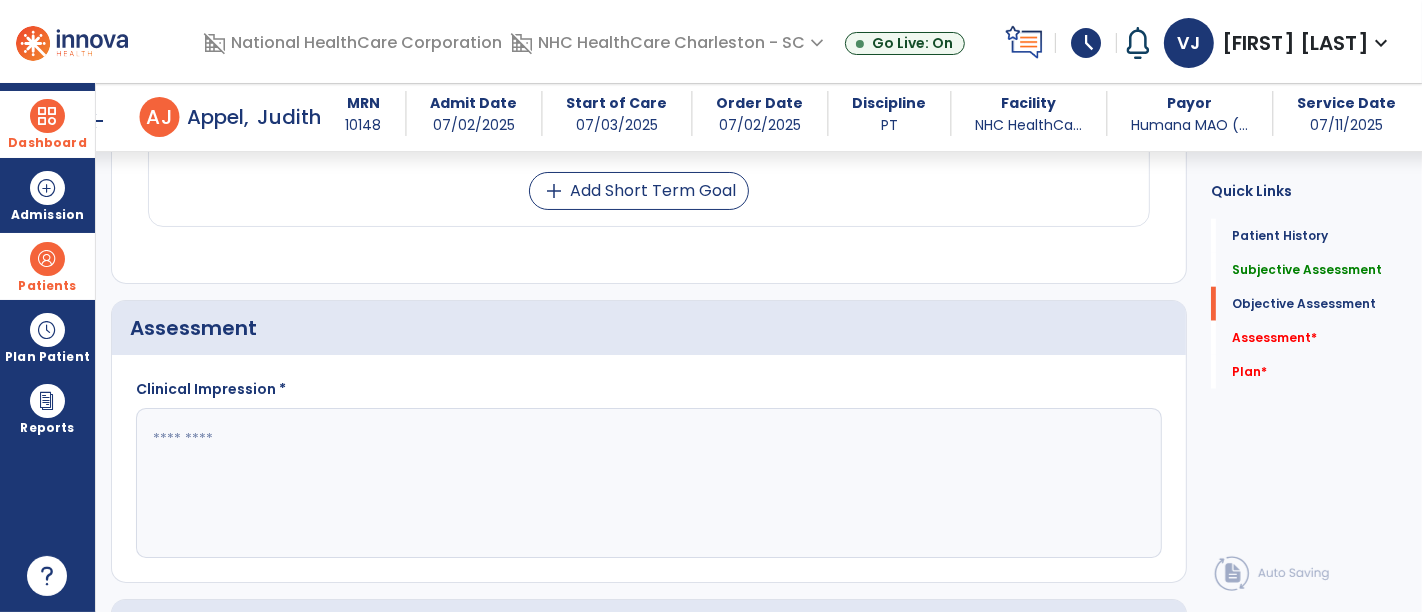 type on "**********" 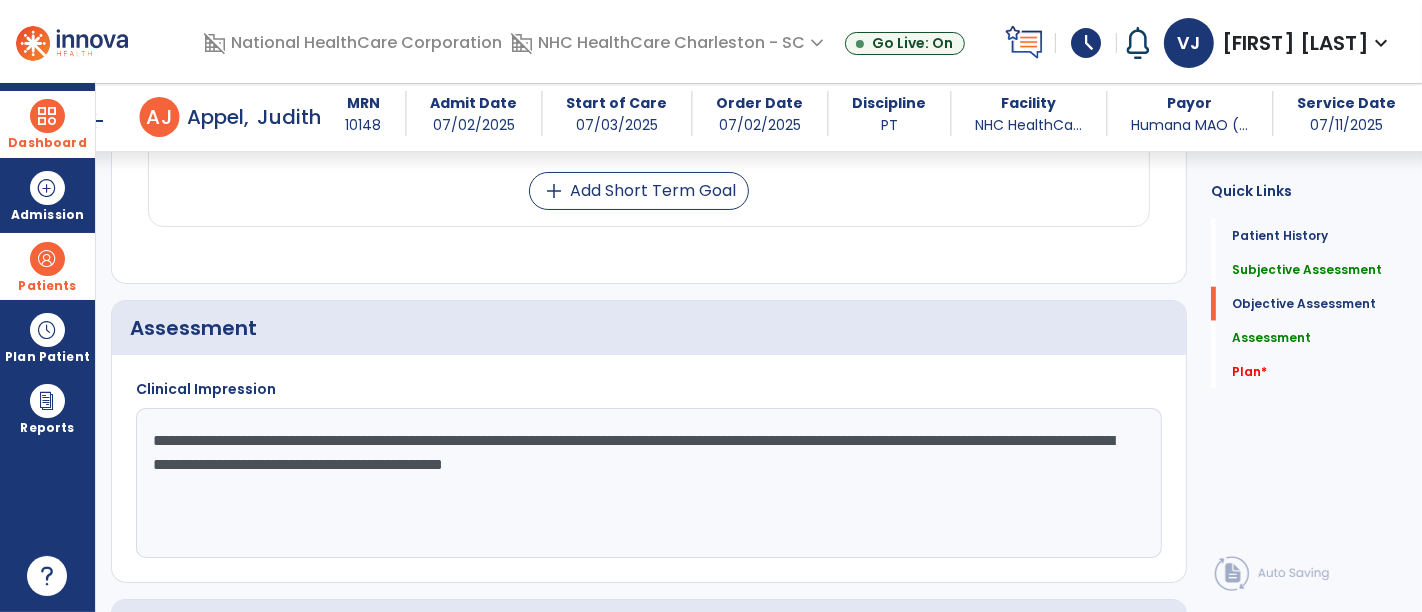 click on "**********" 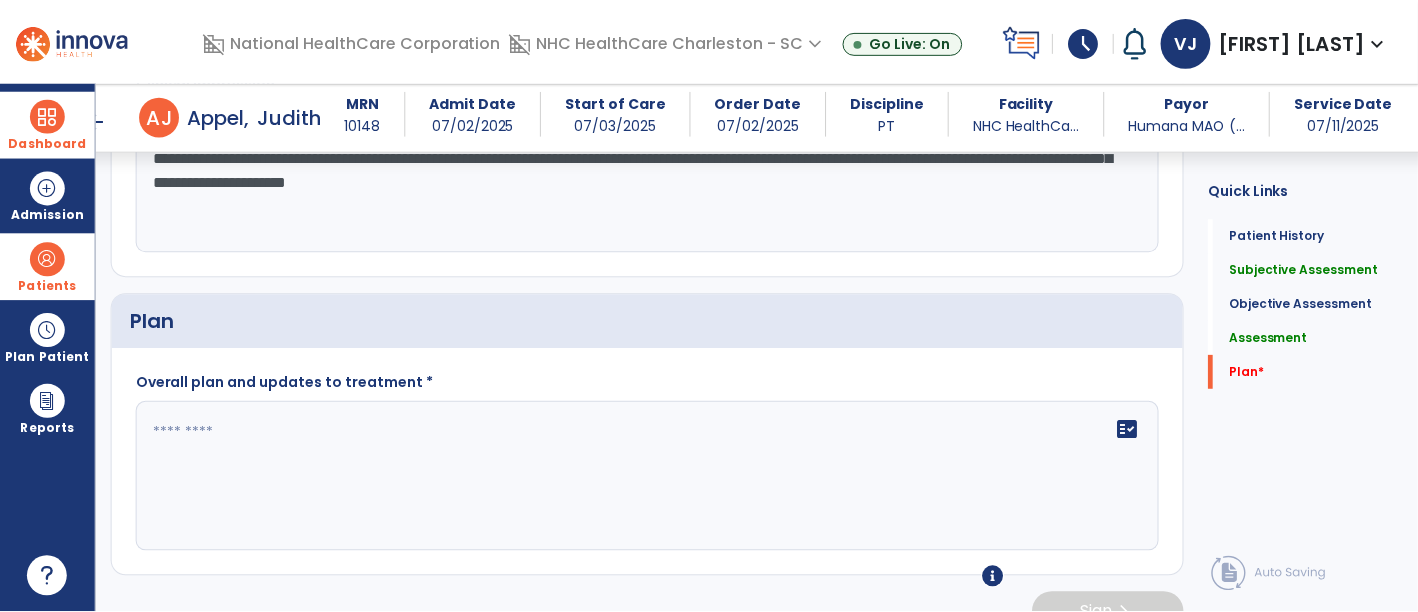 scroll, scrollTop: 2158, scrollLeft: 0, axis: vertical 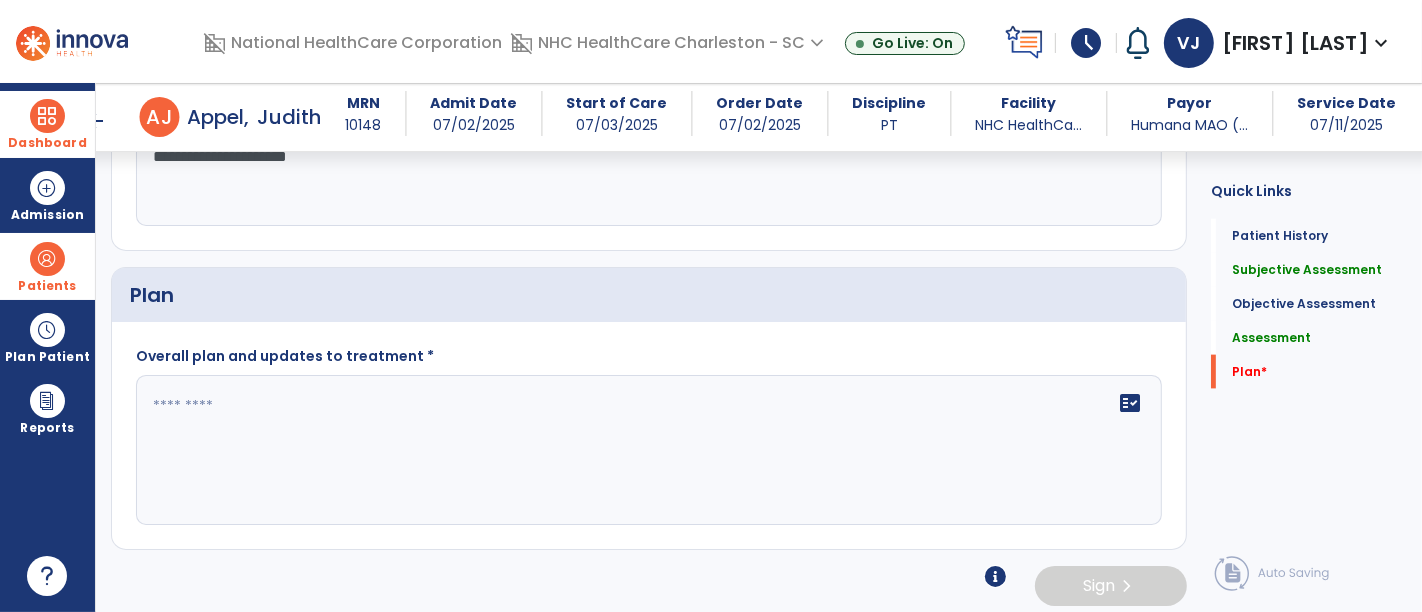 type on "**********" 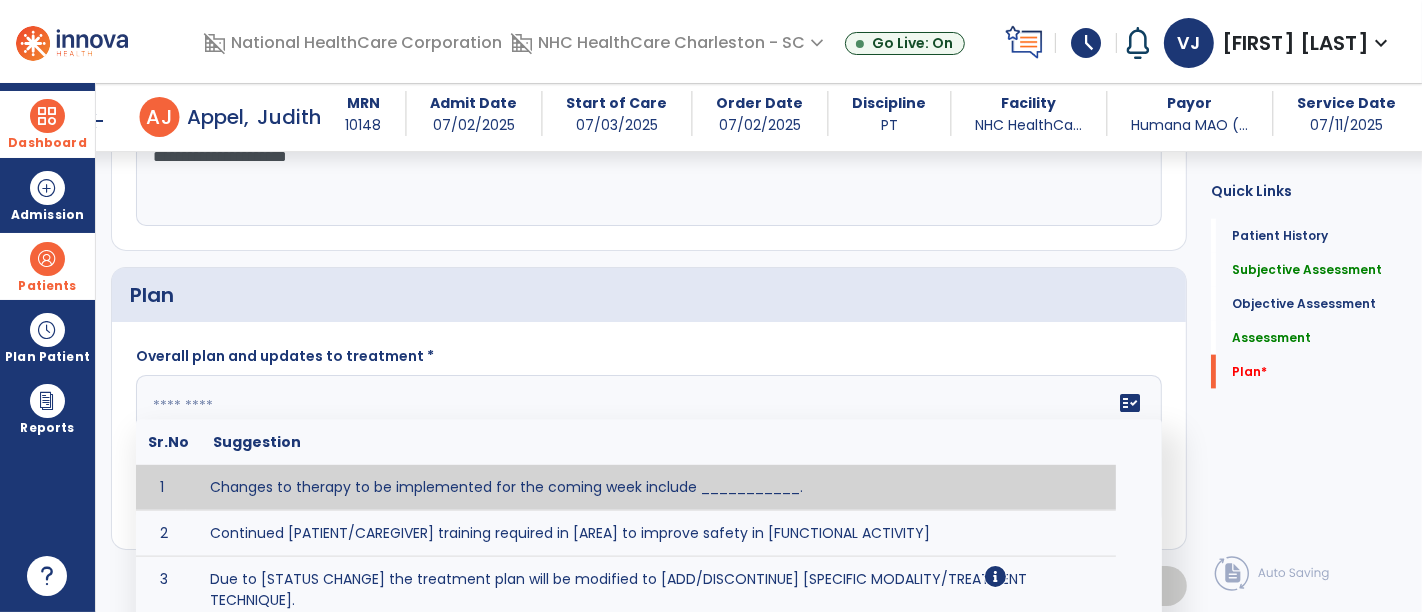 click on "fact_check  Sr.No Suggestion 1 Changes to therapy to be implemented for the coming week include ___________. 2 Continued [PATIENT/CAREGIVER] training required in [AREA] to improve safety in [FUNCTIONAL ACTIVITY] 3 Due to [STATUS CHANGE] the treatment plan will be modified to [ADD/DISCONTINUE] [SPECIFIC MODALITY/TREATMENT TECHNIQUE]. 4 Goals related to ___________ have been met.  Will add new STG's to address _______ in the upcoming week. 5 Updated precautions include ________. 6 Progress treatment to include ____________. 7 Requires further [PATIENT/CAREGIVER] training in ______ to improve safety in ________. 8 Short term goals related to _________ have been met and new short term goals to be added as appropriate for patient. 9 STGs have been met, will now focus on LTGs. 10 The plan for next week's visits include [INTERVENTIONS] with the objective of improving [IMPAIRMENTS] to continue to progress toward long term goal(s). 11 12 13 Changes to therapy to be implemented for the coming week include ___________." 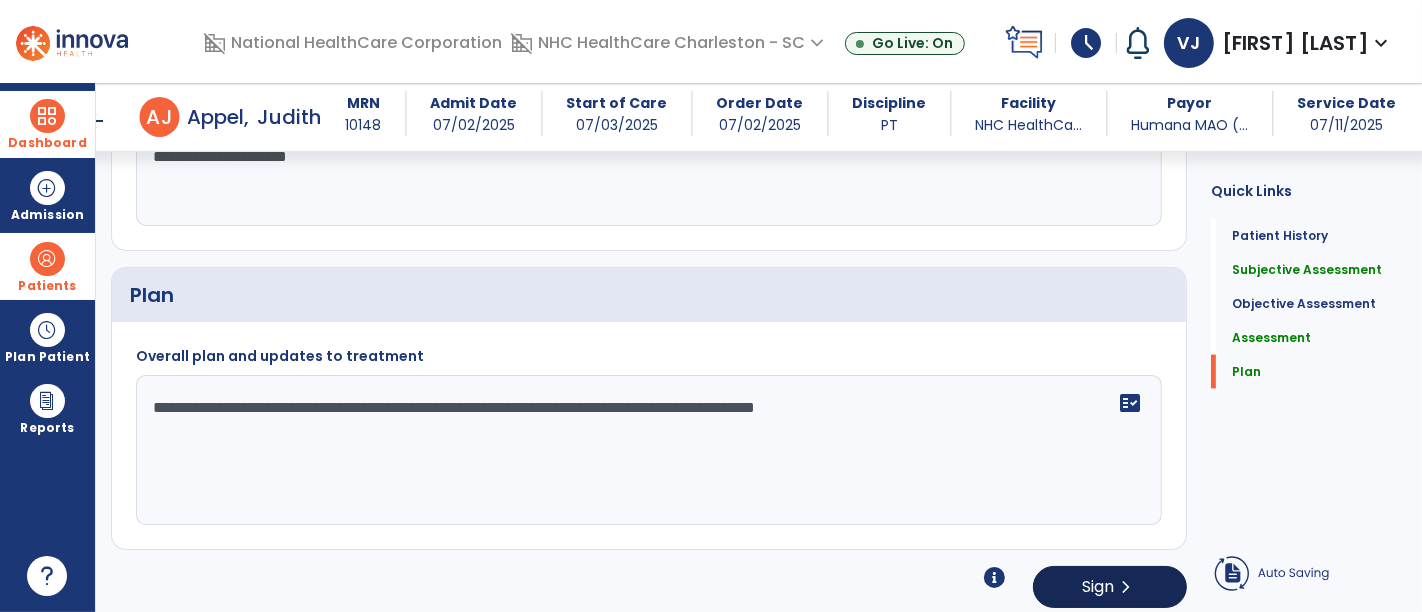 type on "**********" 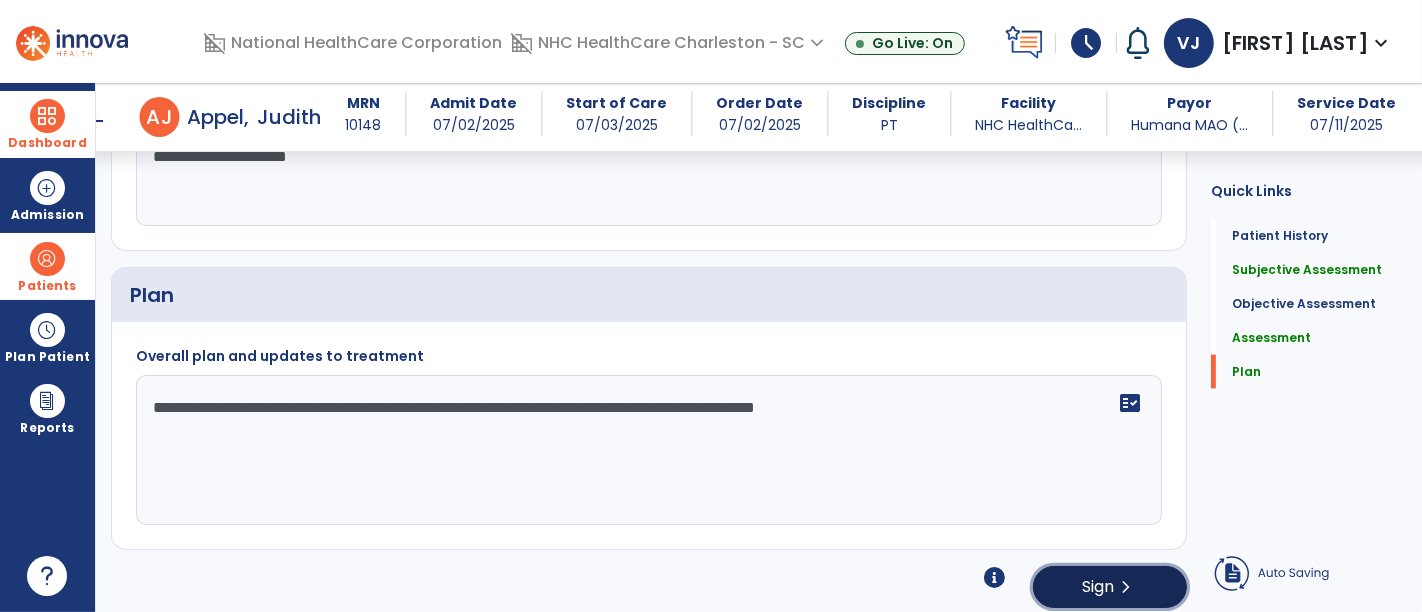 click on "chevron_right" 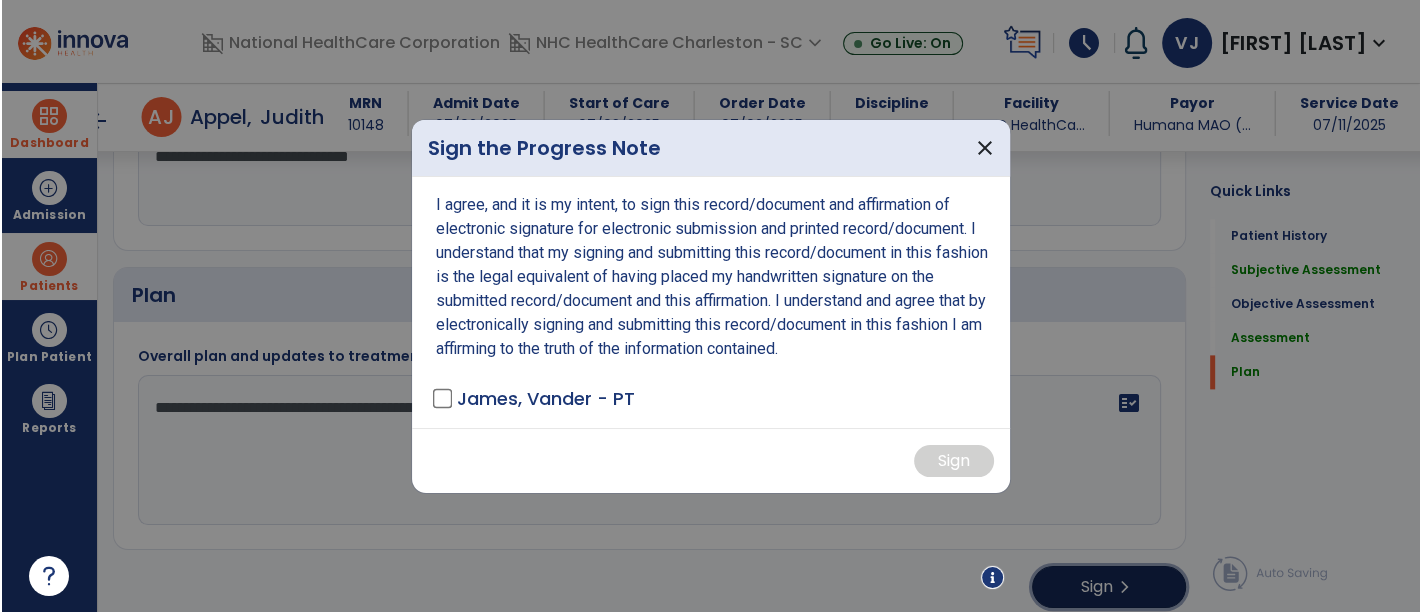 scroll, scrollTop: 2158, scrollLeft: 0, axis: vertical 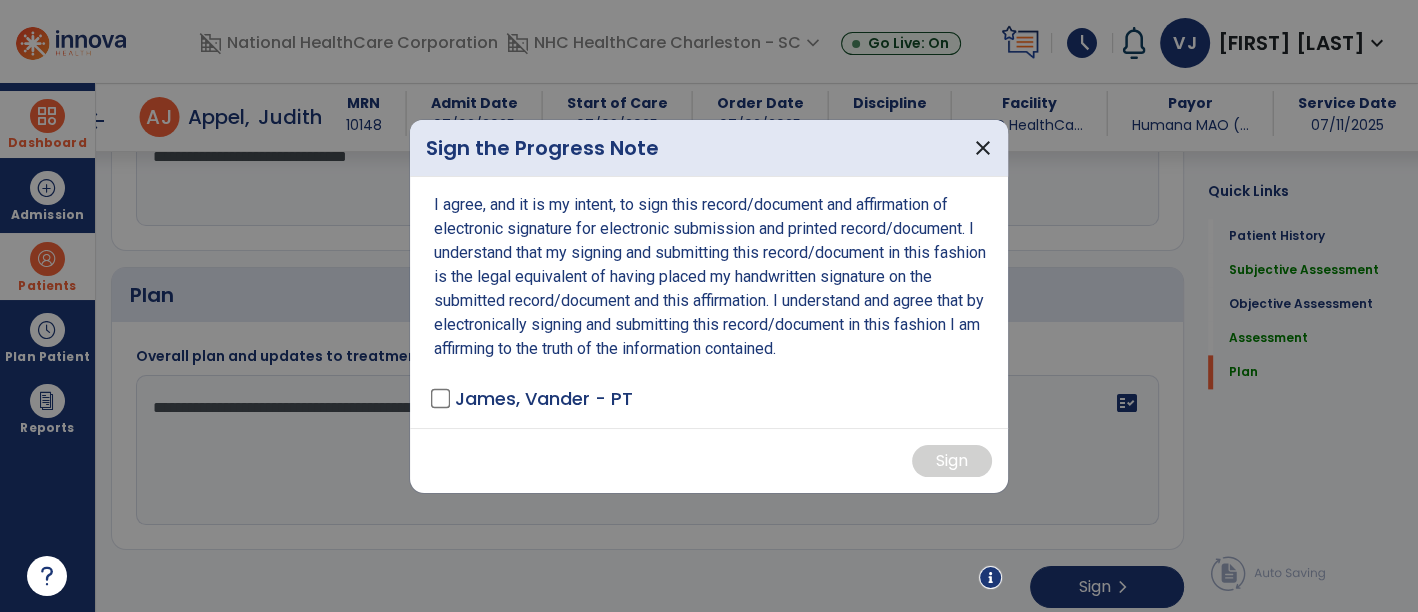click on "I agree, and it is my intent, to sign this record/document and affirmation of electronic signature for electronic submission and printed record/document. I understand that my signing and submitting this record/document in this fashion is the legal equivalent of having placed my handwritten signature on the submitted record/document and this affirmation. I understand and agree that by electronically signing and submitting this record/document in this fashion I am affirming to the truth of the information contained.  James, Vander  - PT" at bounding box center [709, 302] 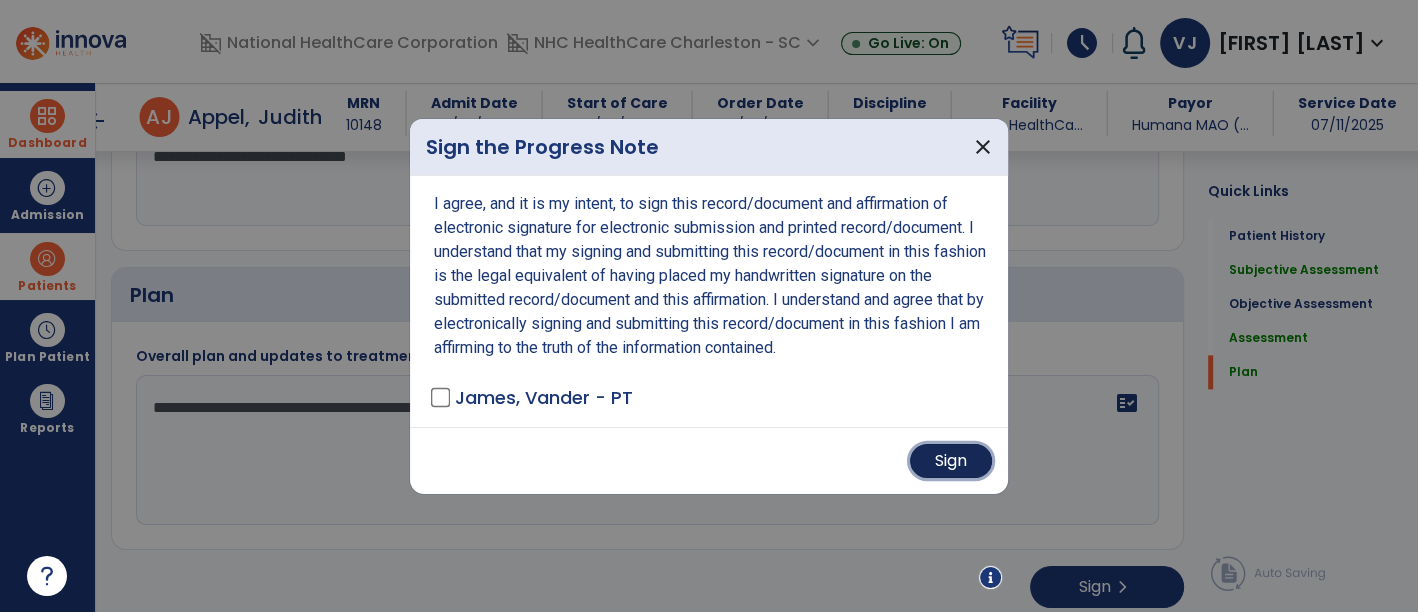 click on "Sign" at bounding box center (951, 461) 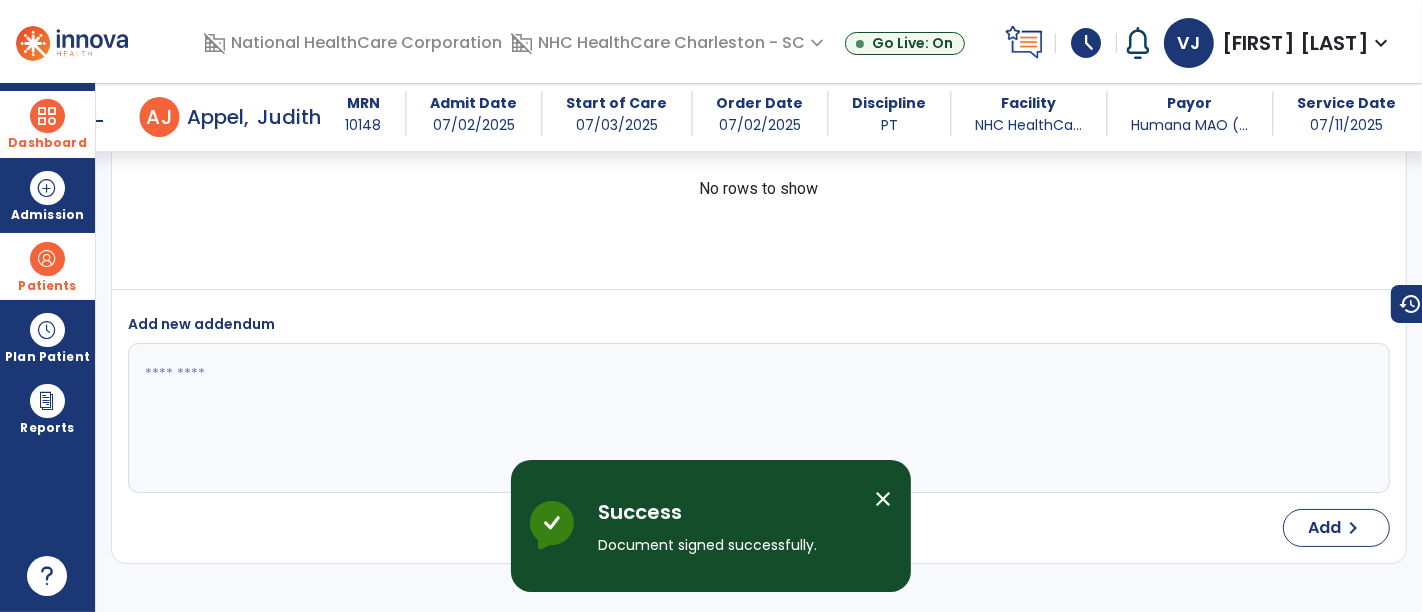 scroll, scrollTop: 2826, scrollLeft: 0, axis: vertical 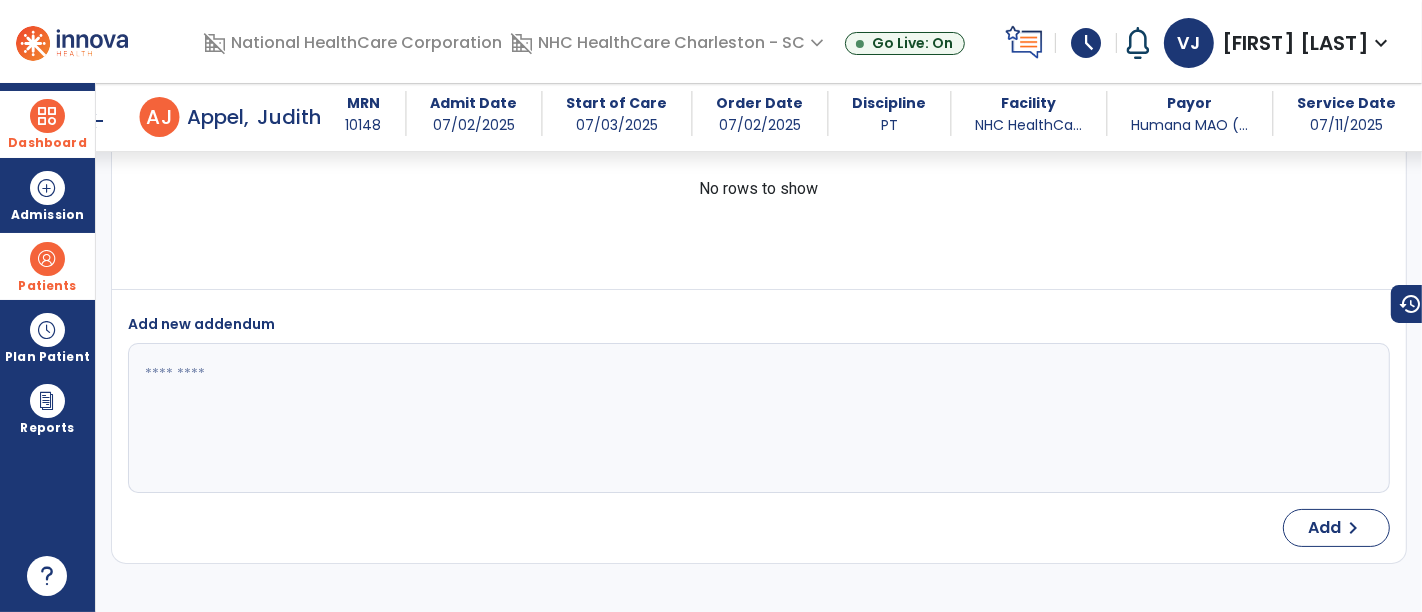 click at bounding box center (47, 116) 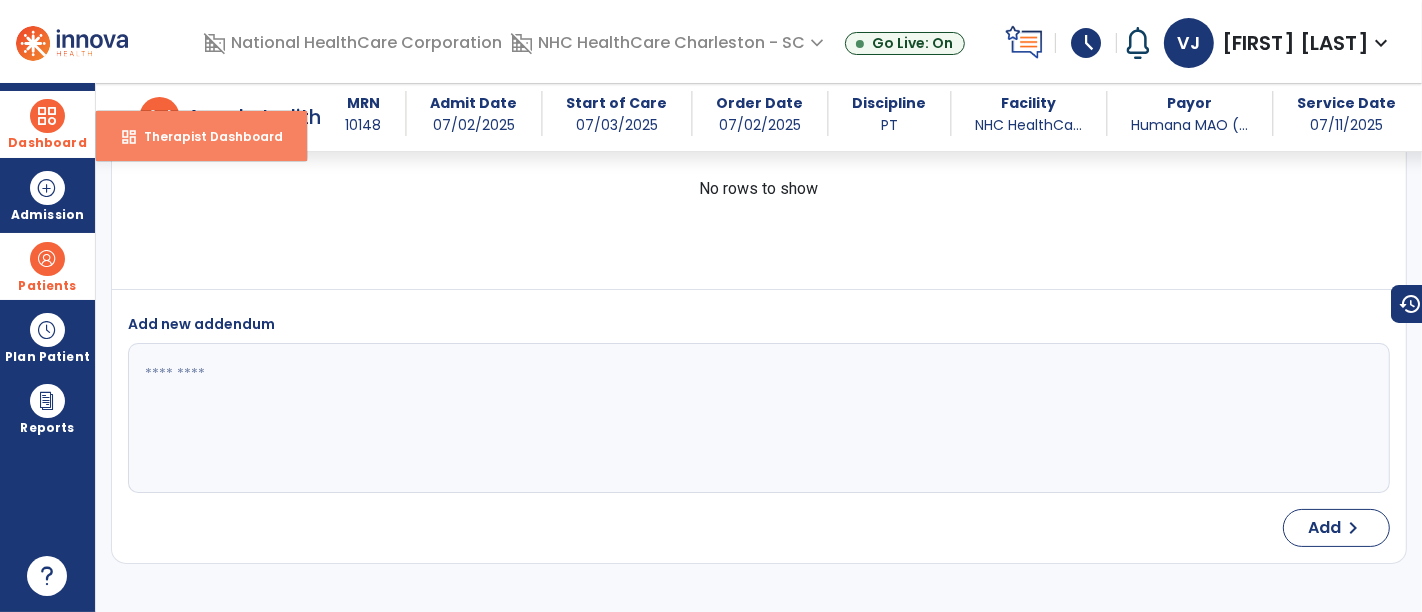 click on "Therapist Dashboard" at bounding box center [205, 136] 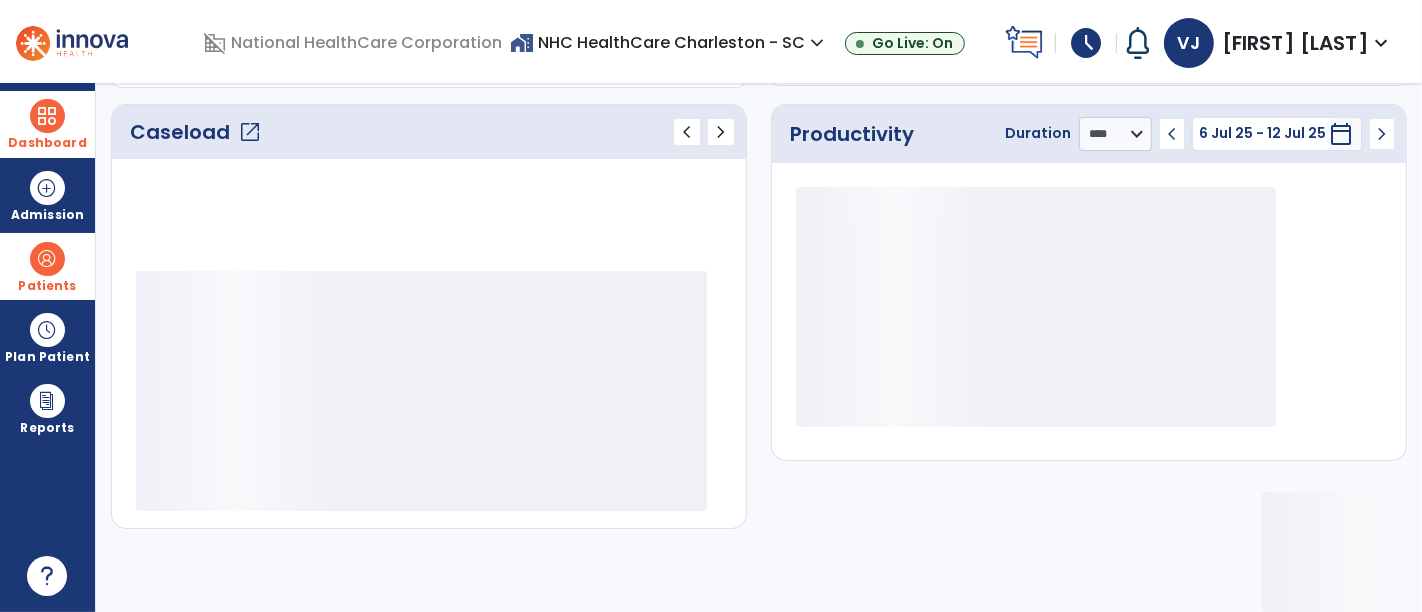 scroll, scrollTop: 261, scrollLeft: 0, axis: vertical 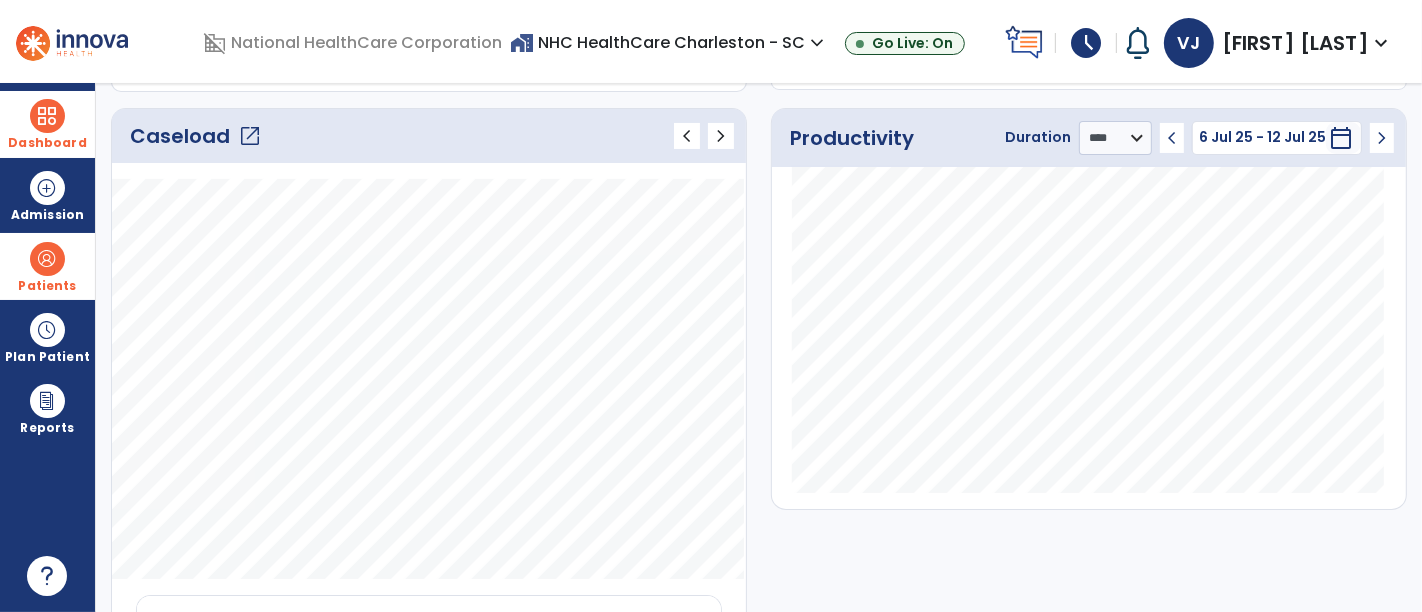 click on "open_in_new" 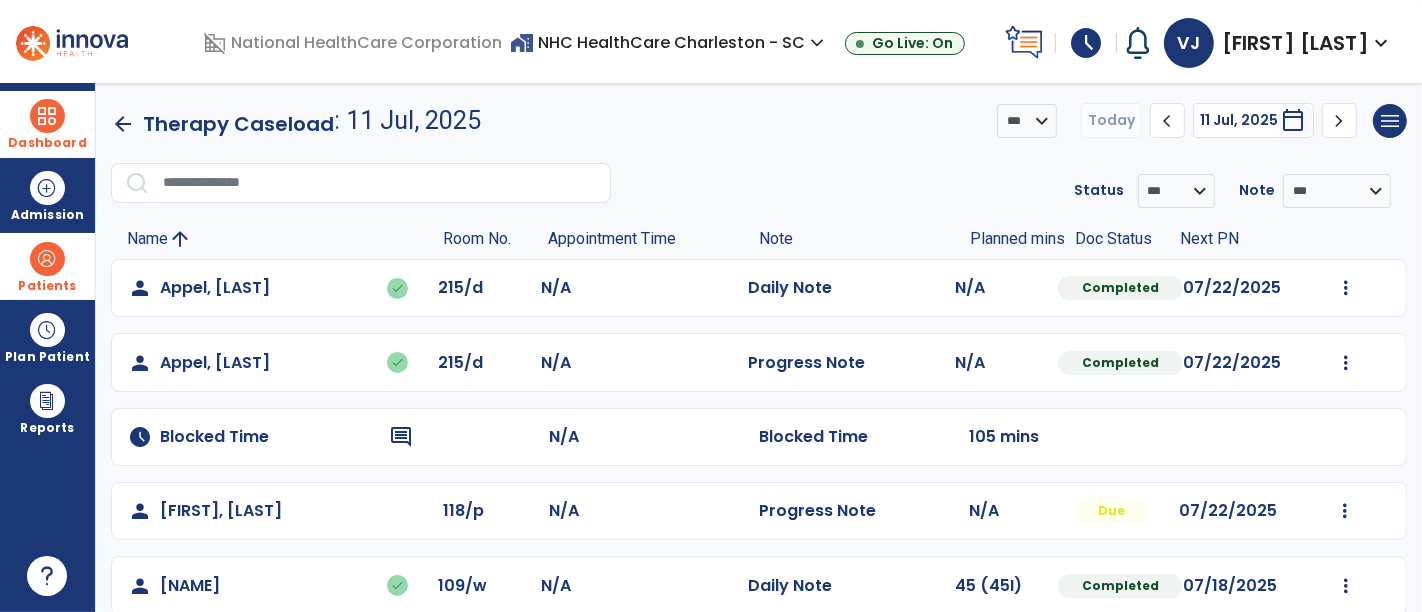 scroll, scrollTop: 111, scrollLeft: 0, axis: vertical 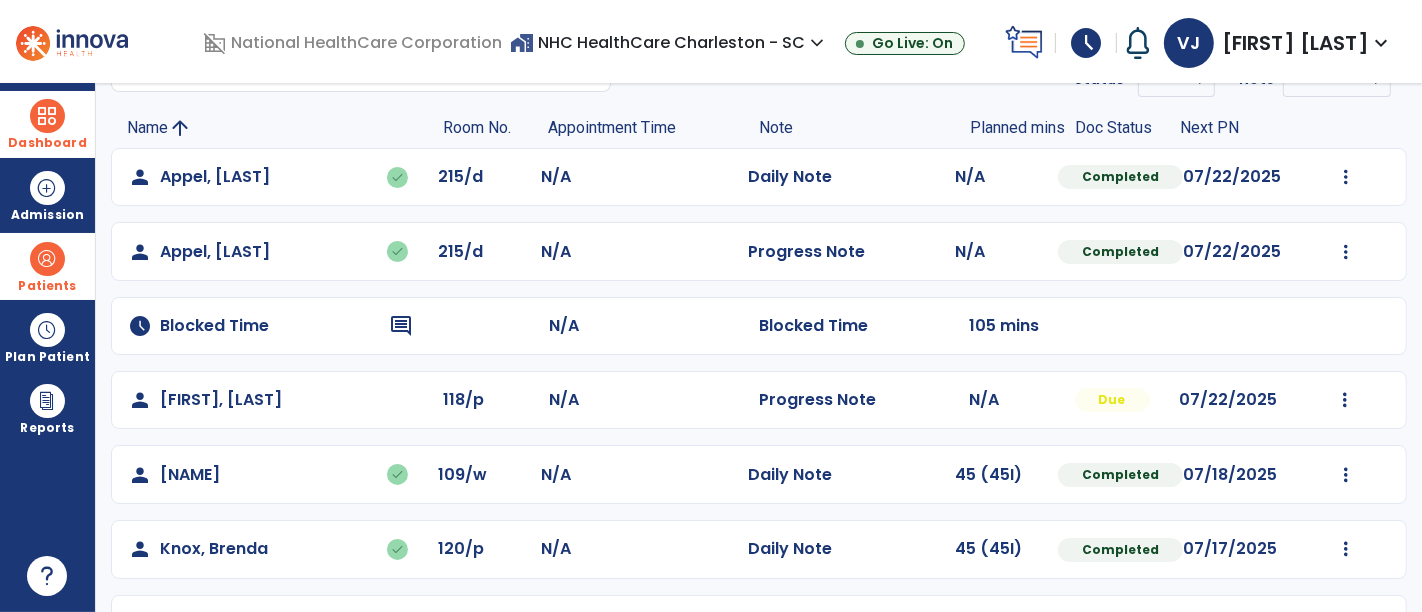 click on "Patients" at bounding box center [47, 266] 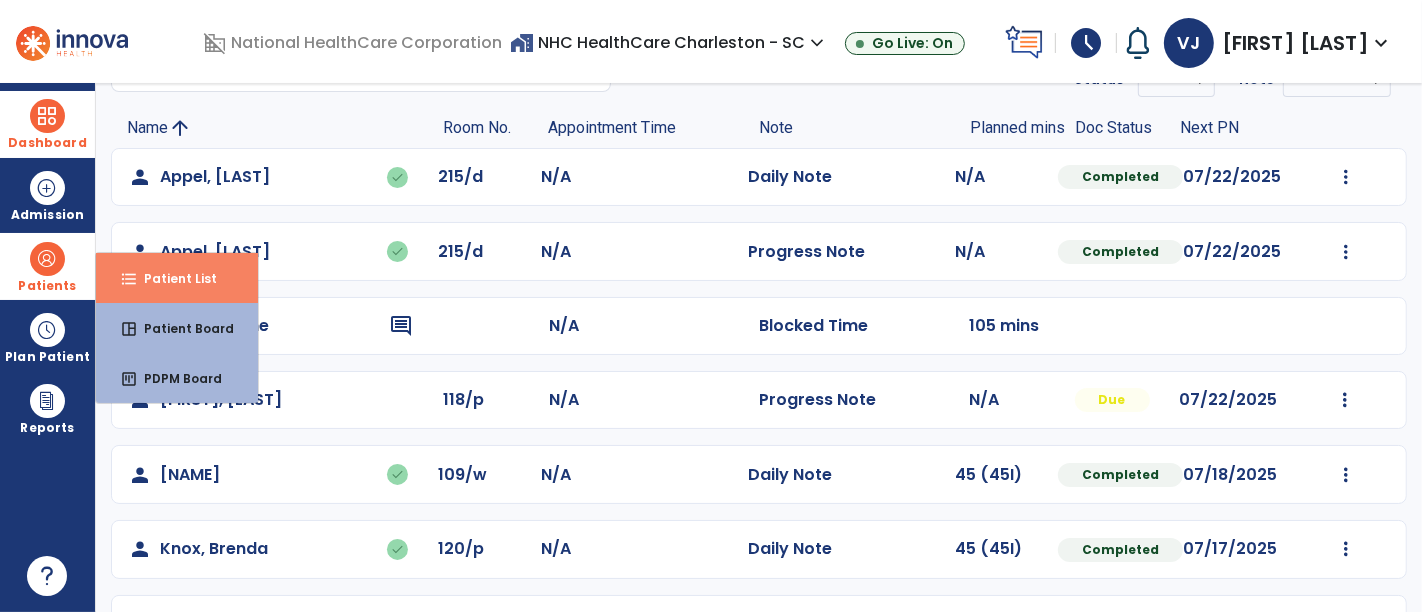 click on "format_list_bulleted  Patient List" at bounding box center [177, 278] 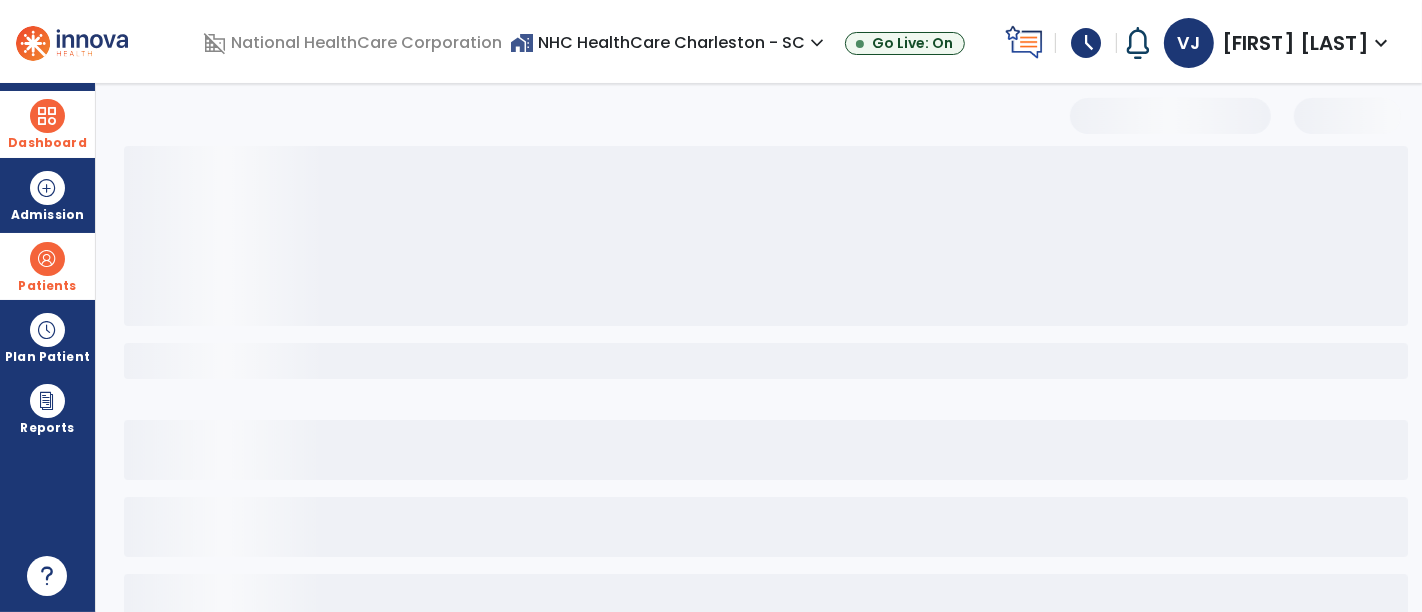 select on "***" 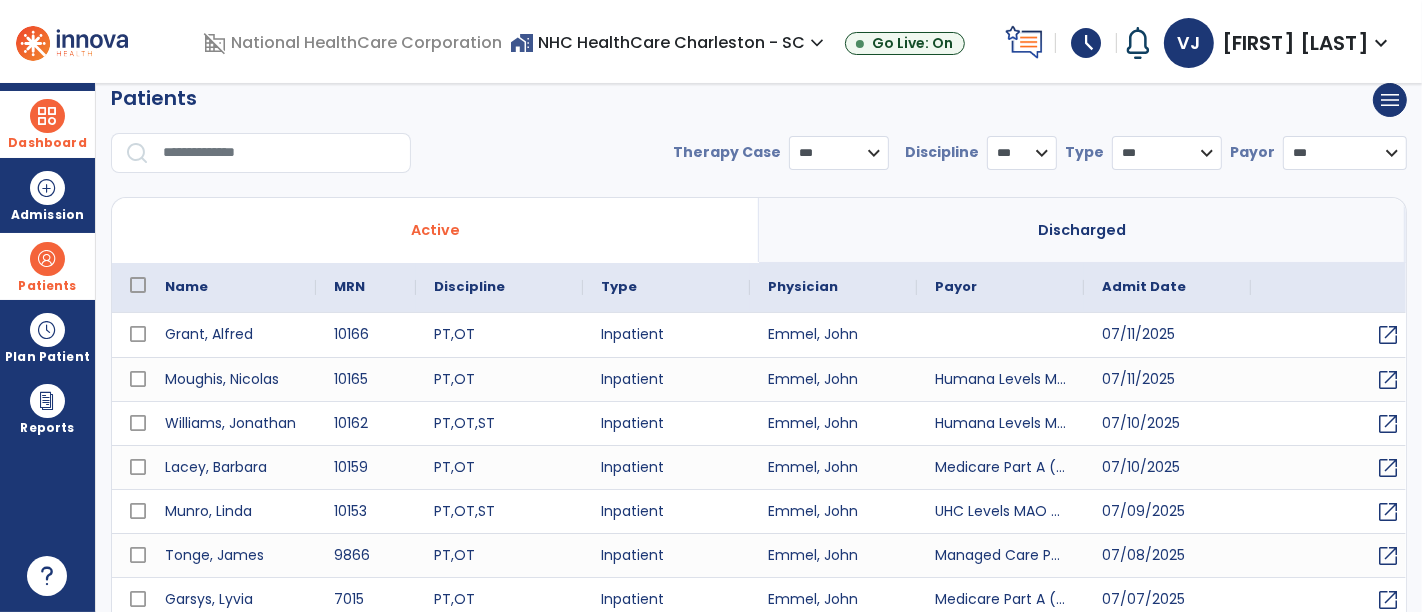 scroll, scrollTop: 0, scrollLeft: 0, axis: both 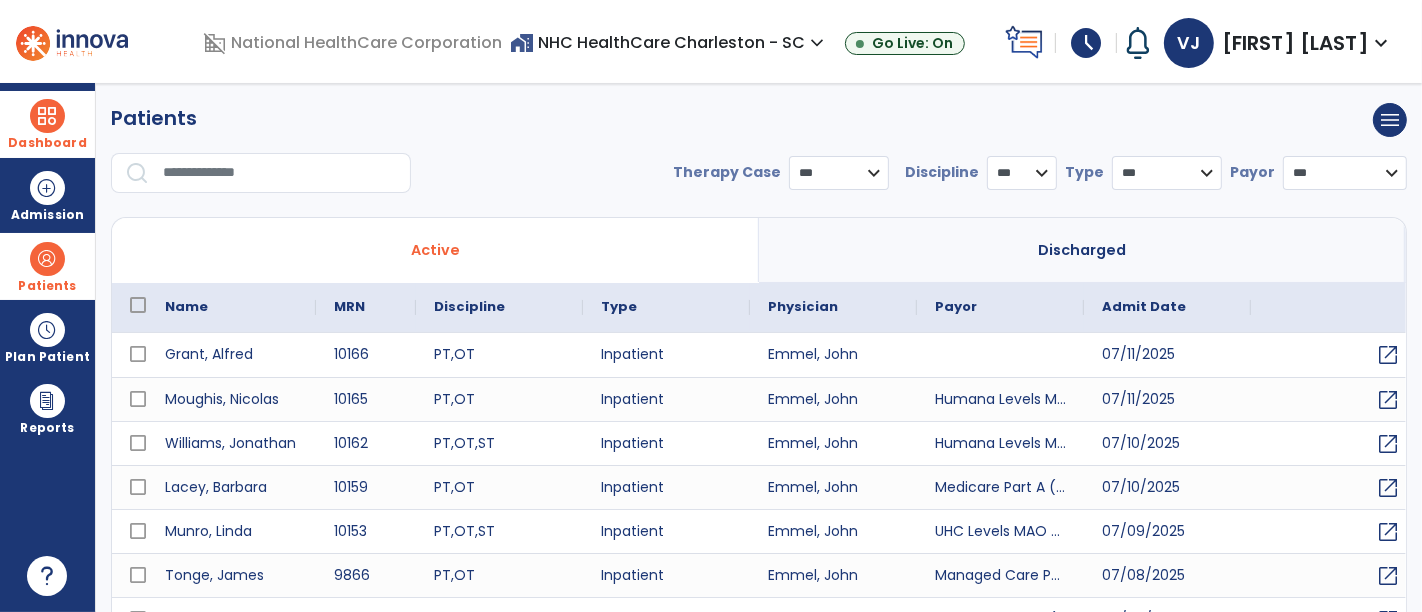 click at bounding box center (280, 173) 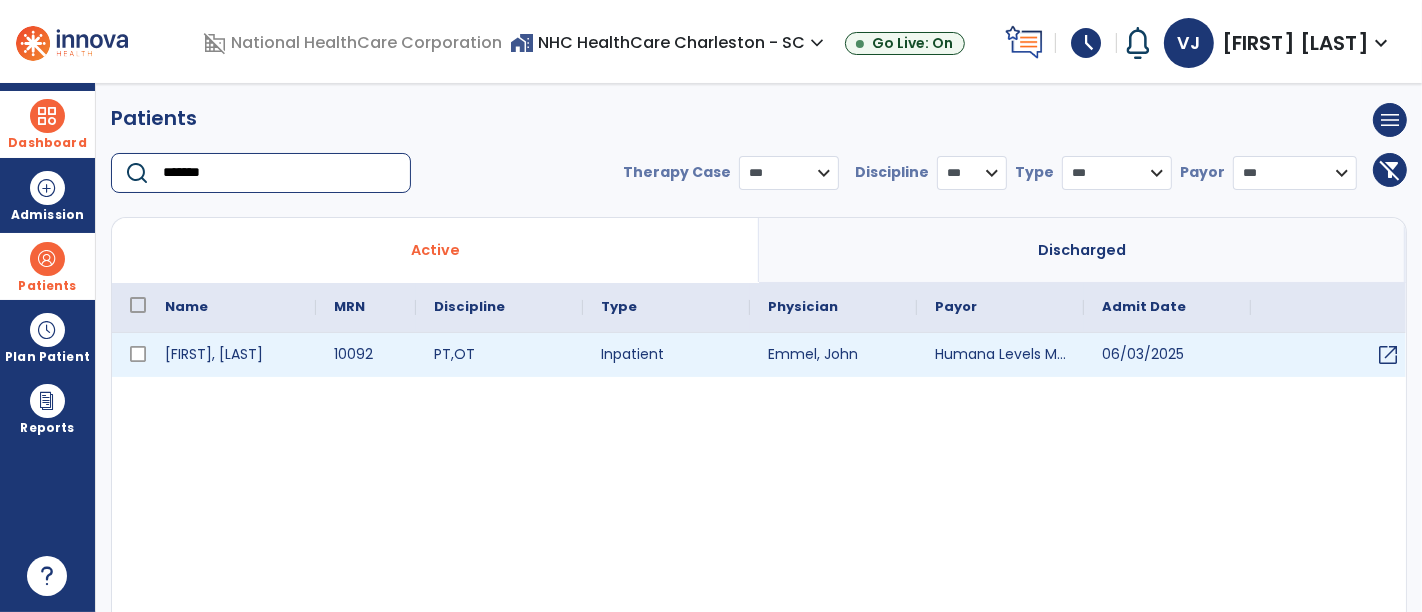 type on "*******" 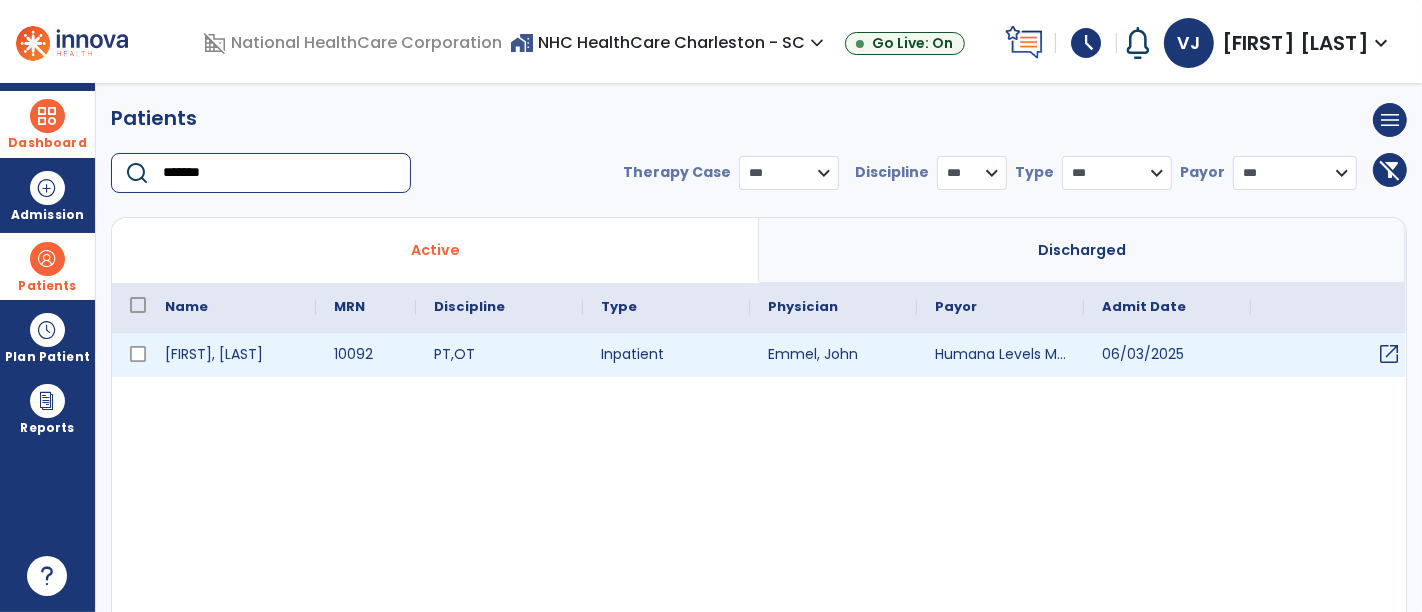 click on "open_in_new" at bounding box center [1389, 354] 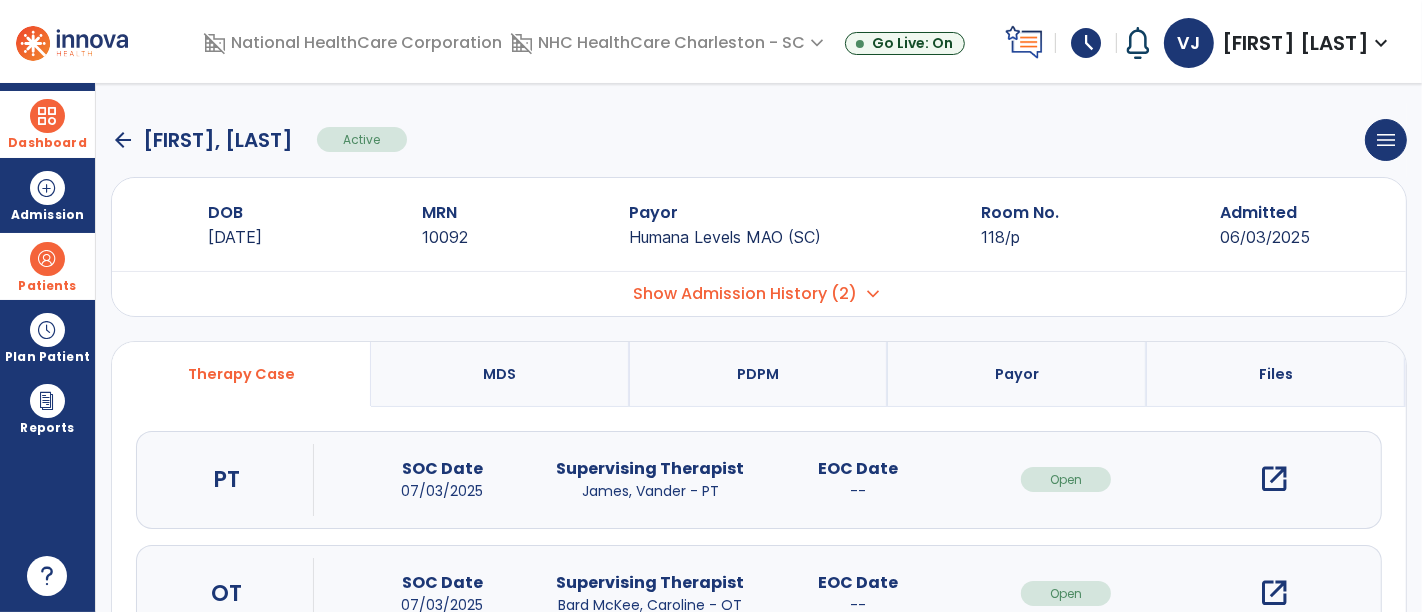 click on "open_in_new" at bounding box center [1274, 479] 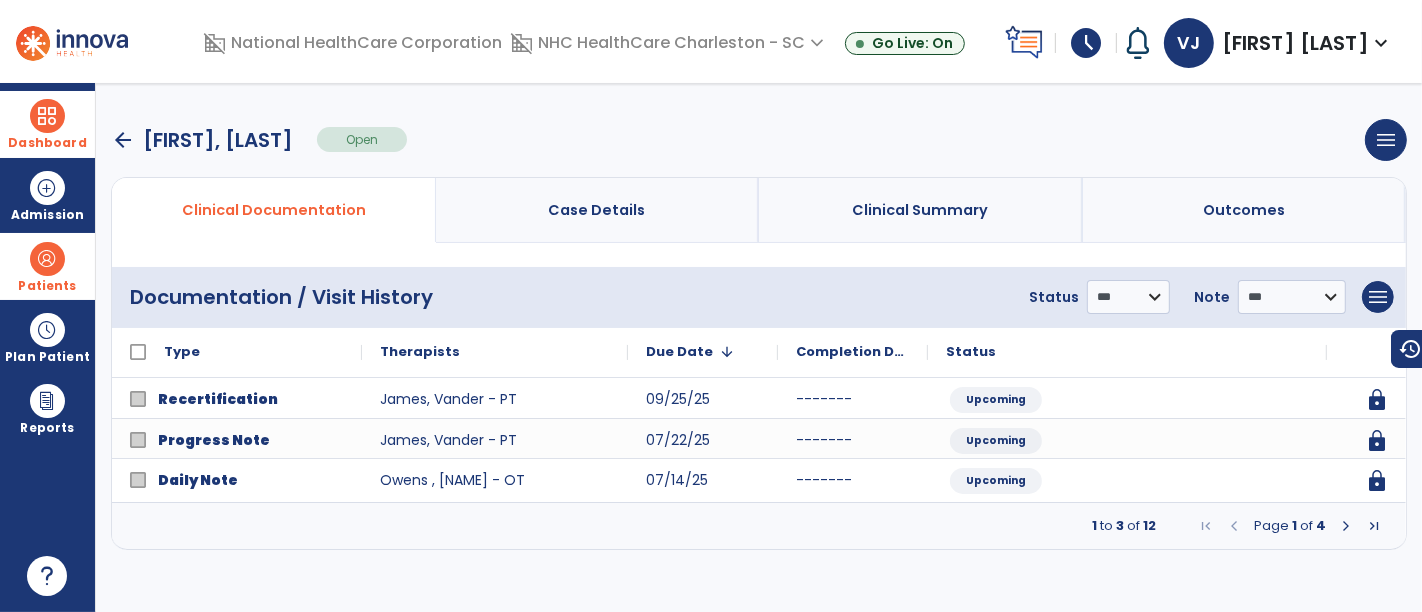 click at bounding box center [1346, 526] 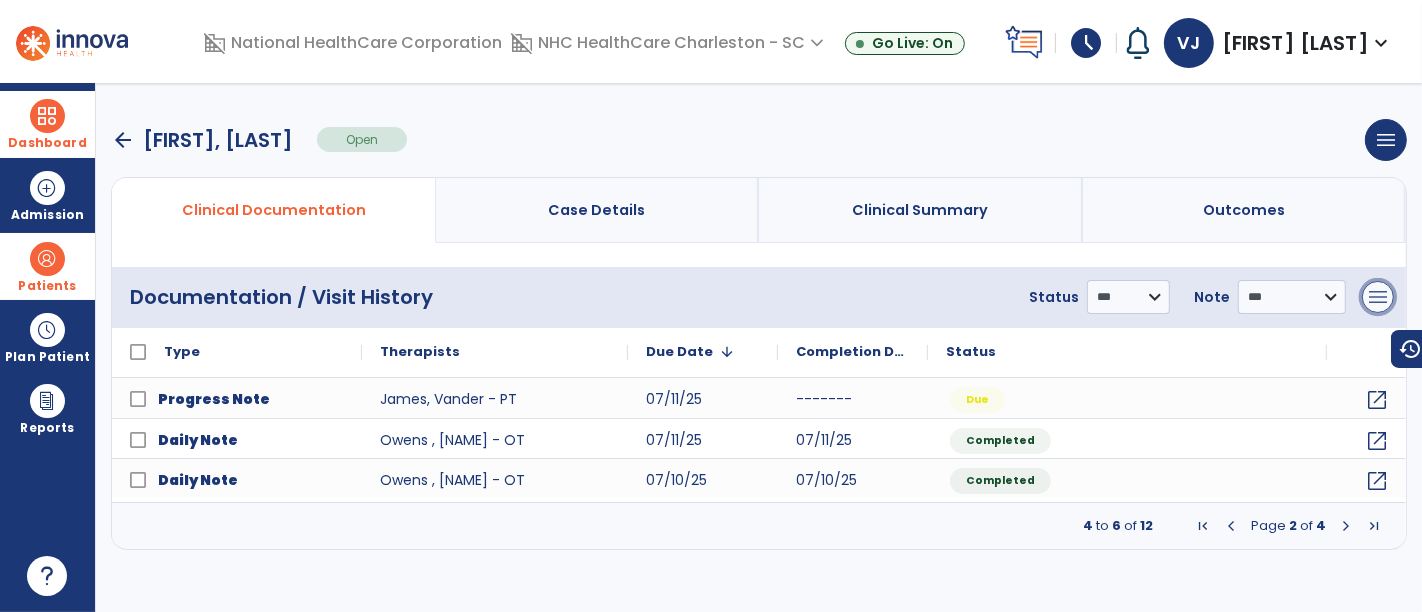 click on "menu" at bounding box center (1378, 297) 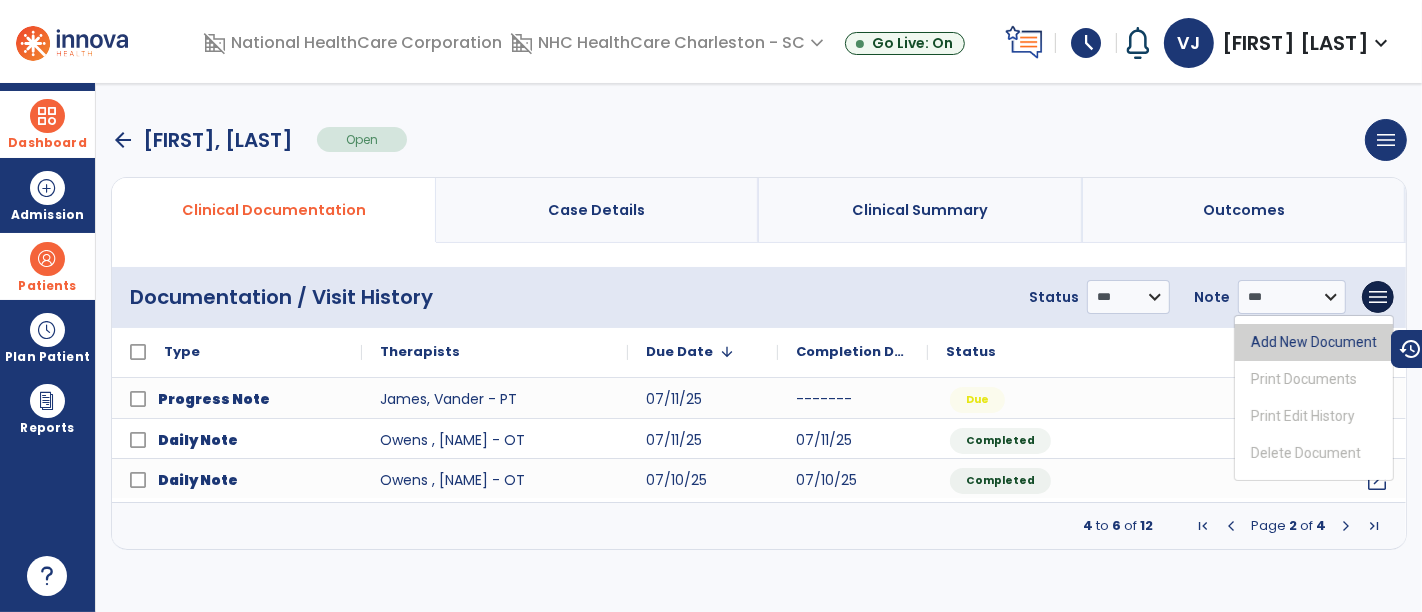 click on "Add New Document" at bounding box center [1314, 342] 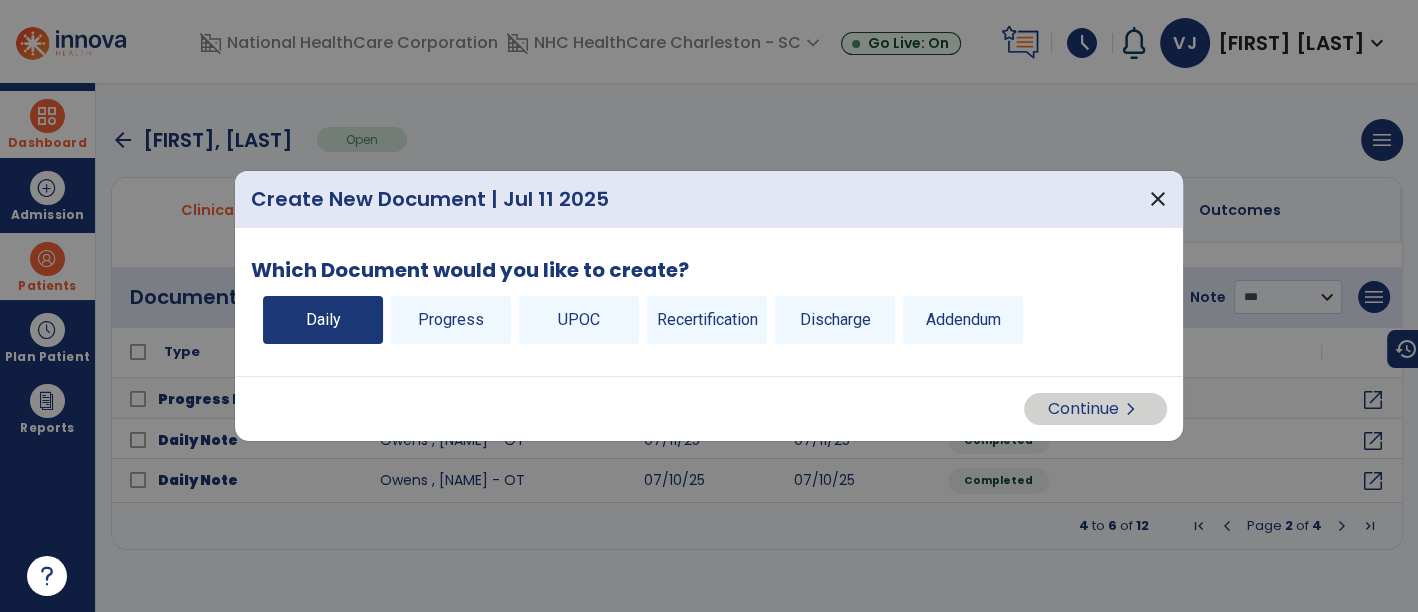click on "Daily" at bounding box center [323, 320] 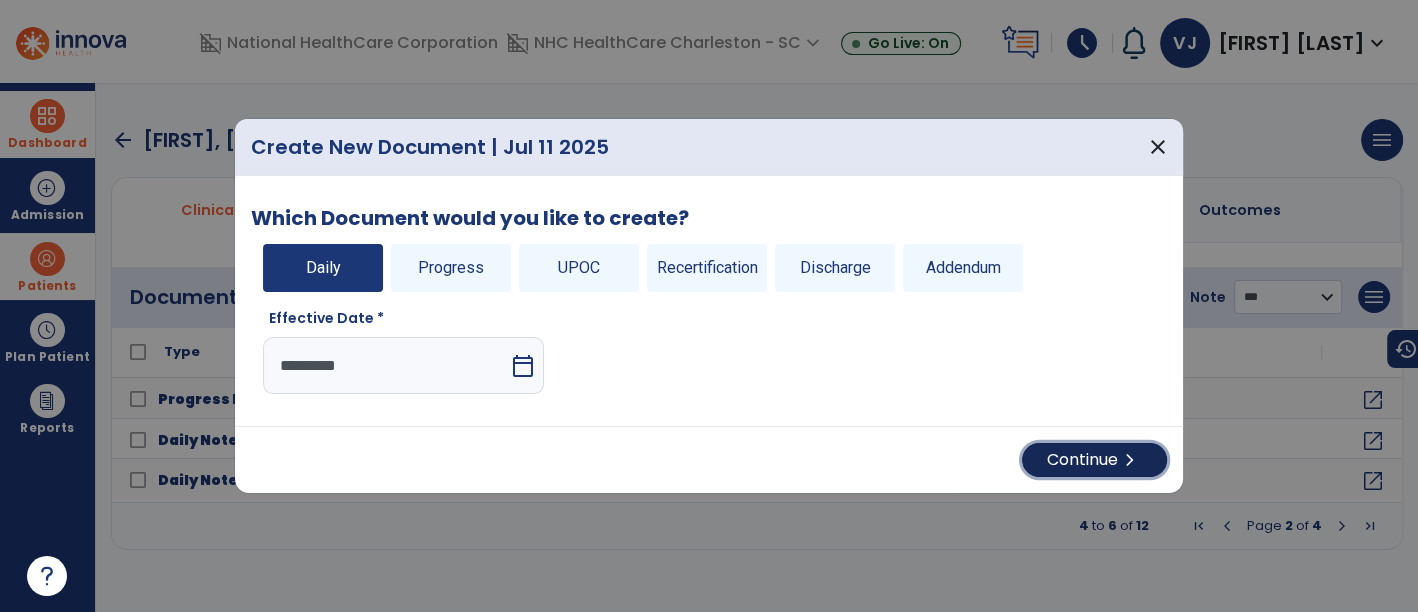 click on "chevron_right" at bounding box center [1130, 460] 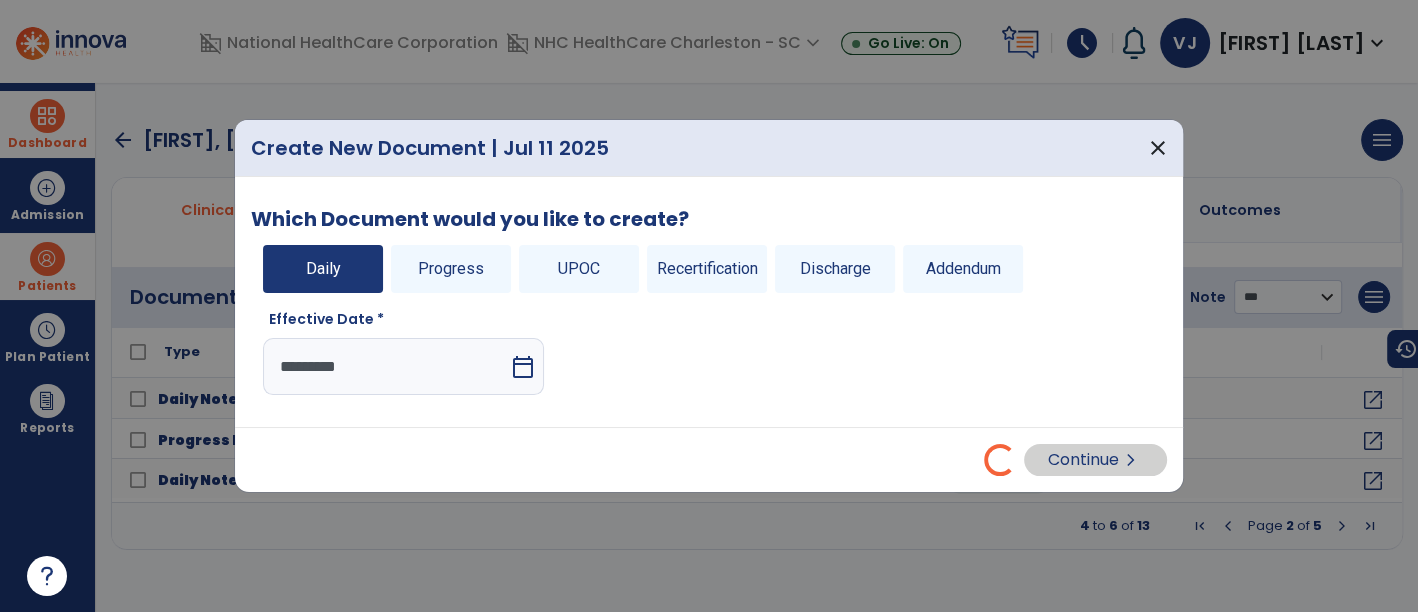 select on "*" 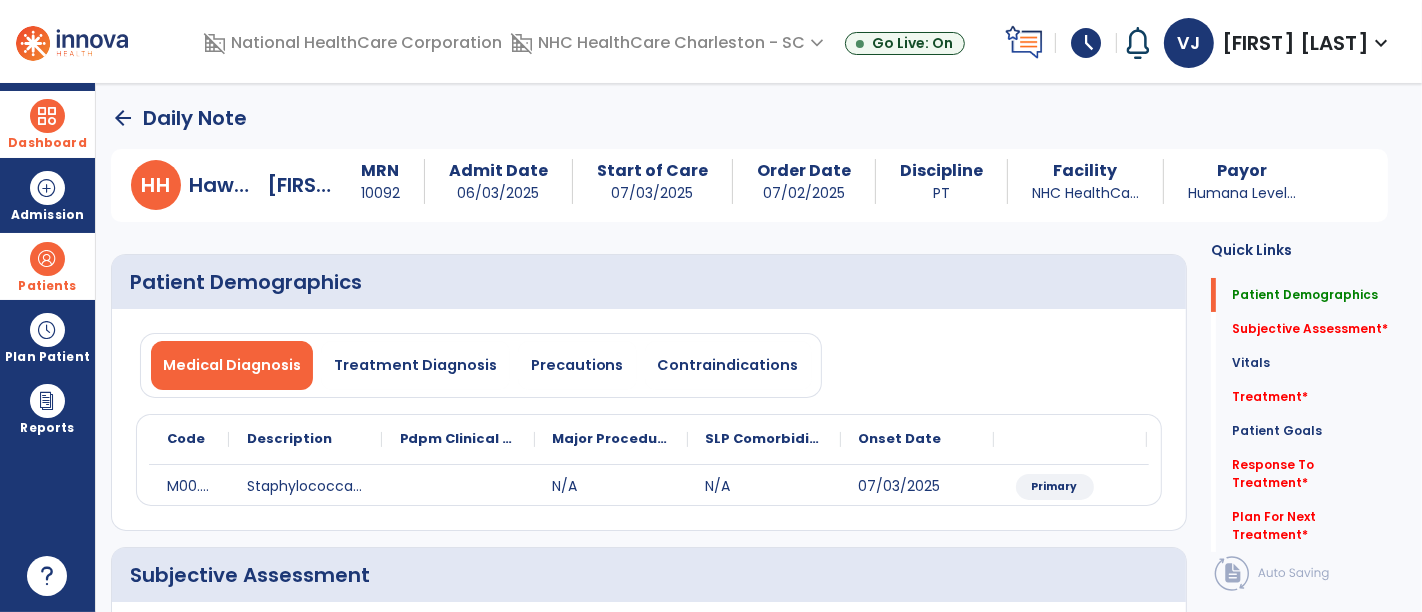 scroll, scrollTop: 333, scrollLeft: 0, axis: vertical 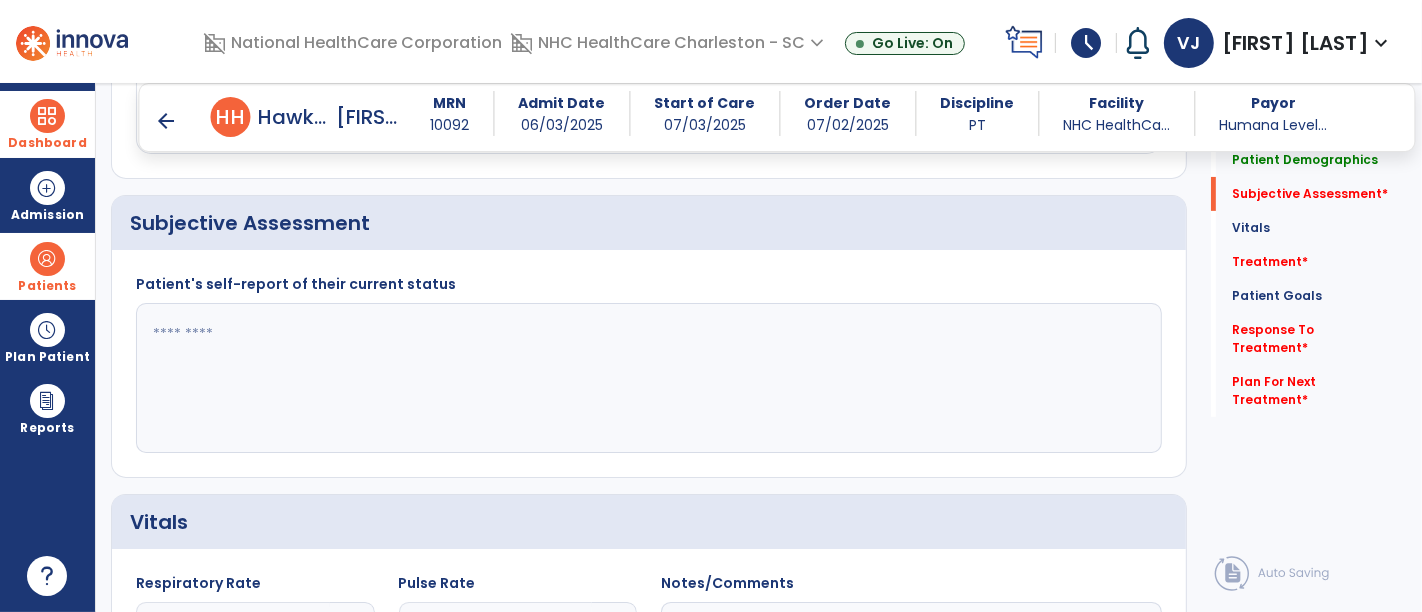 click 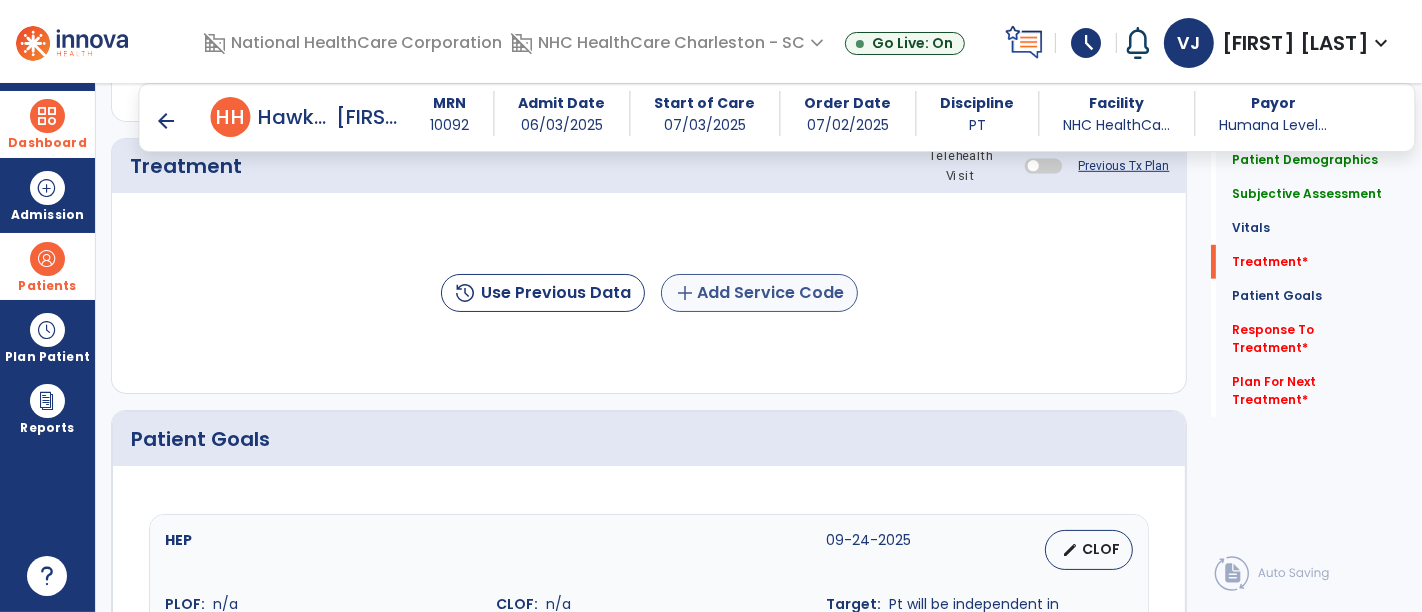 type on "**********" 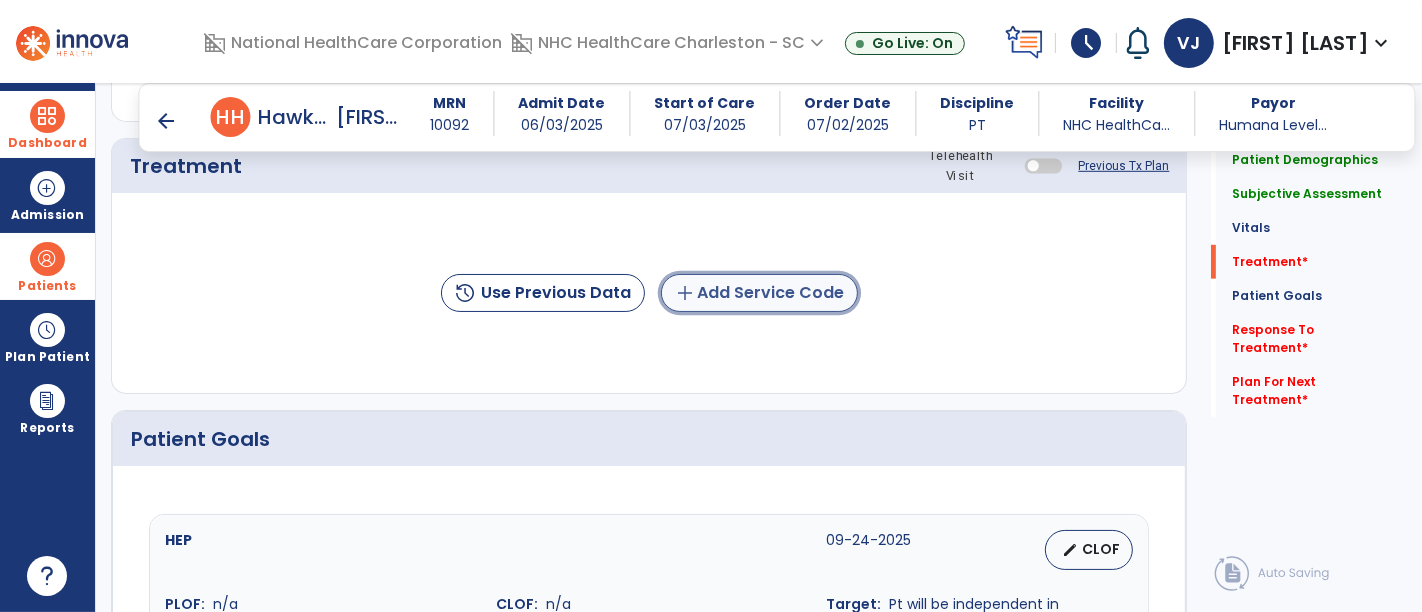 click on "add  Add Service Code" 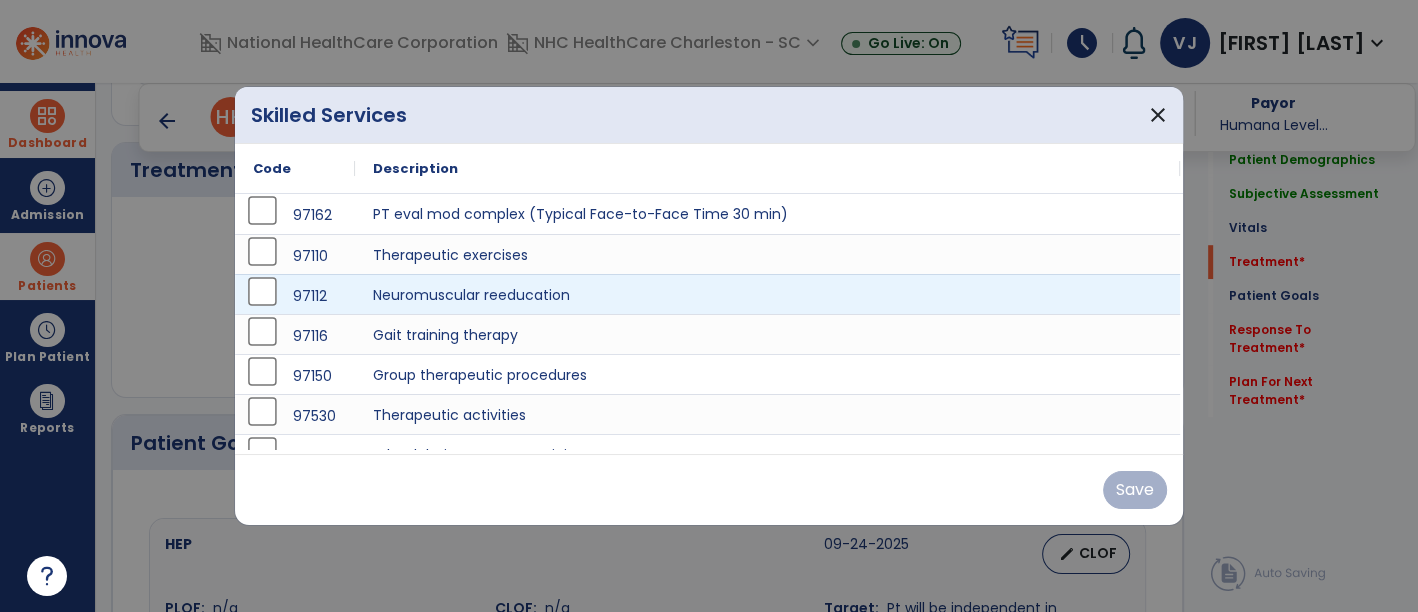 scroll, scrollTop: 1111, scrollLeft: 0, axis: vertical 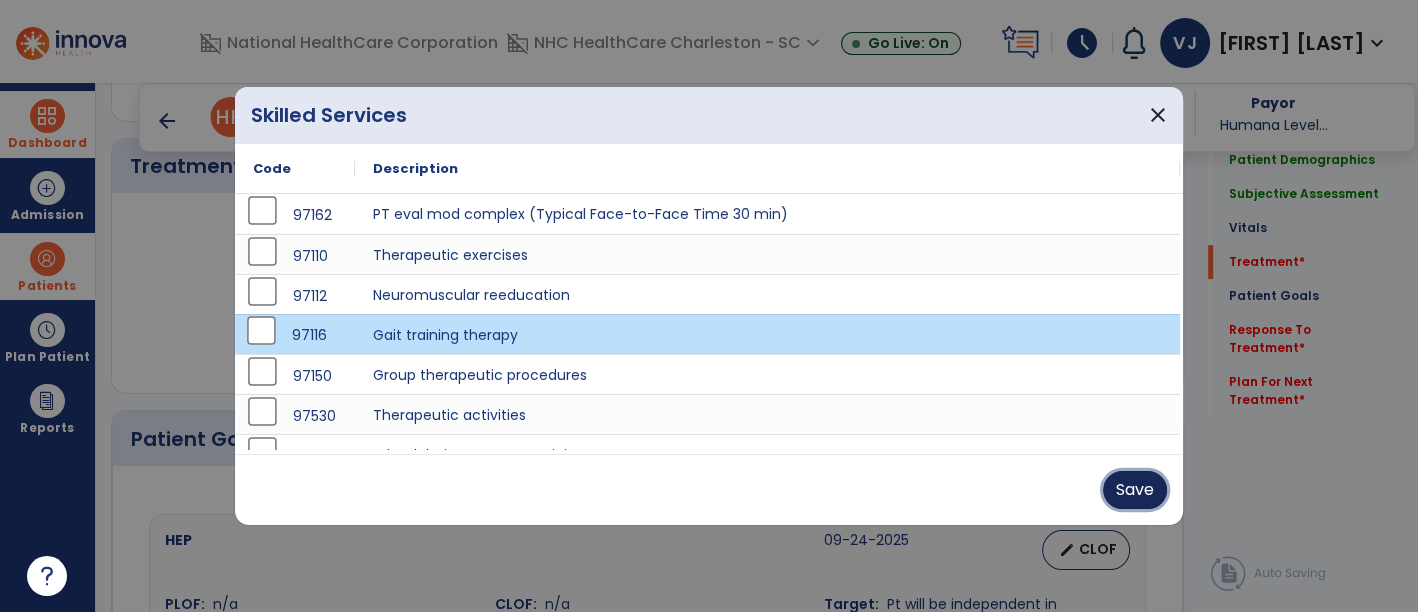 click on "Save" at bounding box center [1135, 490] 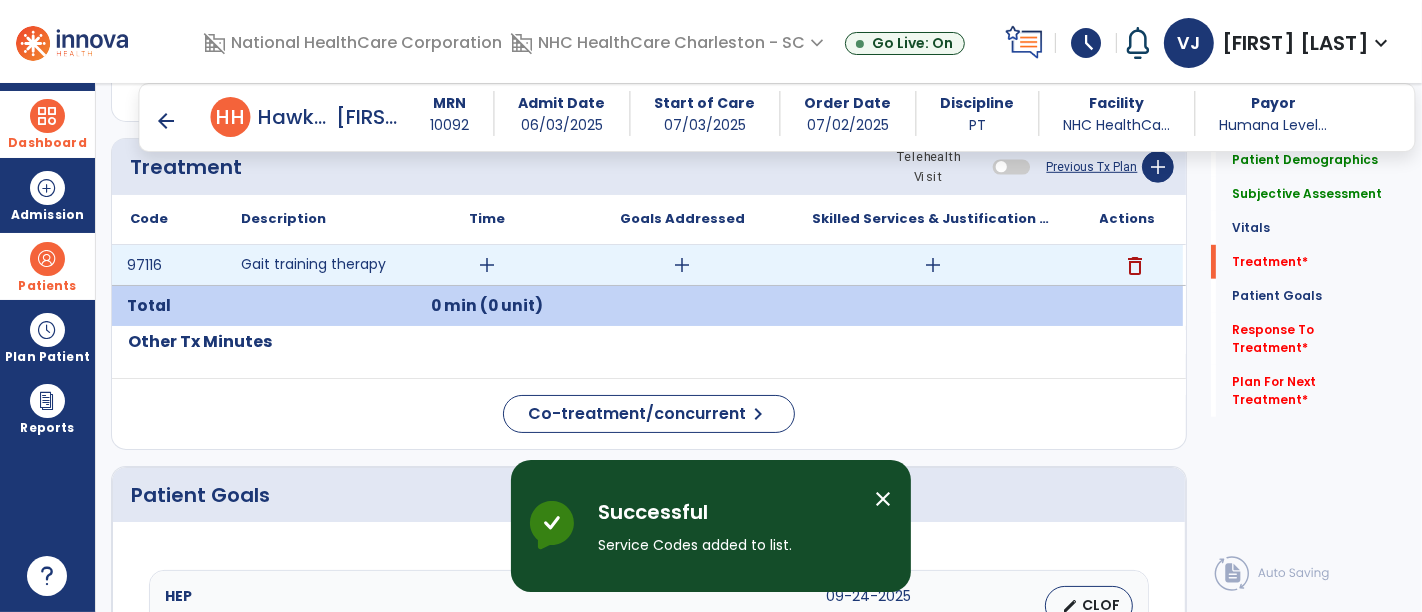 click on "add" at bounding box center (487, 265) 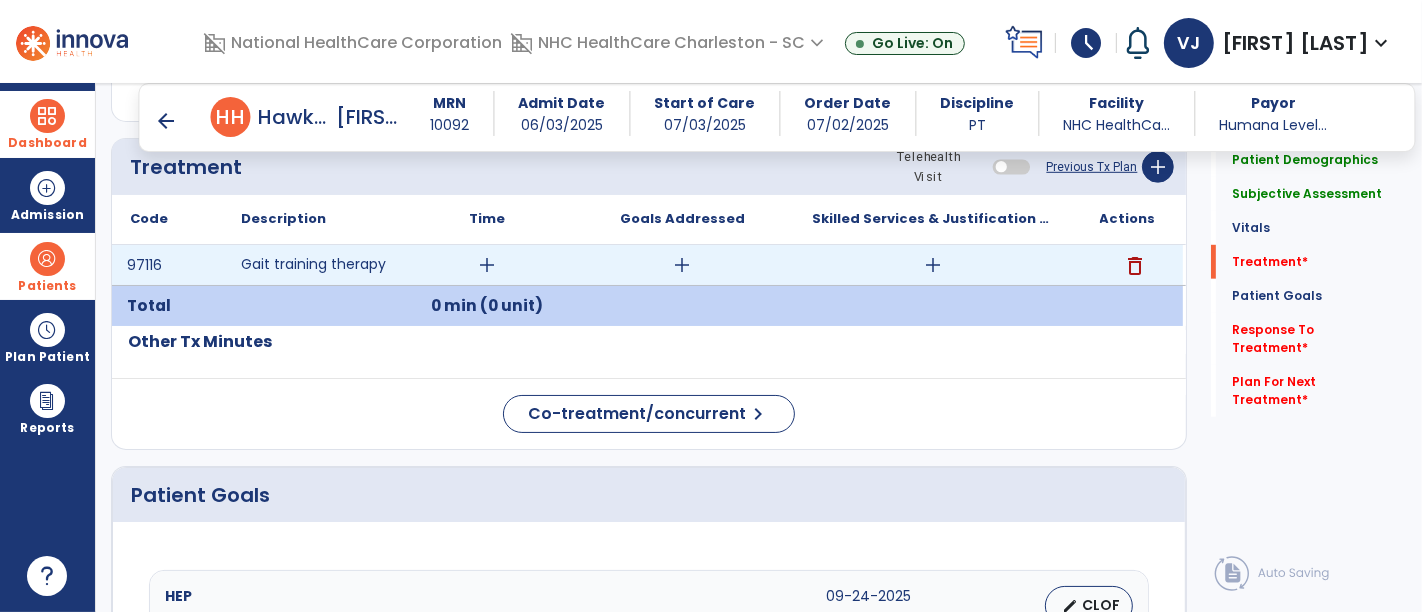 click on "add" at bounding box center (488, 265) 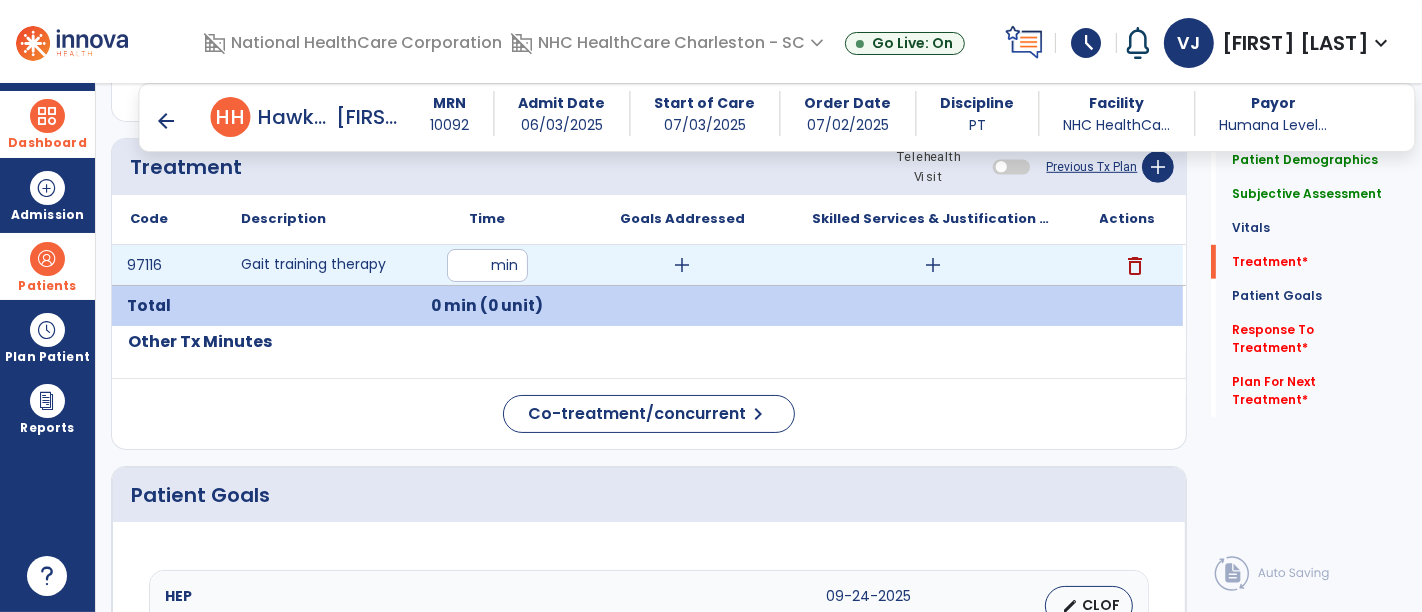 type on "**" 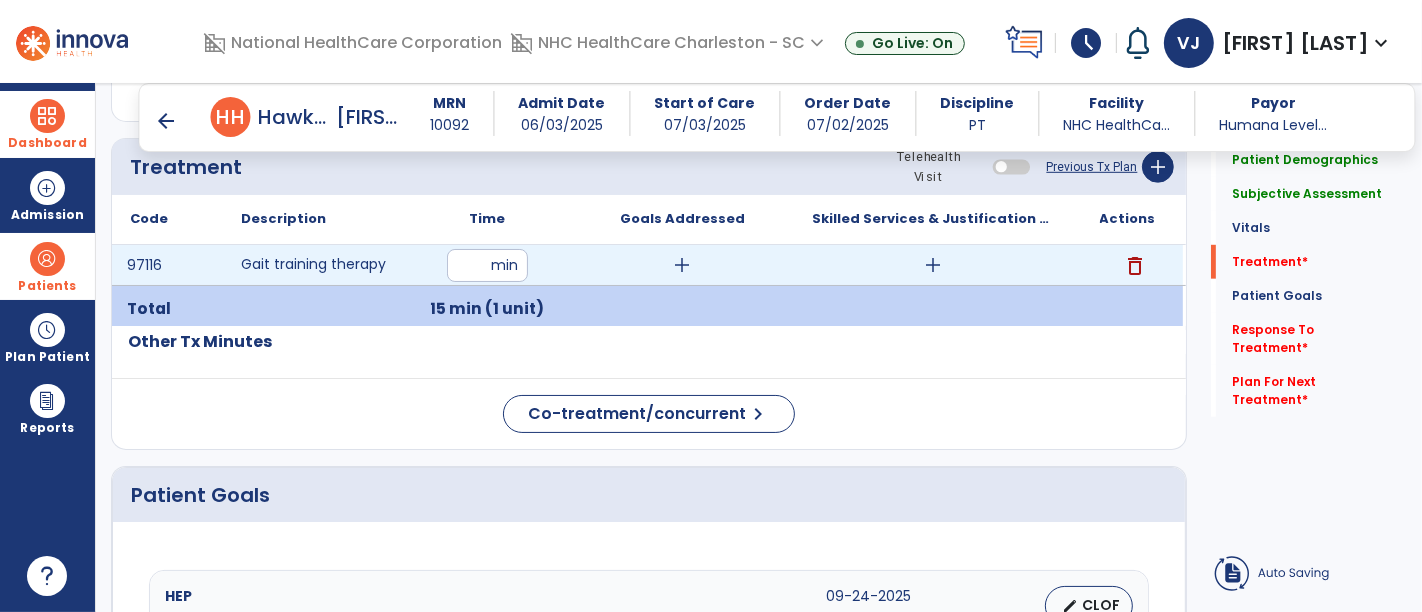 click on "add" at bounding box center (933, 265) 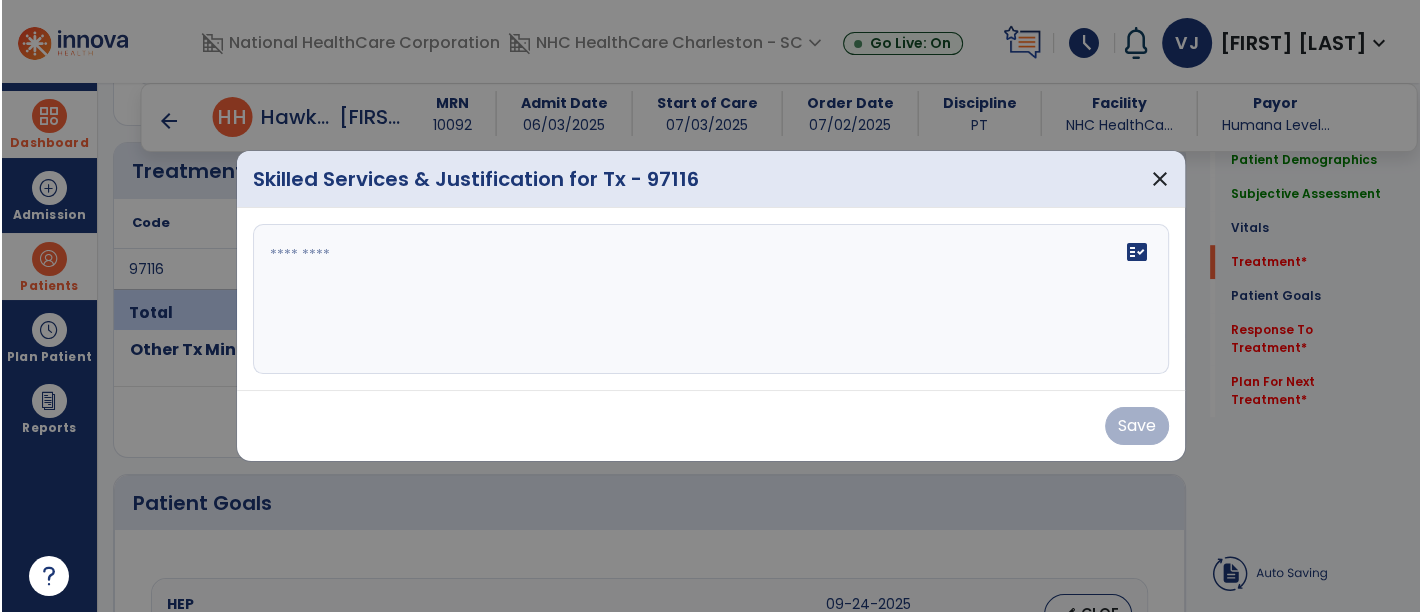 scroll, scrollTop: 1111, scrollLeft: 0, axis: vertical 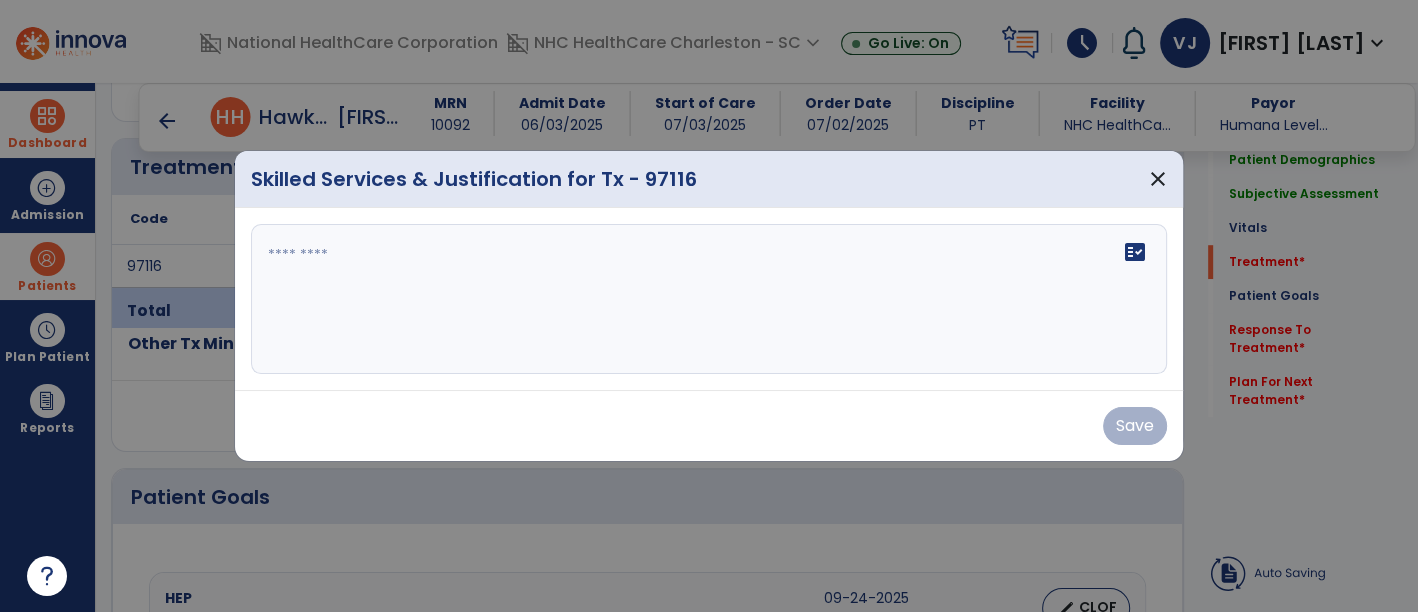 click on "fact_check" at bounding box center (709, 299) 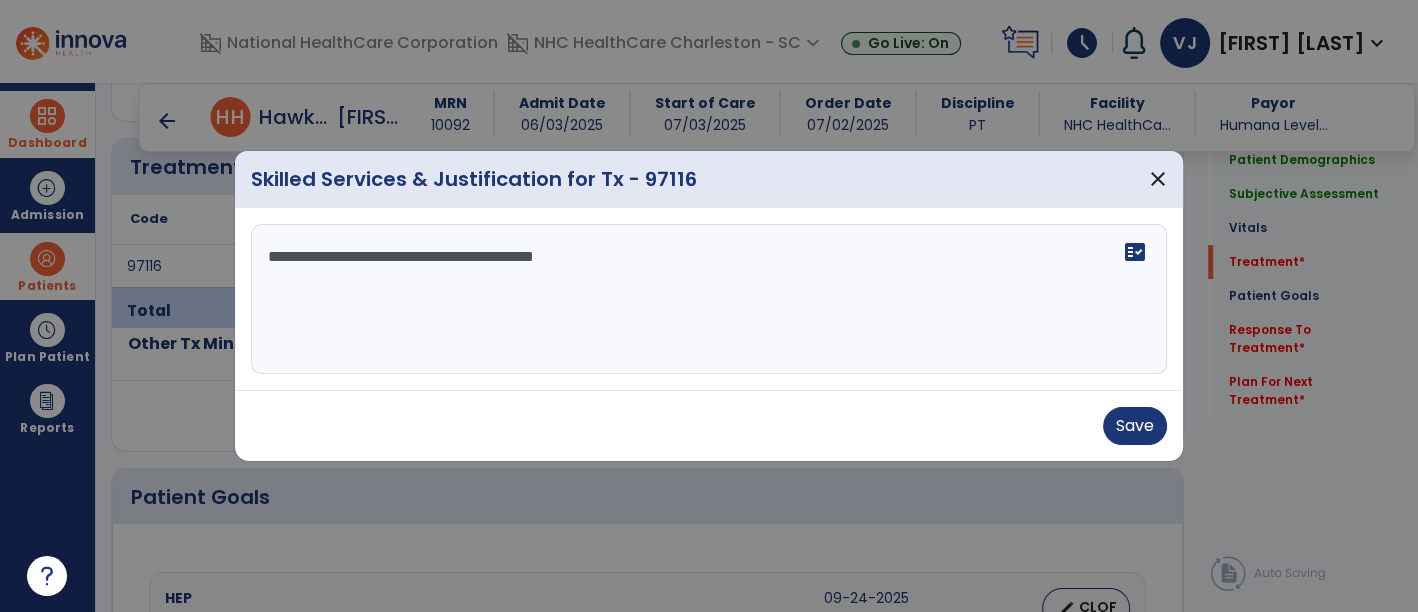 click on "**********" at bounding box center [709, 299] 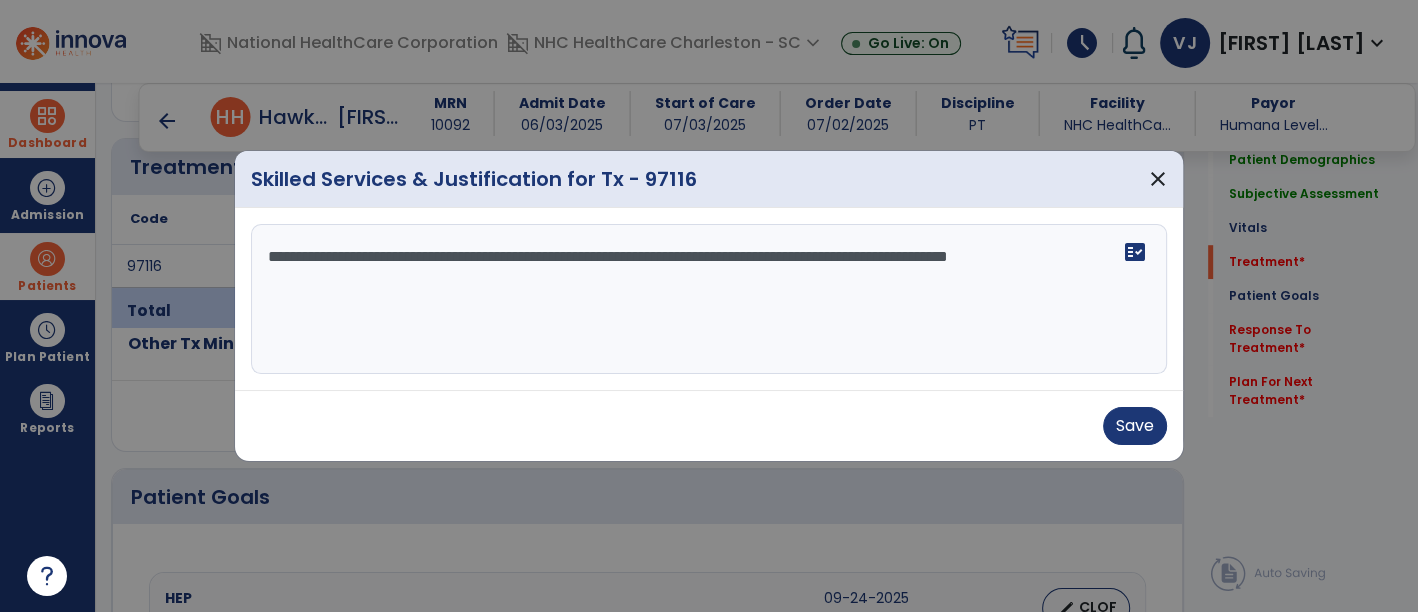 click on "**********" at bounding box center (709, 299) 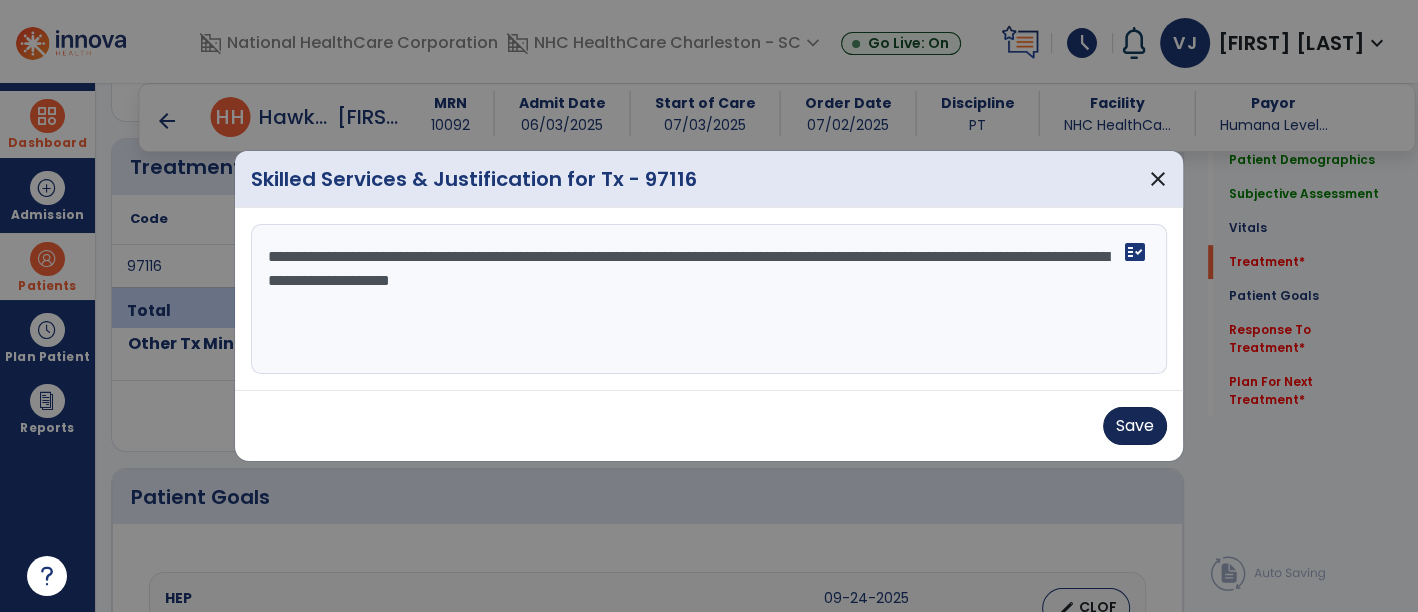 type on "**********" 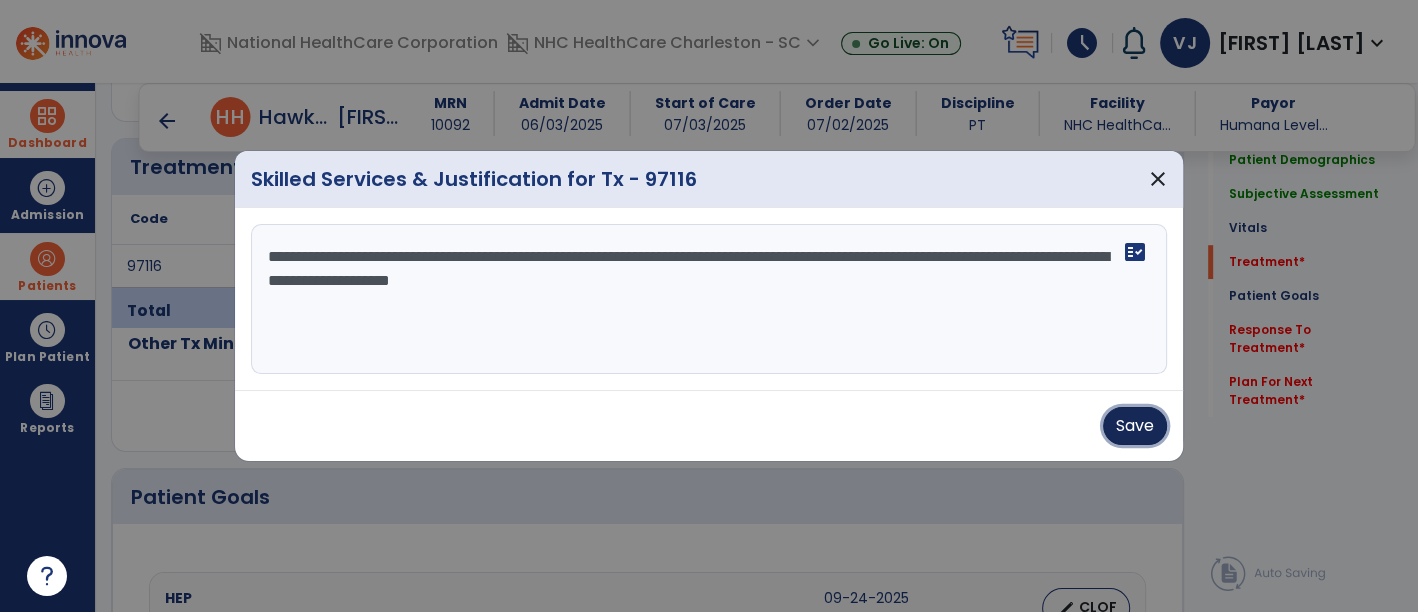 click on "Save" at bounding box center [1135, 426] 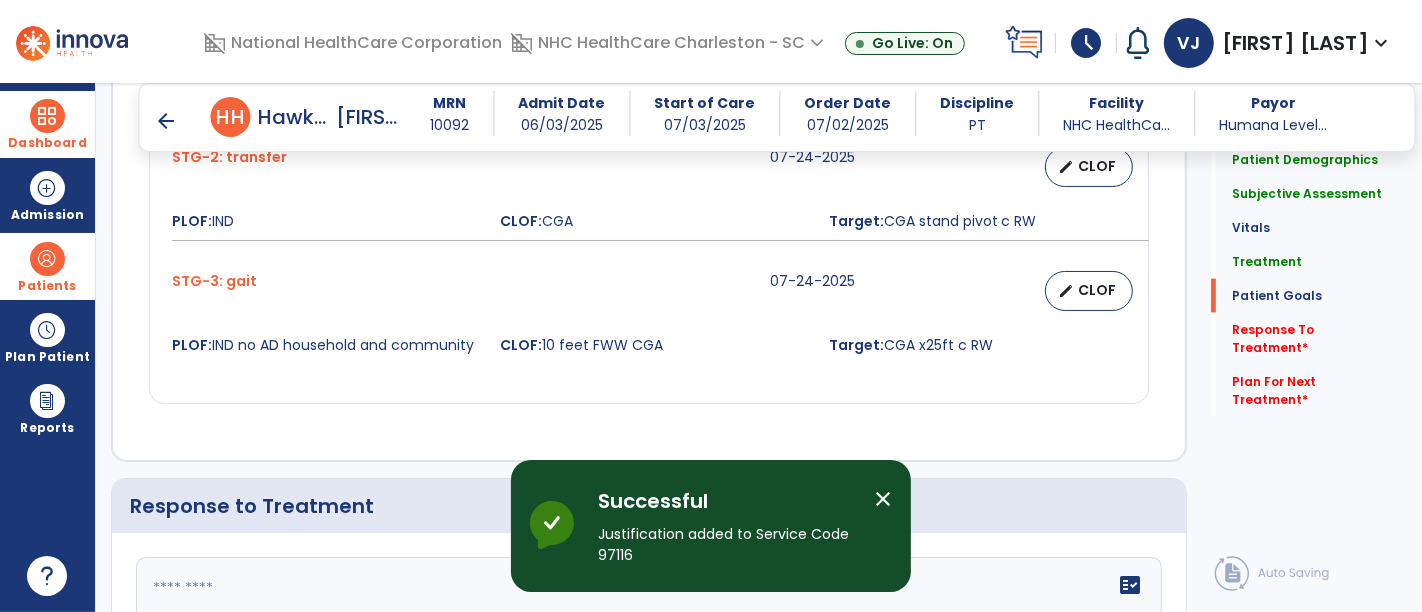 scroll, scrollTop: 2333, scrollLeft: 0, axis: vertical 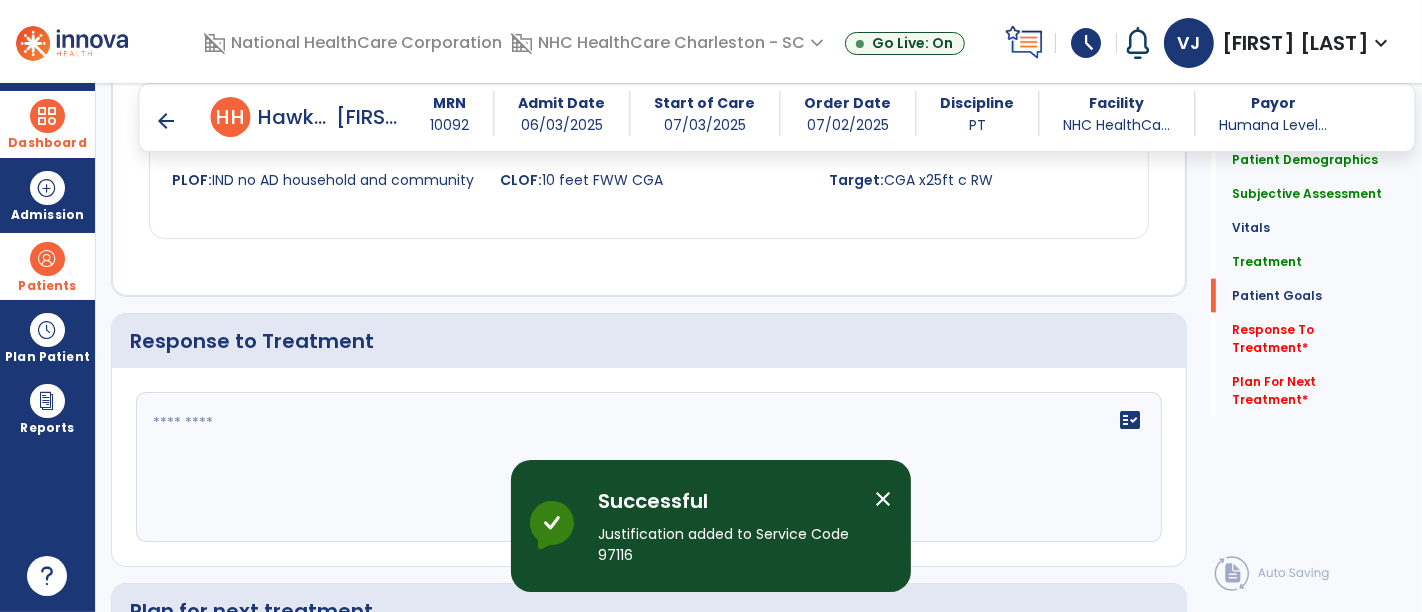 click 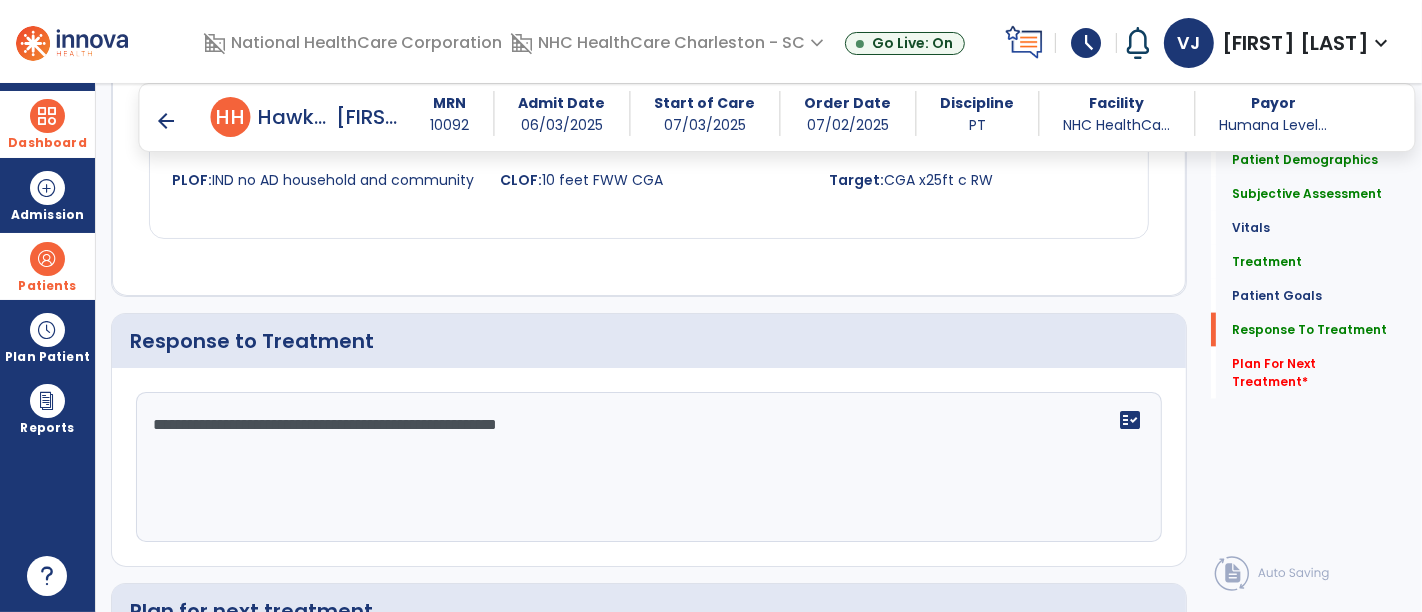 scroll, scrollTop: 2614, scrollLeft: 0, axis: vertical 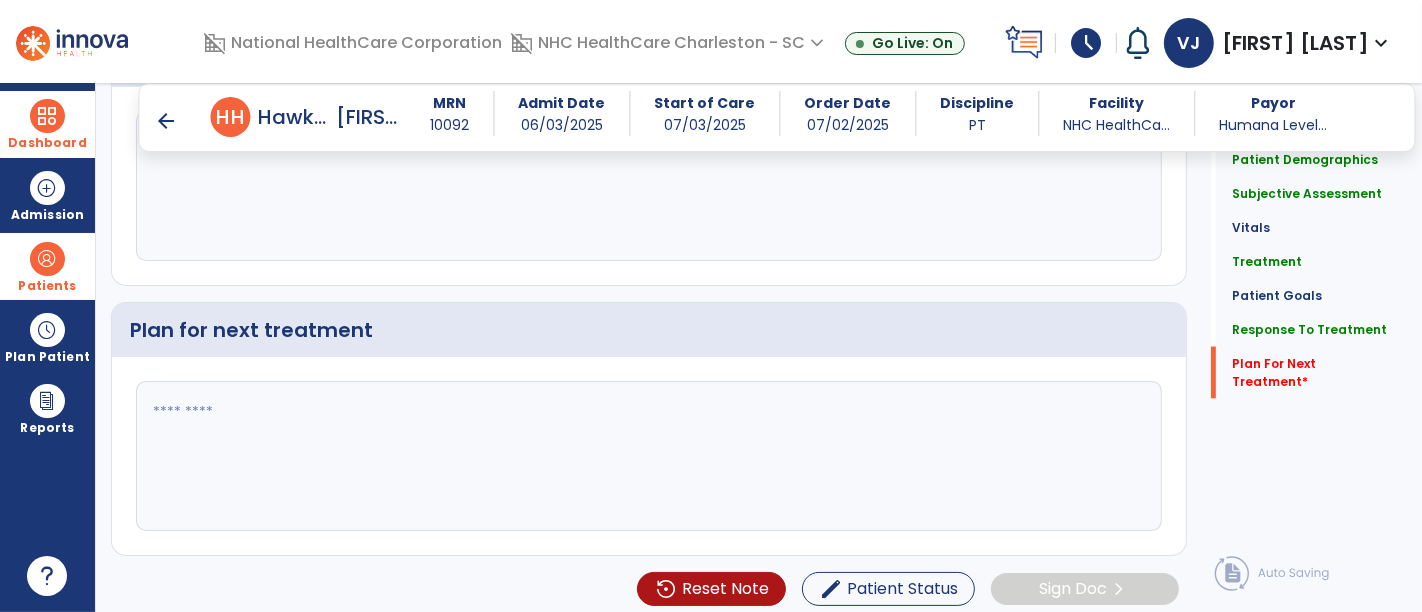 type on "**********" 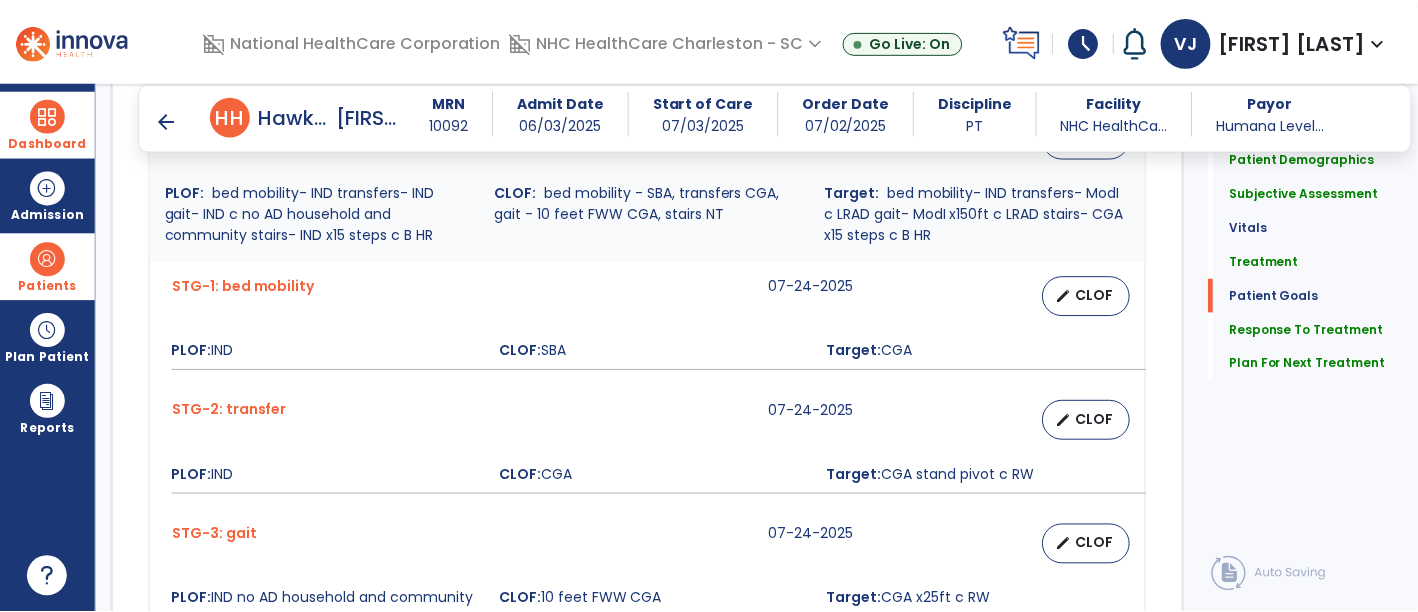 scroll, scrollTop: 2614, scrollLeft: 0, axis: vertical 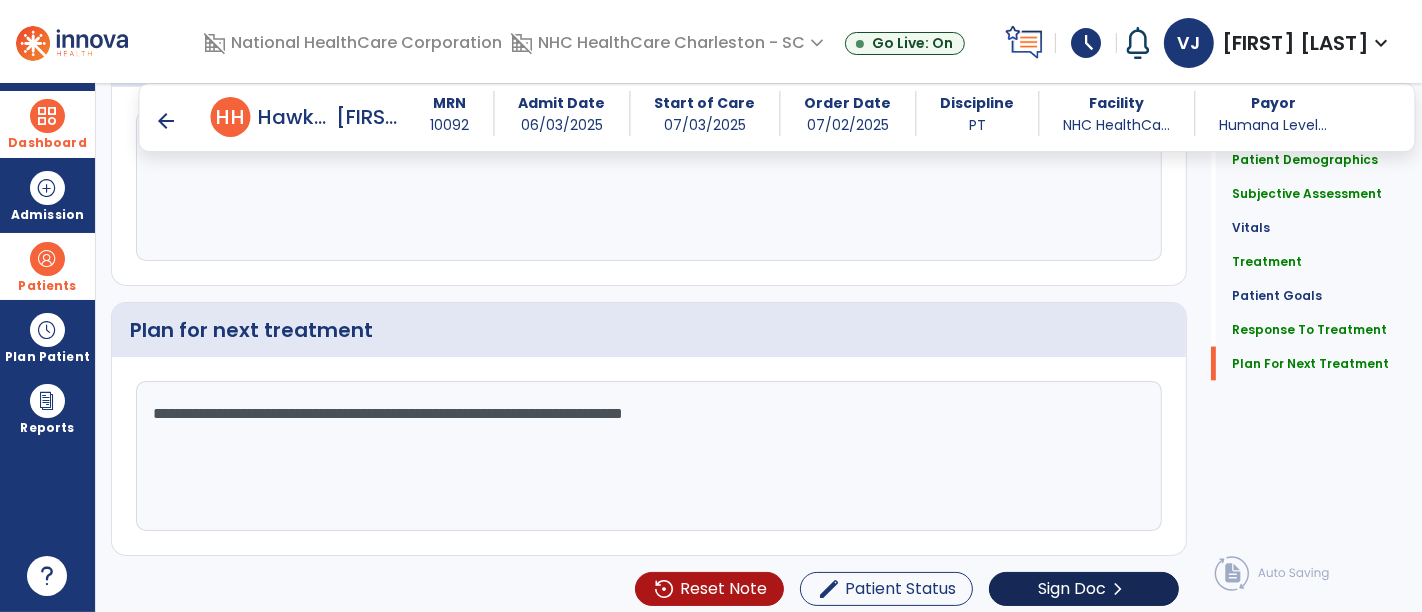 type on "**********" 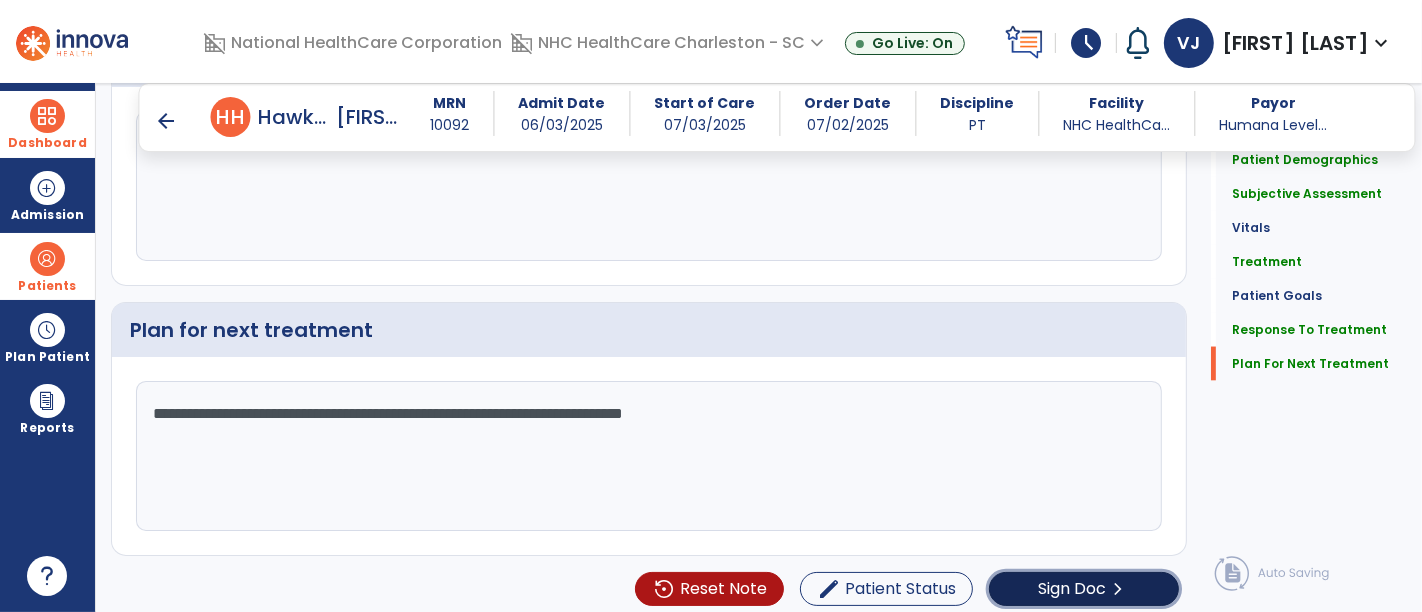 click on "Sign Doc" 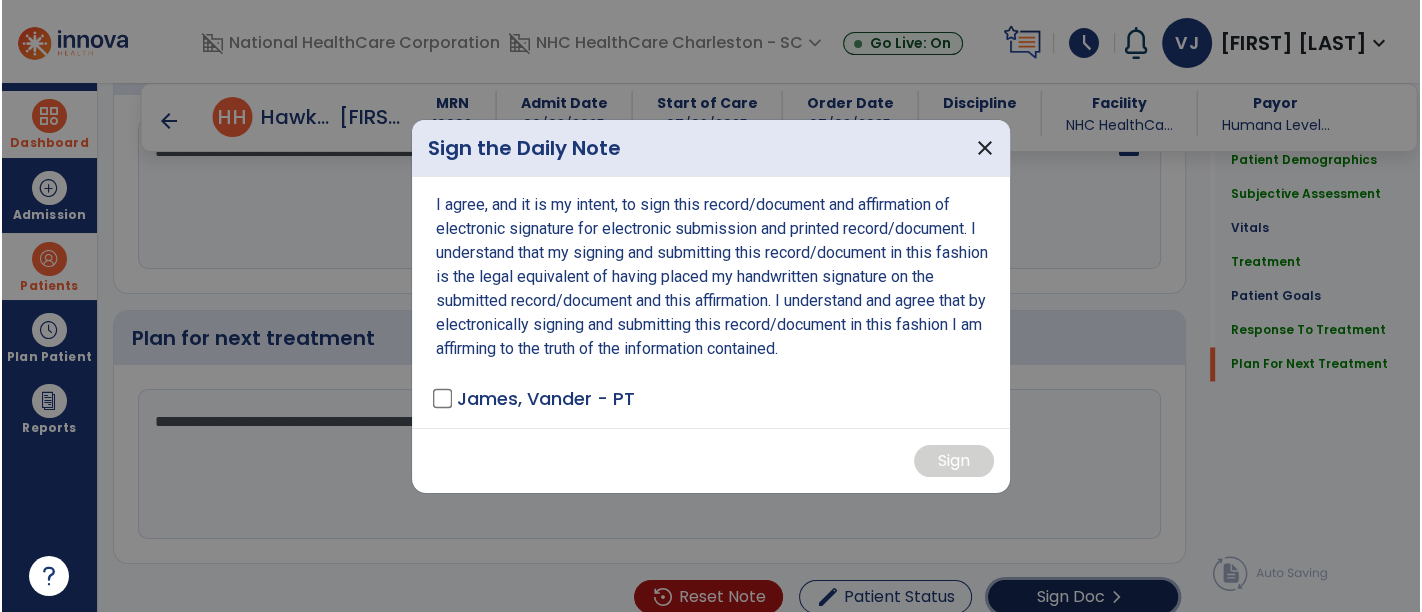 scroll, scrollTop: 2614, scrollLeft: 0, axis: vertical 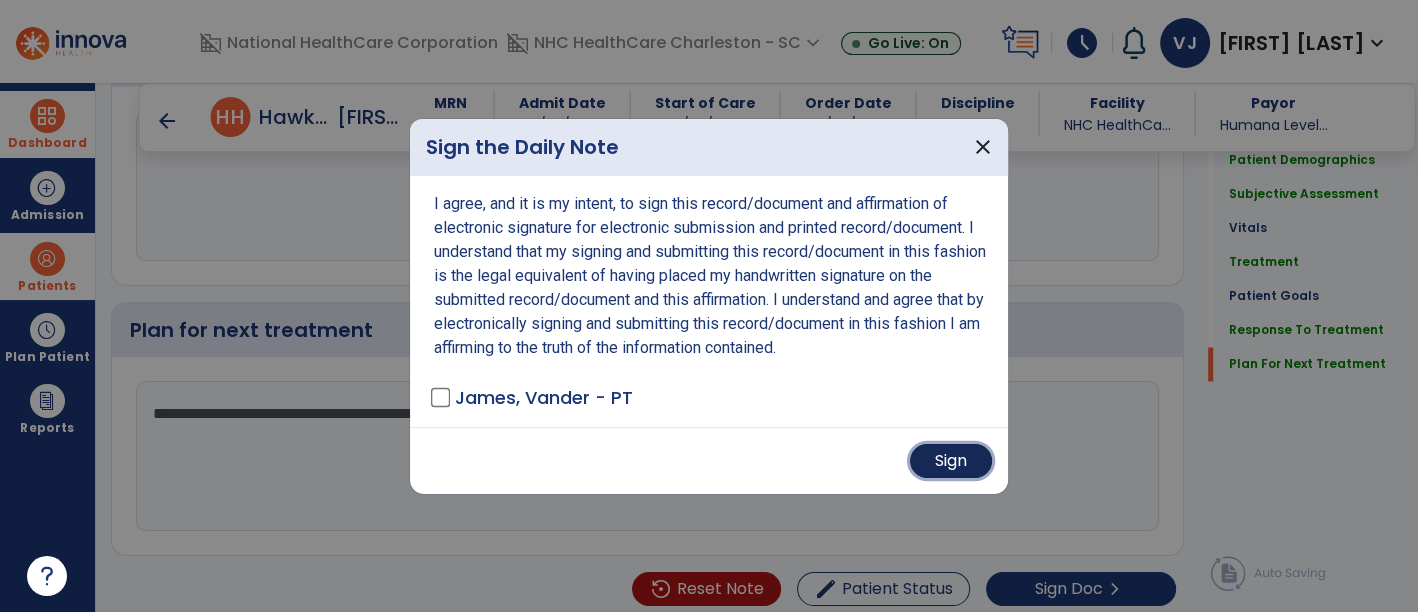 click on "Sign" at bounding box center [951, 461] 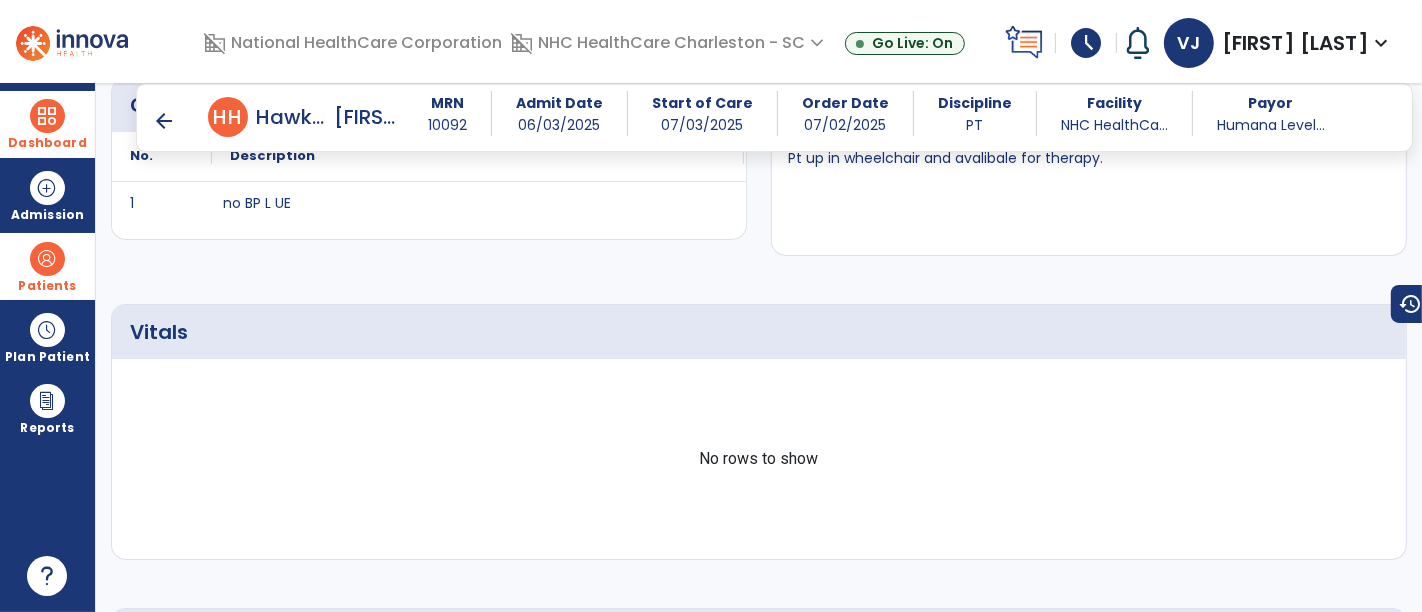 scroll, scrollTop: 0, scrollLeft: 0, axis: both 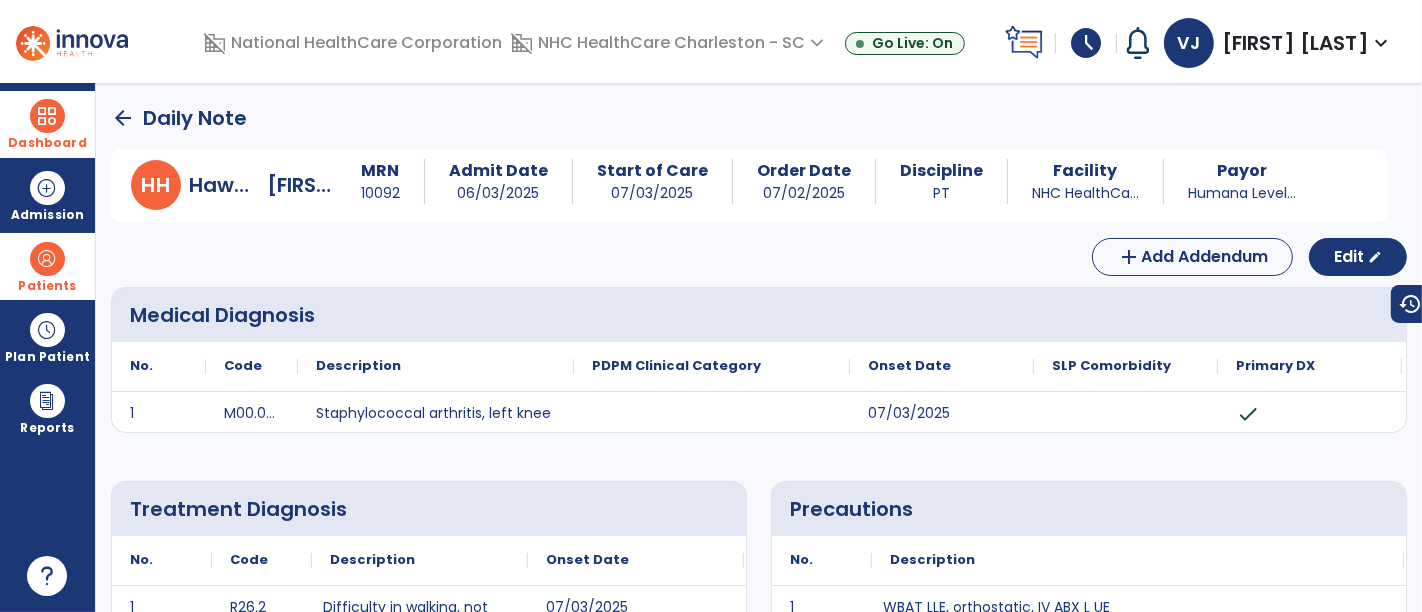 click on "Dashboard  dashboard  Therapist Dashboard" at bounding box center [47, 124] 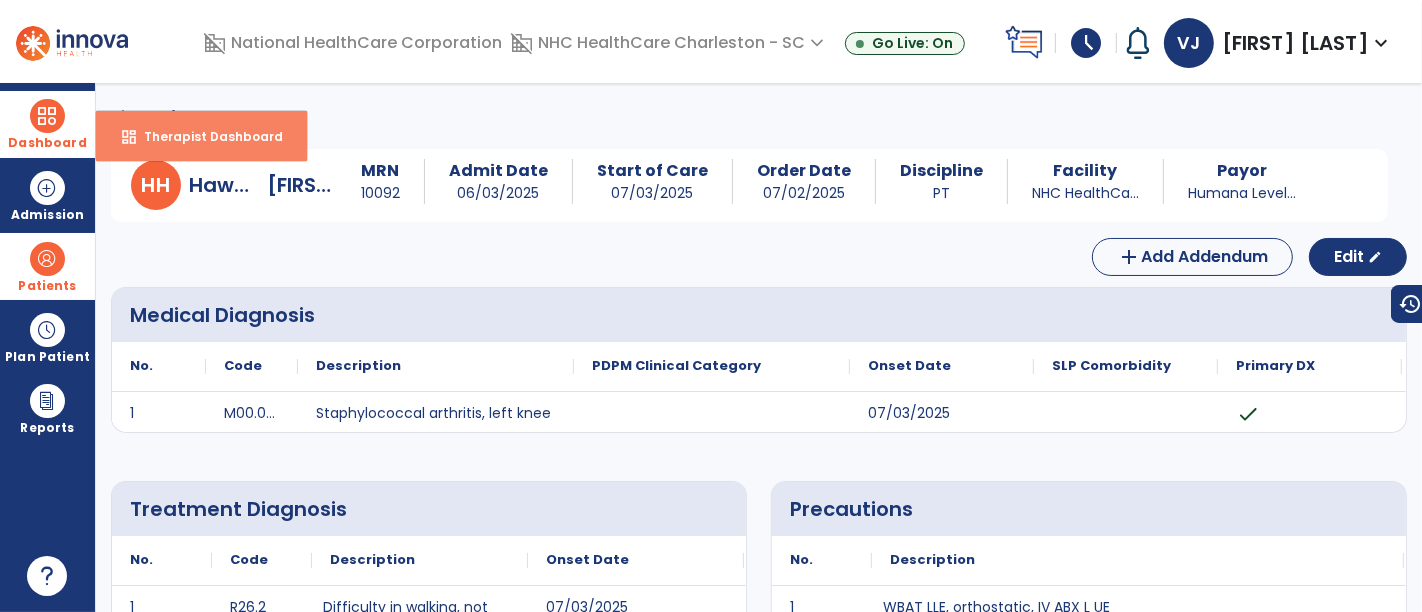 click on "dashboard  Therapist Dashboard" at bounding box center (201, 136) 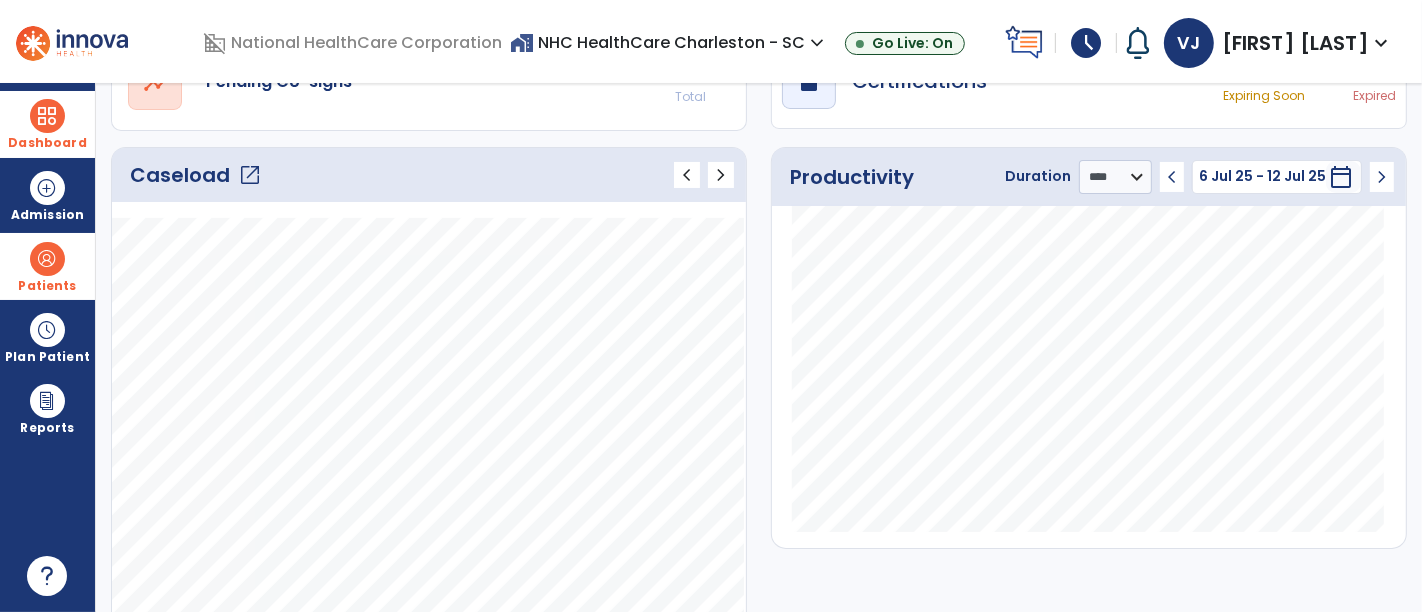 scroll, scrollTop: 0, scrollLeft: 0, axis: both 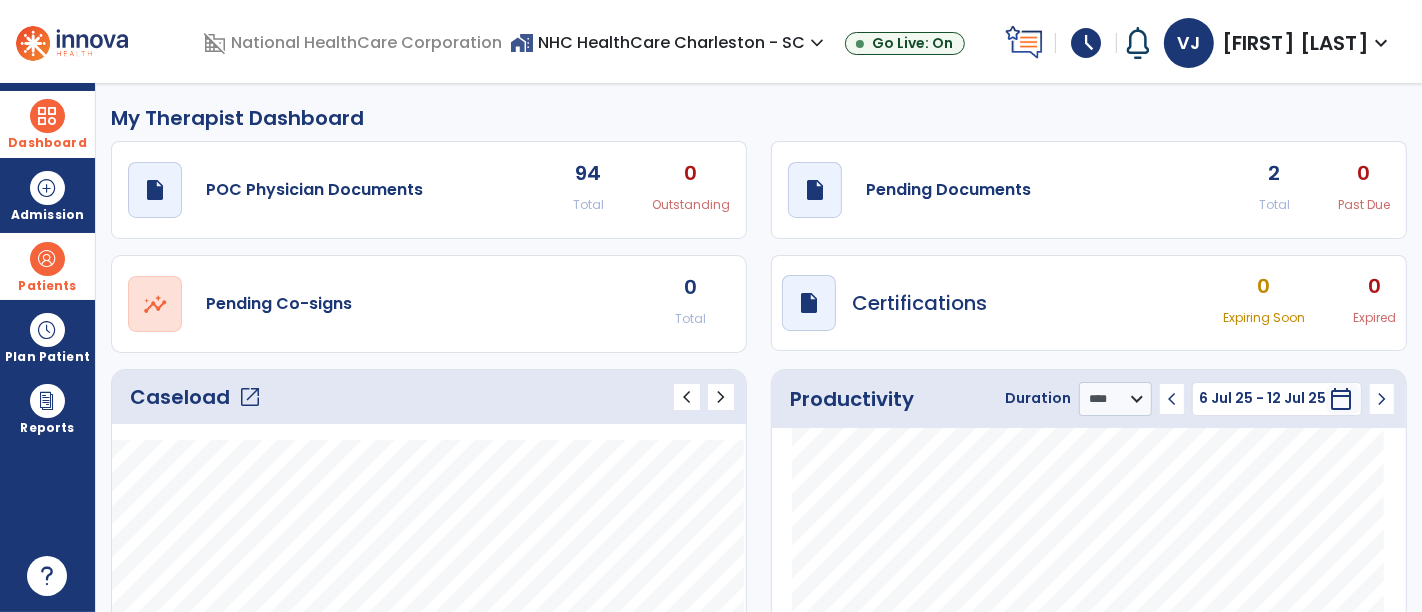 click on "open_in_new" 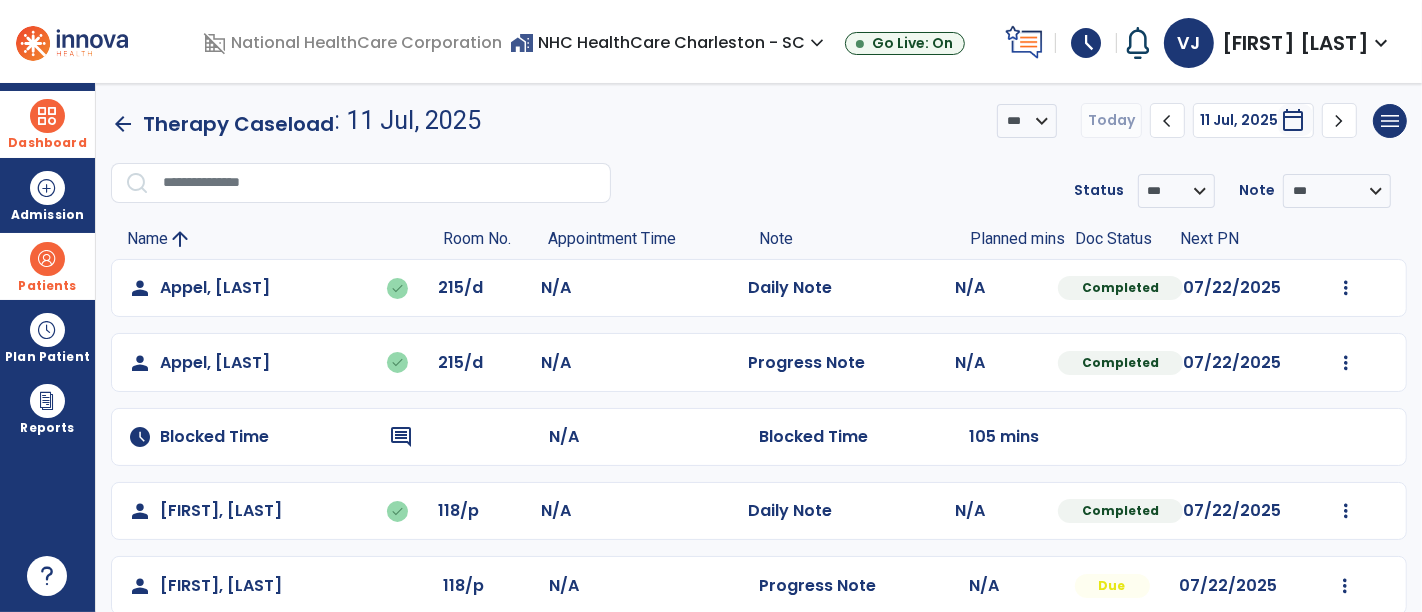 scroll, scrollTop: 222, scrollLeft: 0, axis: vertical 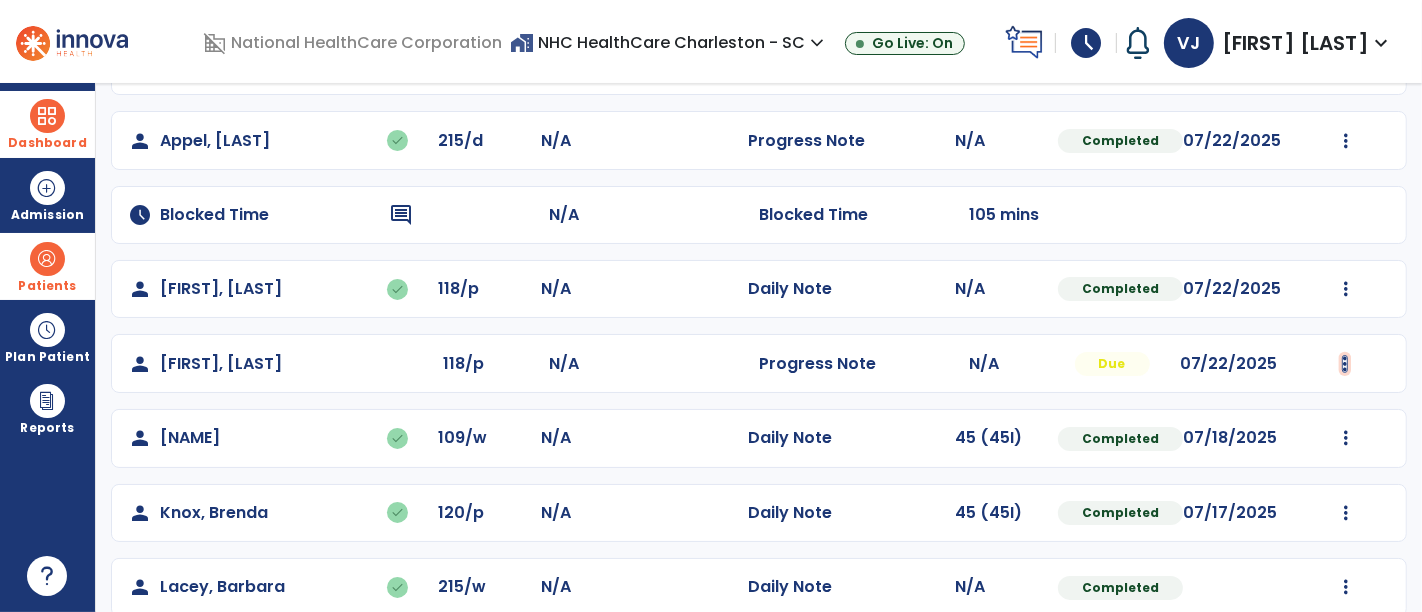 click at bounding box center [1346, 66] 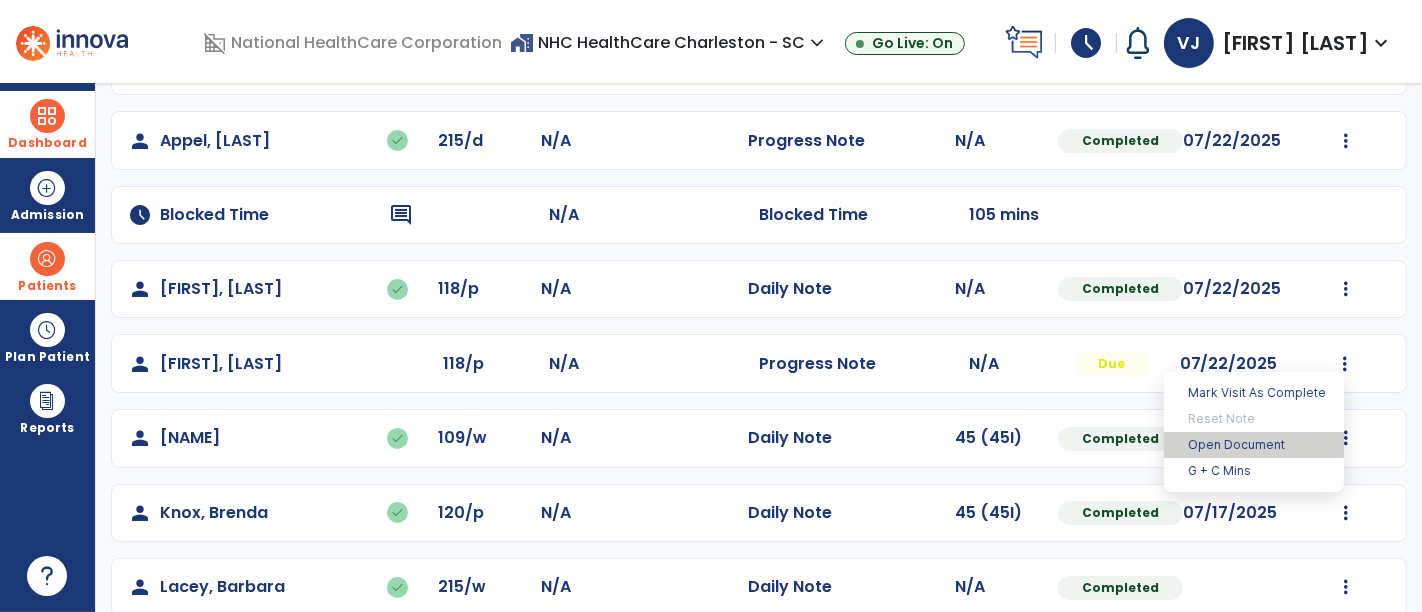 click on "Open Document" at bounding box center [1254, 445] 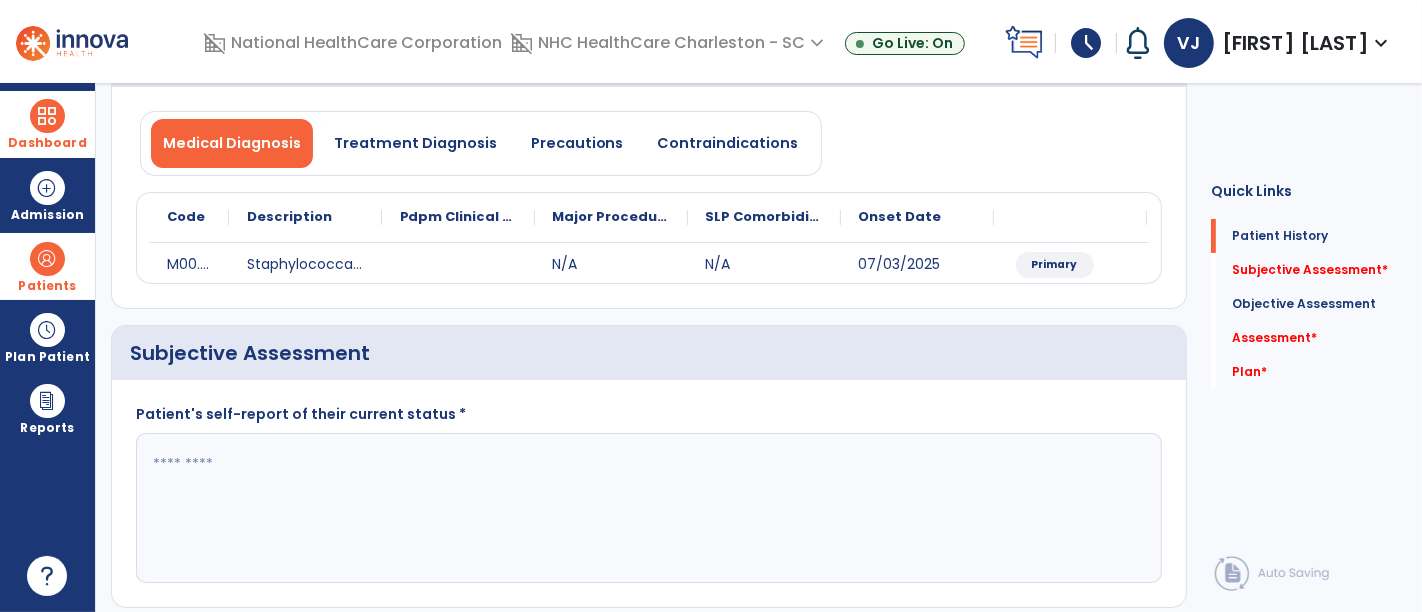 click 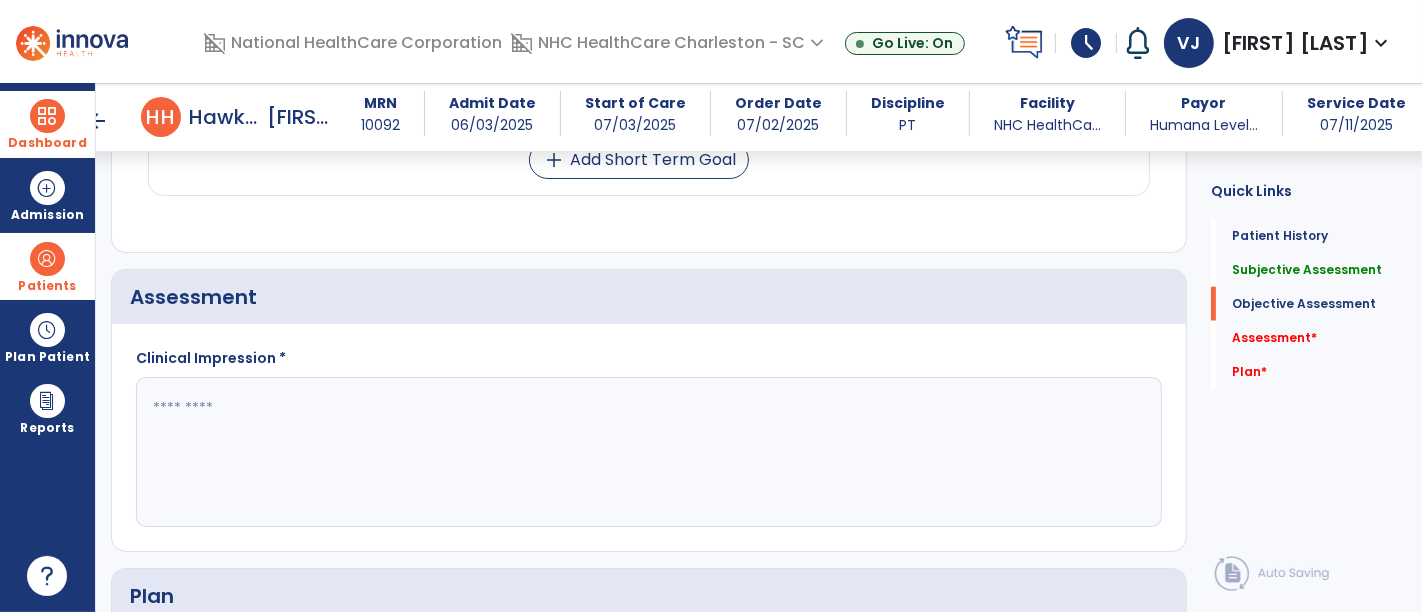 scroll, scrollTop: 1666, scrollLeft: 0, axis: vertical 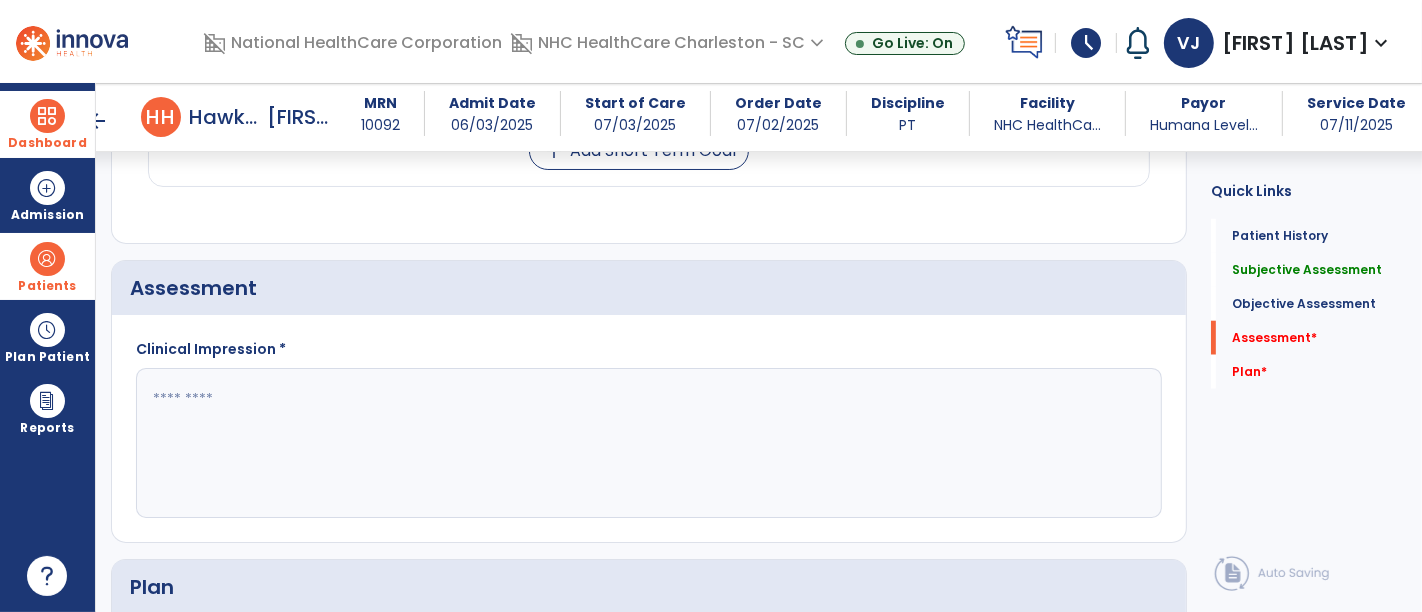 type on "**********" 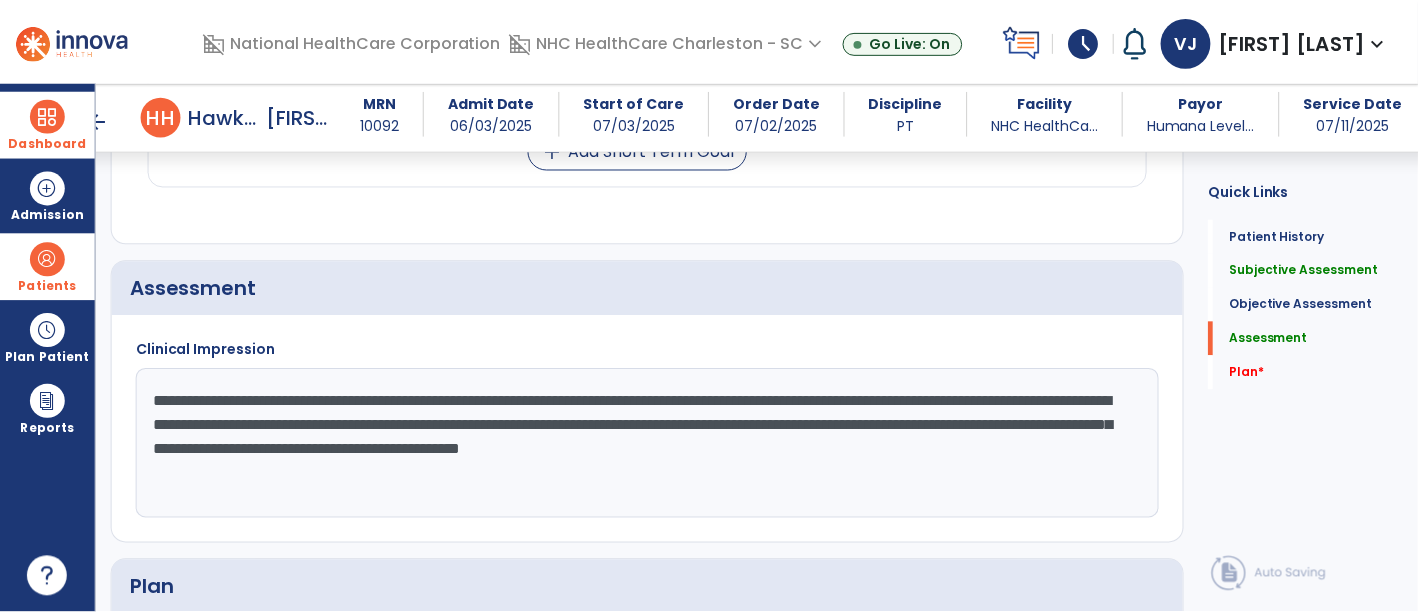 scroll, scrollTop: 1959, scrollLeft: 0, axis: vertical 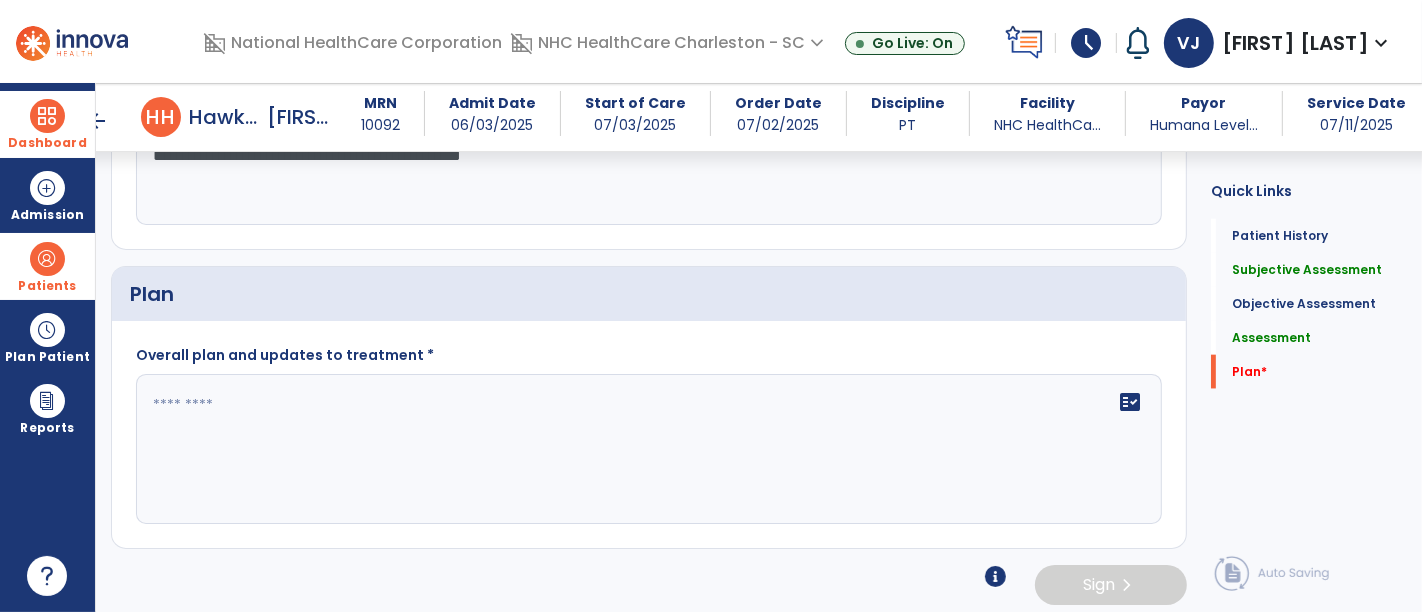 type on "**********" 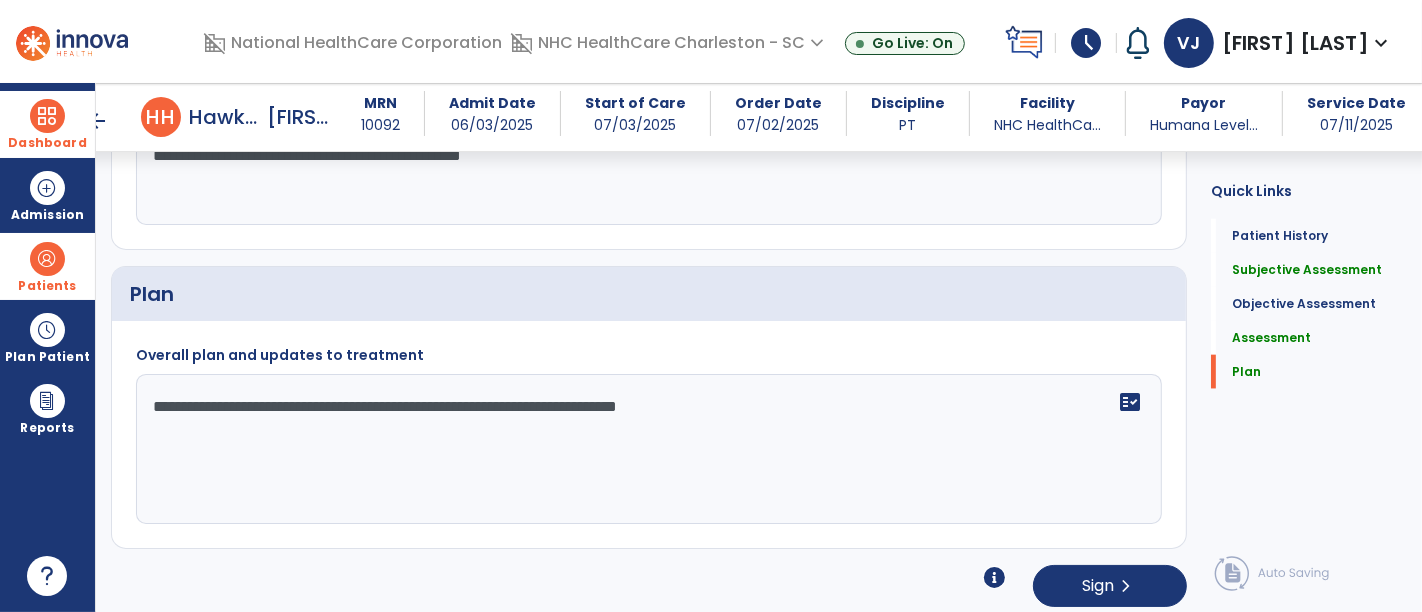 click on "**********" 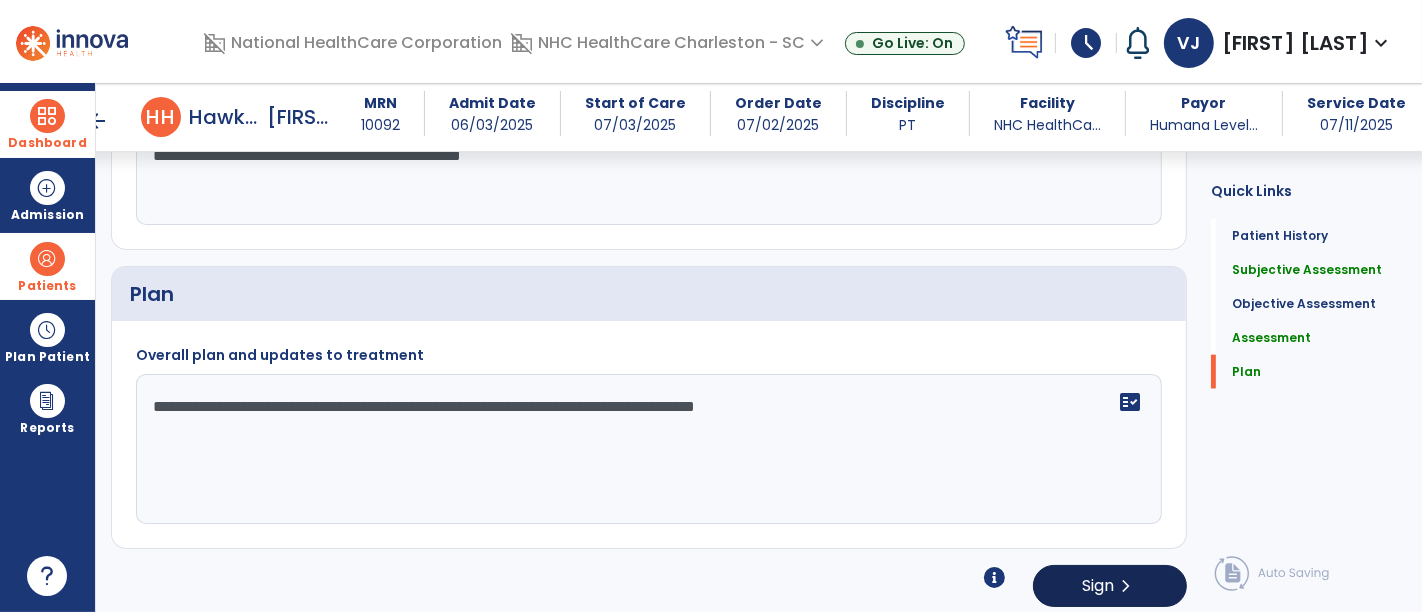 type on "**********" 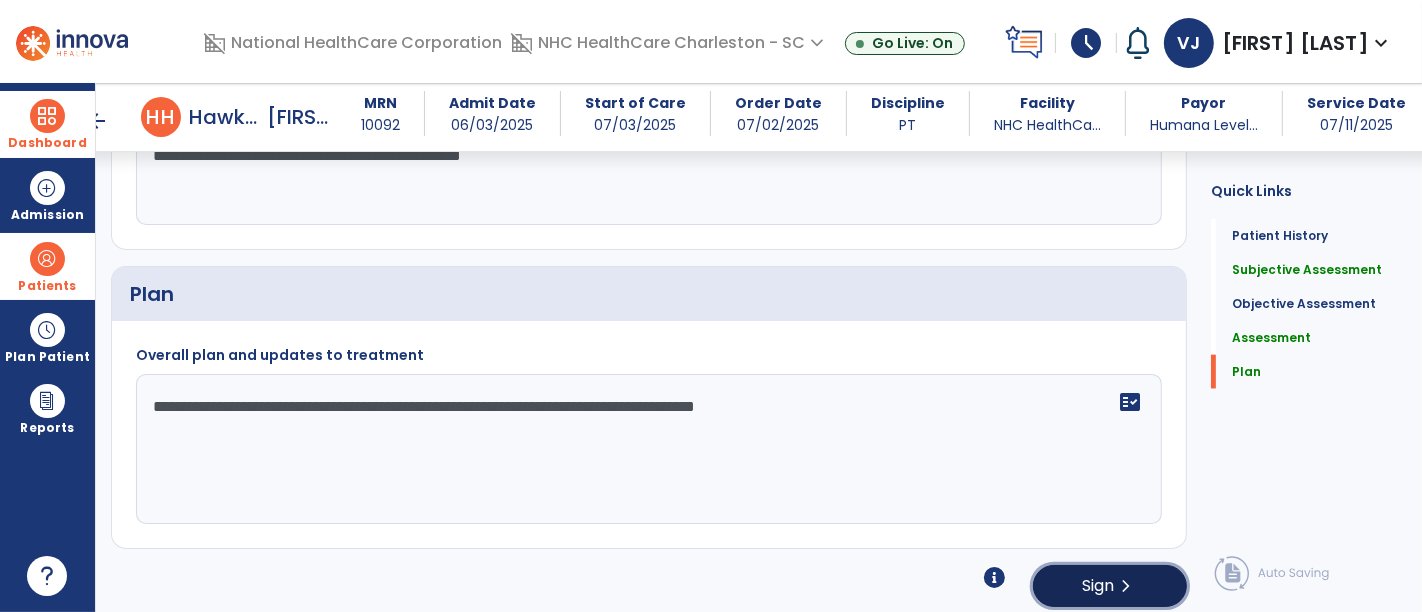 click on "chevron_right" 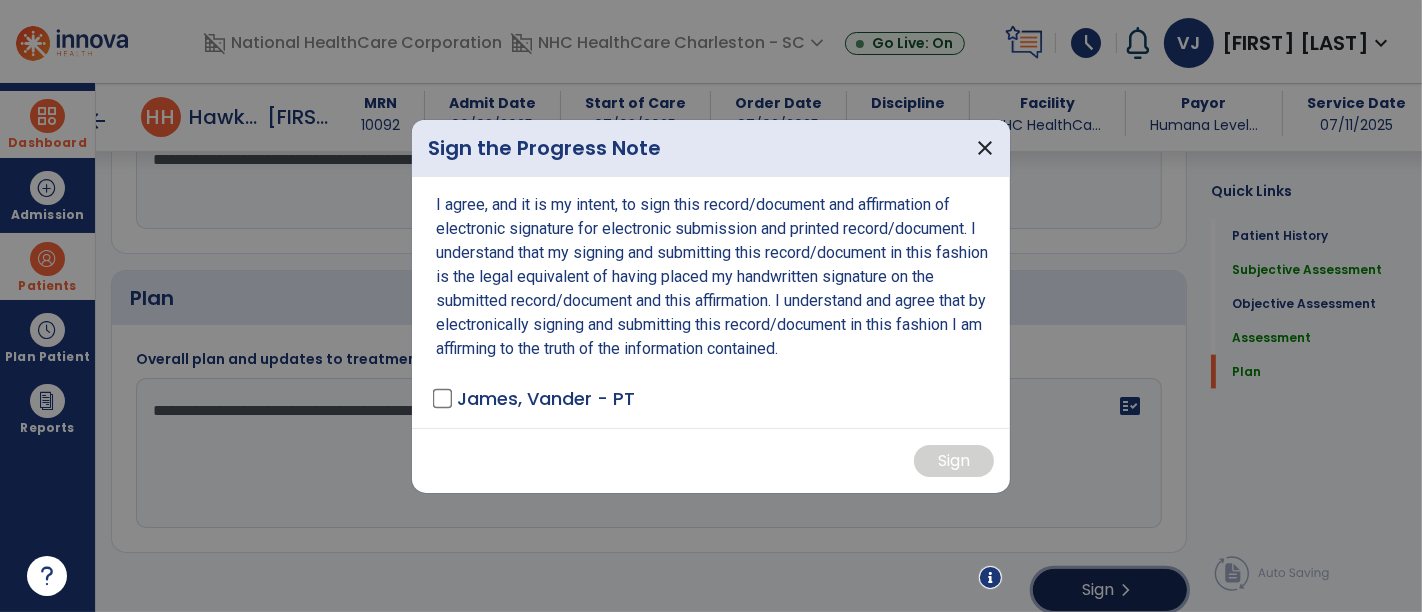 scroll, scrollTop: 1959, scrollLeft: 0, axis: vertical 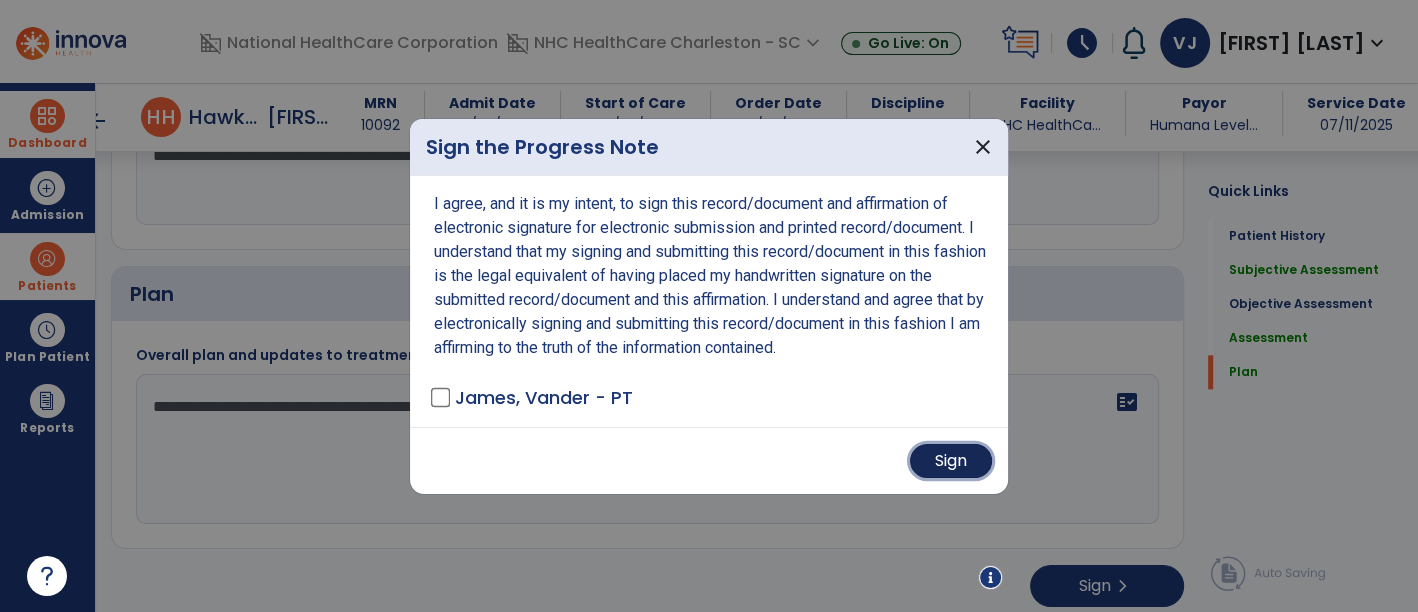 click on "Sign" at bounding box center (951, 461) 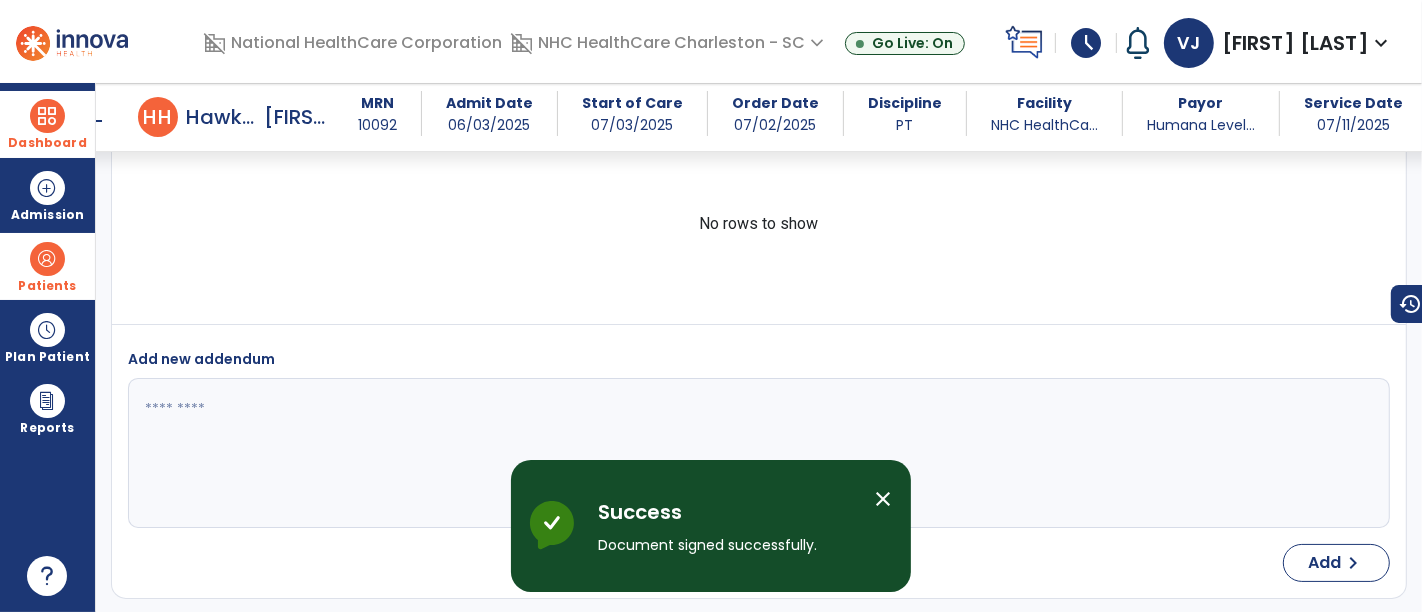 scroll, scrollTop: 2558, scrollLeft: 0, axis: vertical 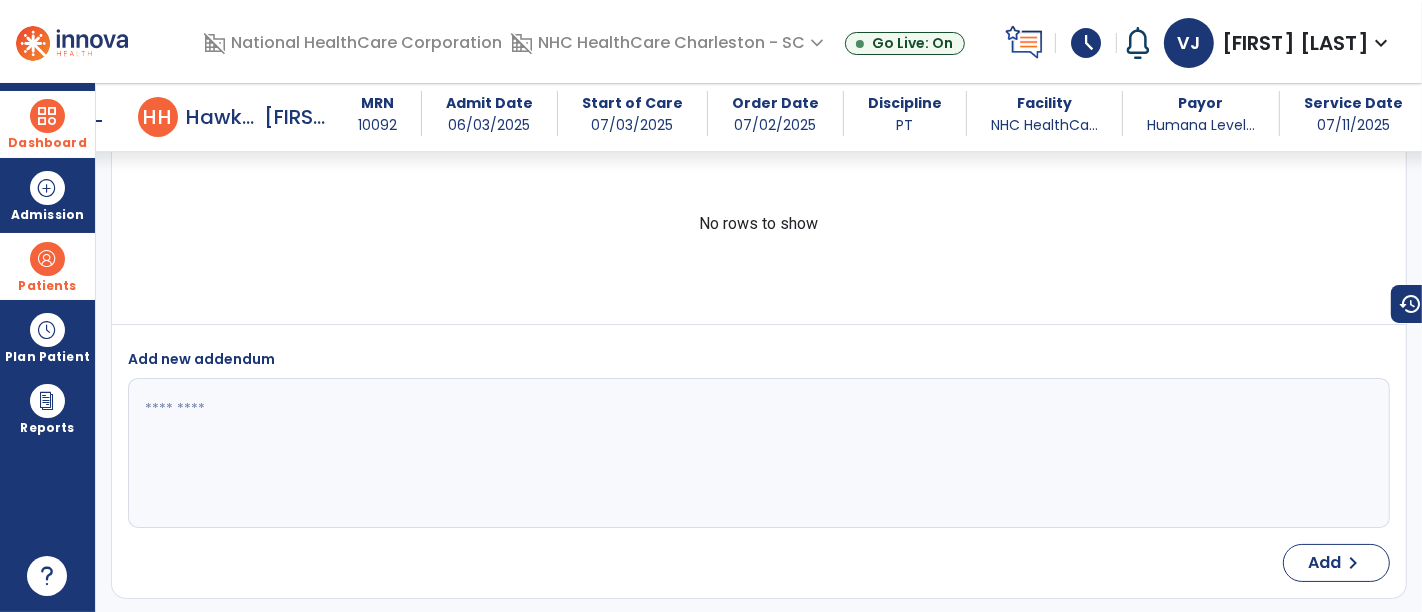 click at bounding box center (47, 116) 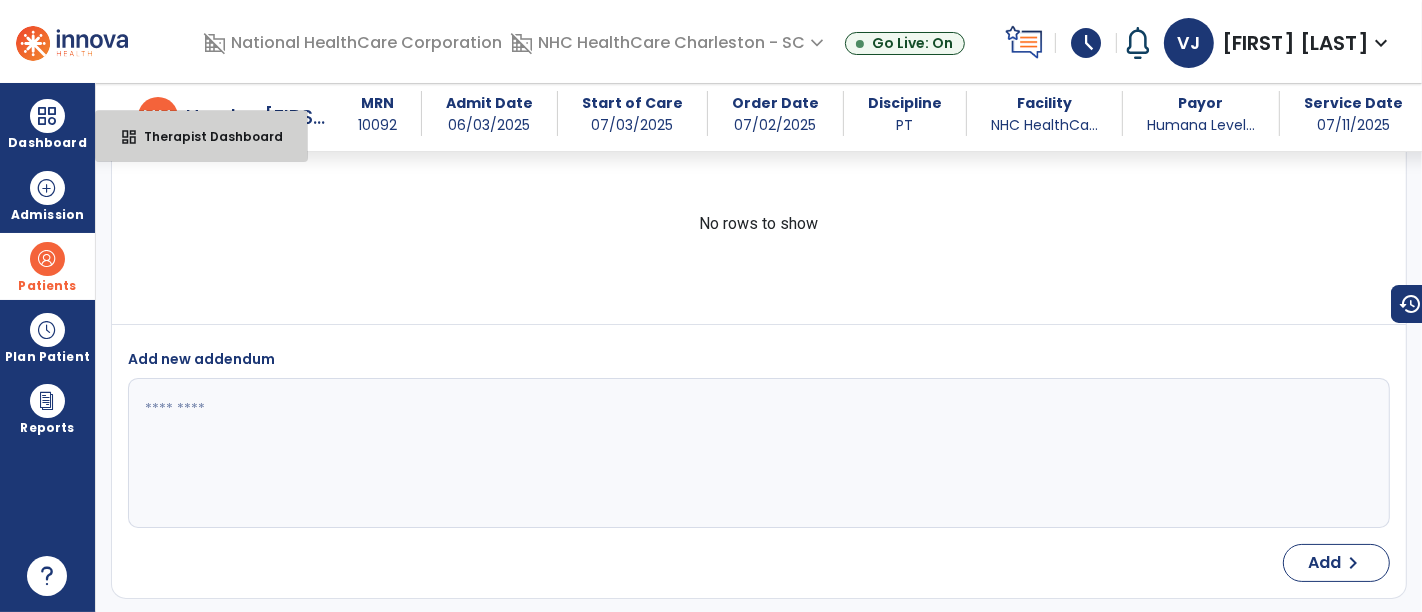 click on "dashboard  Therapist Dashboard" at bounding box center (201, 136) 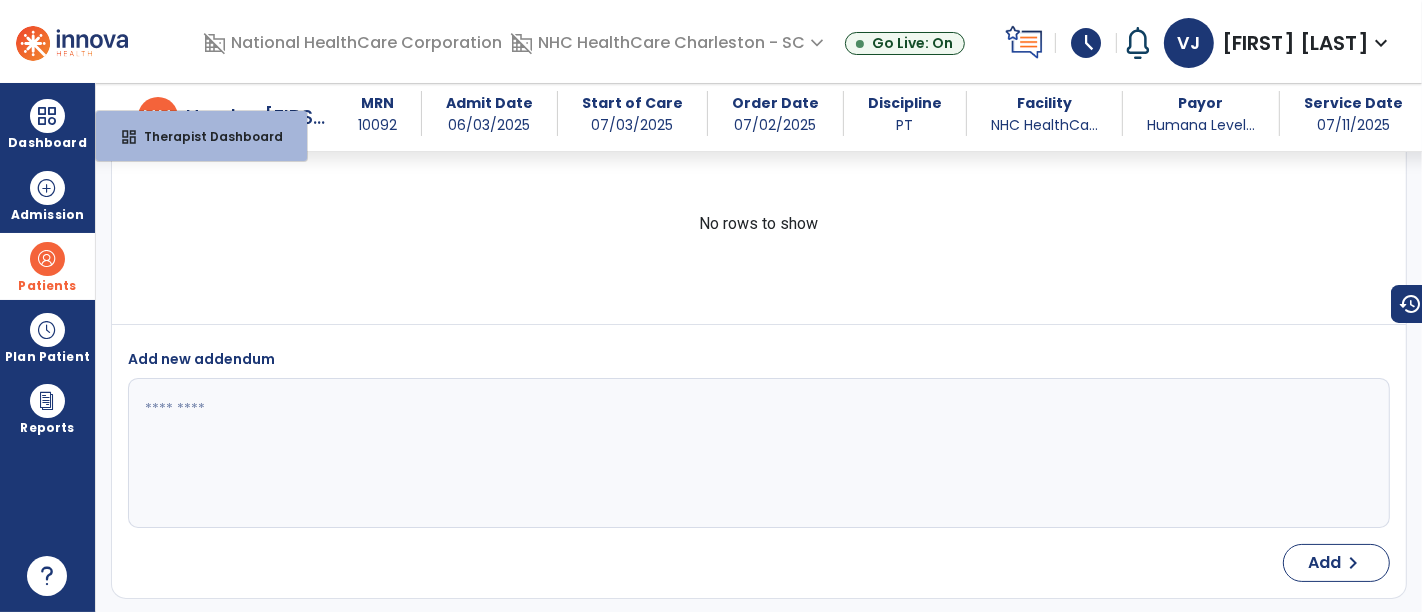 select on "****" 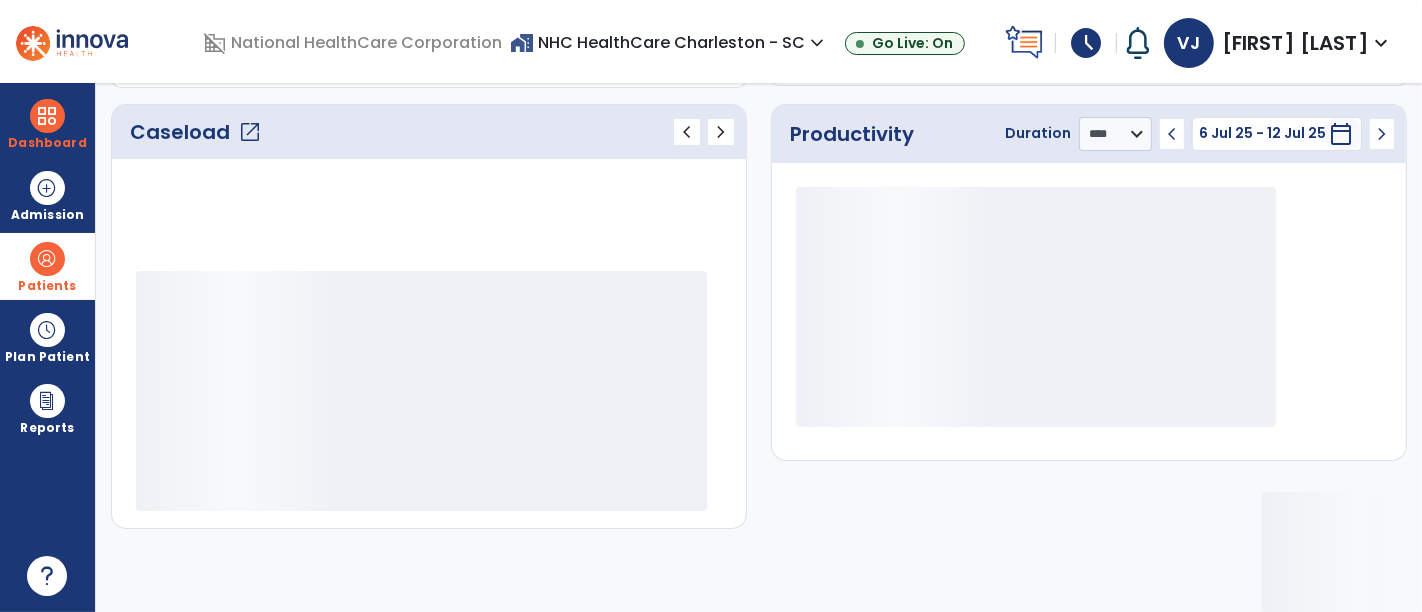 scroll, scrollTop: 261, scrollLeft: 0, axis: vertical 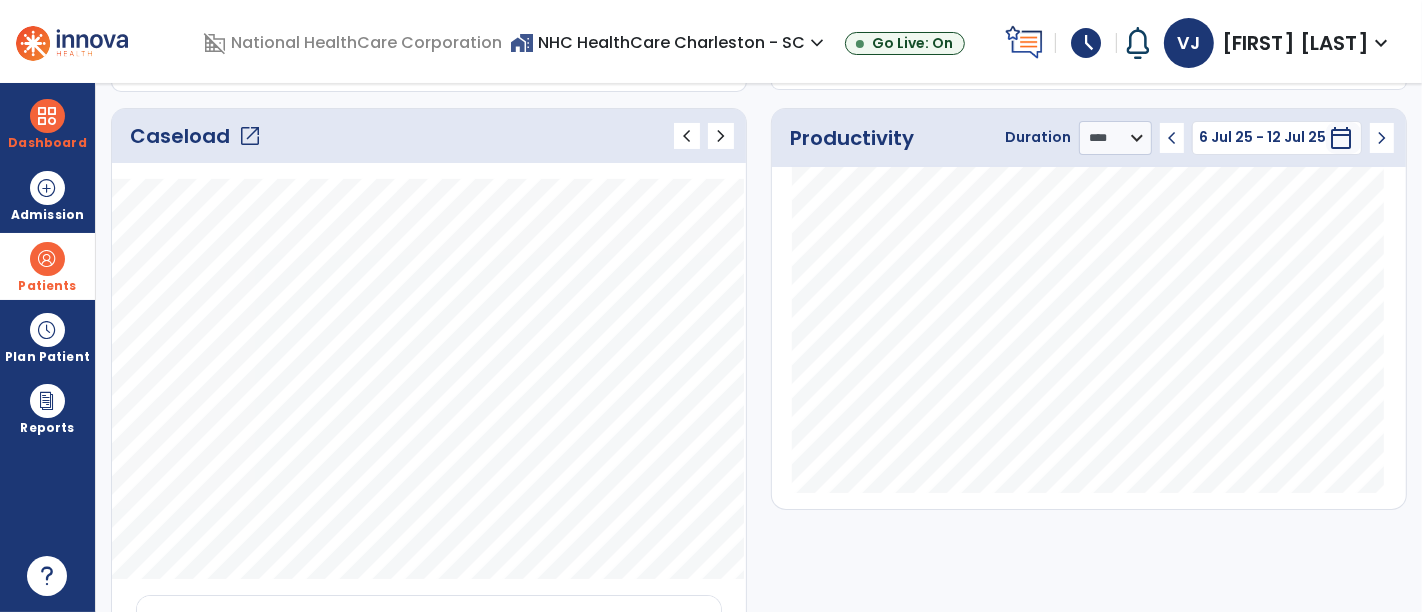 click on "open_in_new" 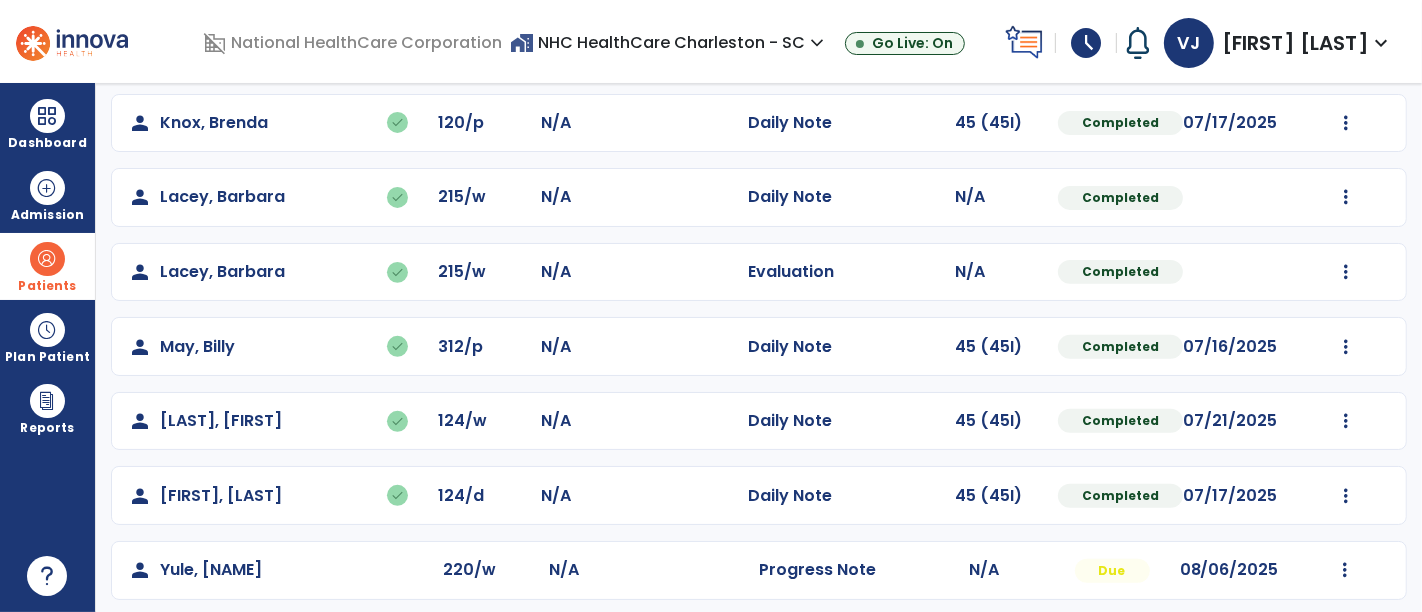 scroll, scrollTop: 616, scrollLeft: 0, axis: vertical 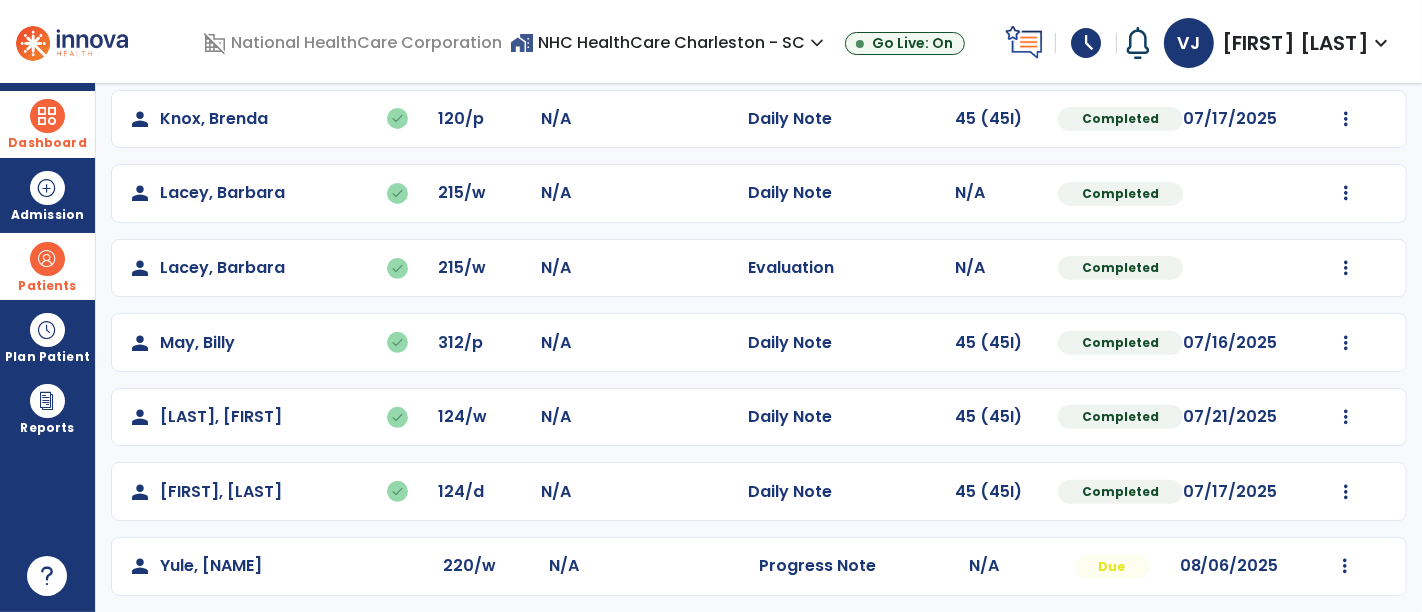 click on "Dashboard" at bounding box center (47, 124) 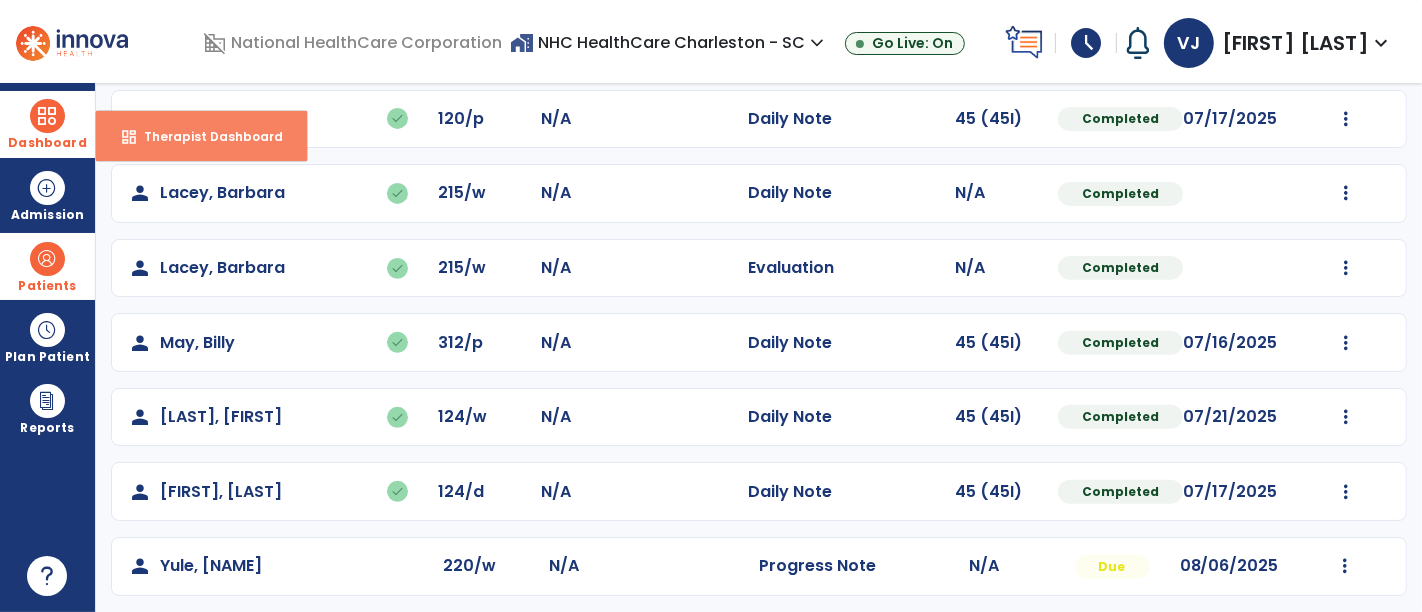 click on "Therapist Dashboard" at bounding box center [205, 136] 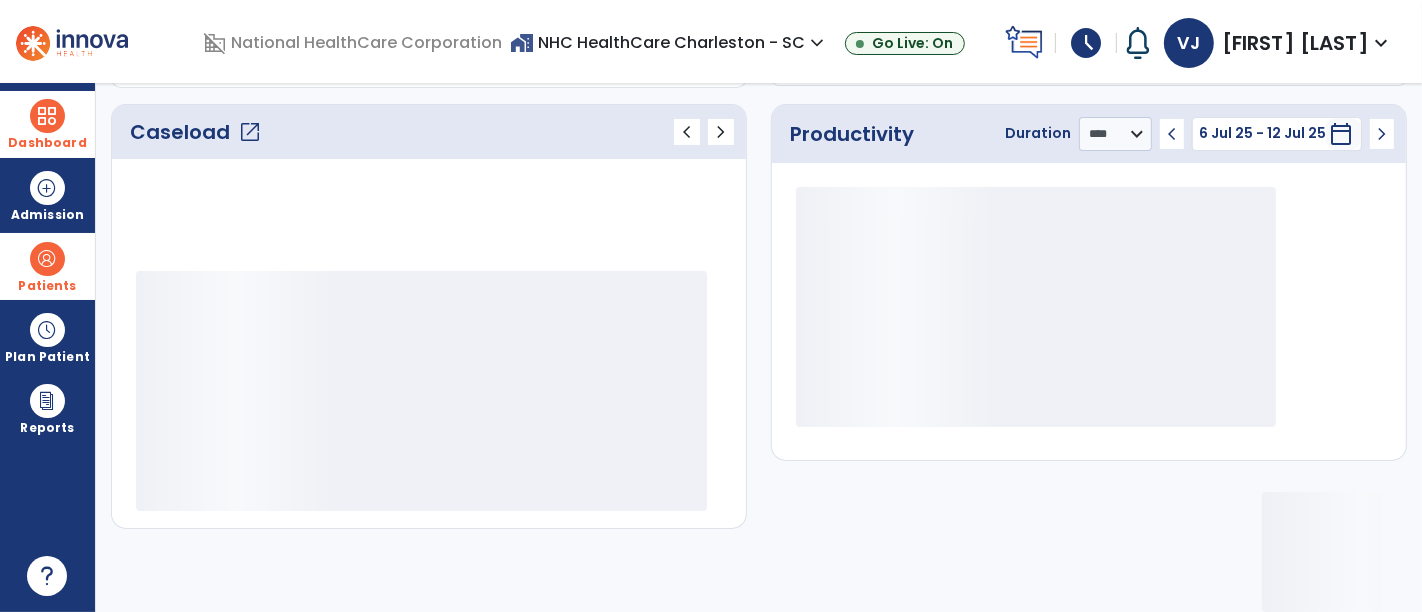 scroll, scrollTop: 261, scrollLeft: 0, axis: vertical 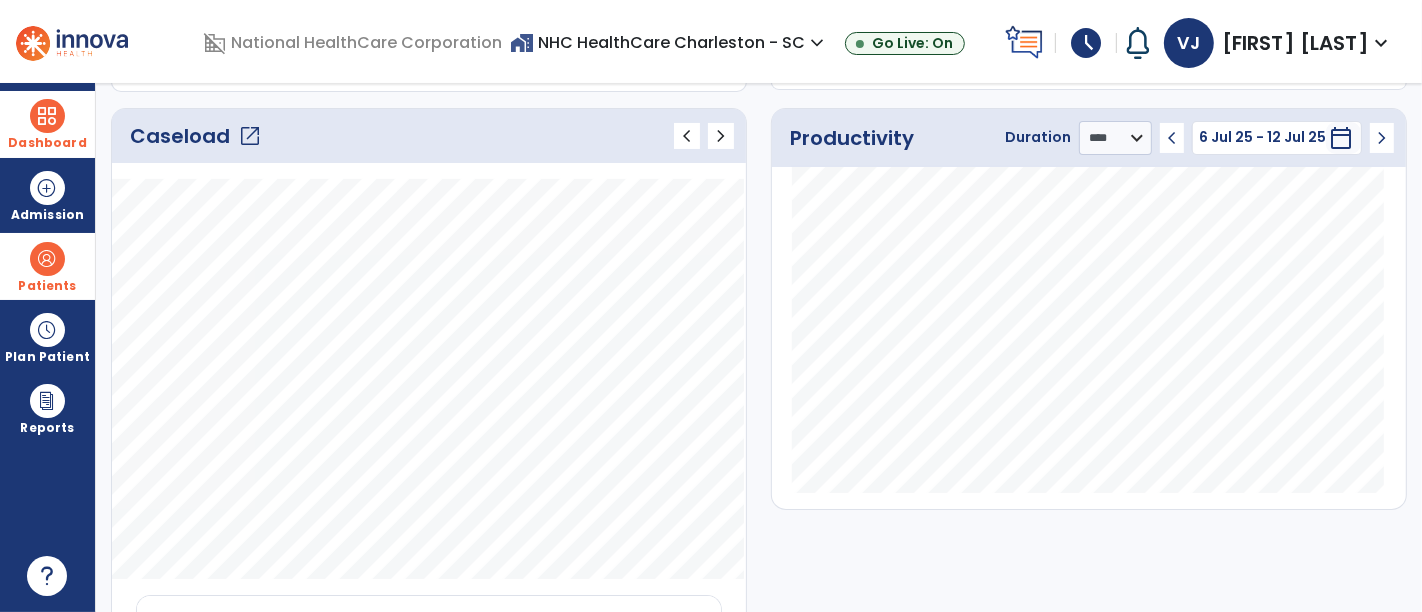 click on "Patients" at bounding box center [47, 286] 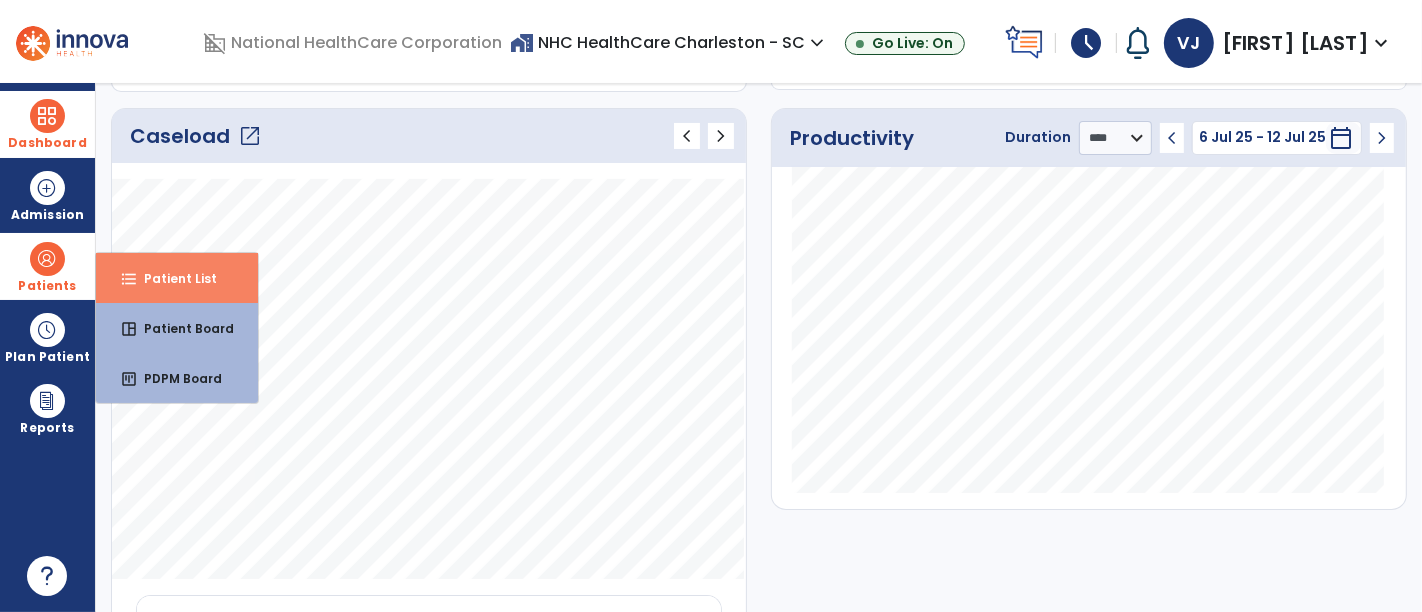 click on "format_list_bulleted  Patient List" at bounding box center [177, 278] 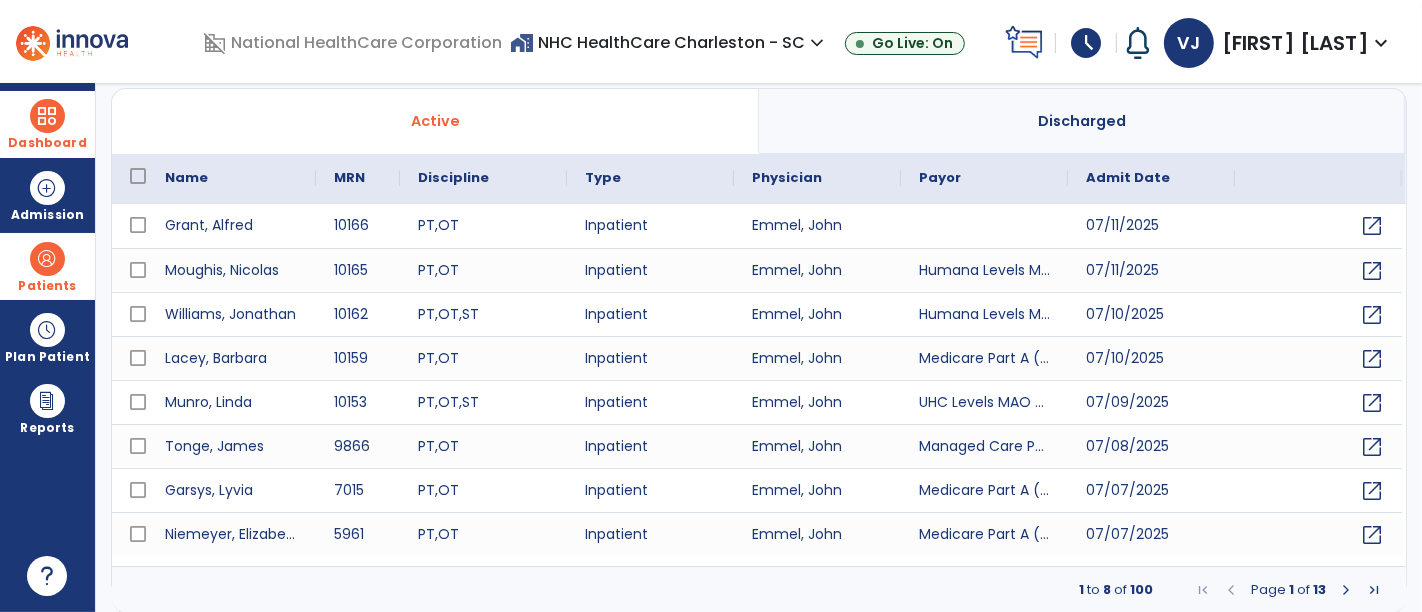 select on "***" 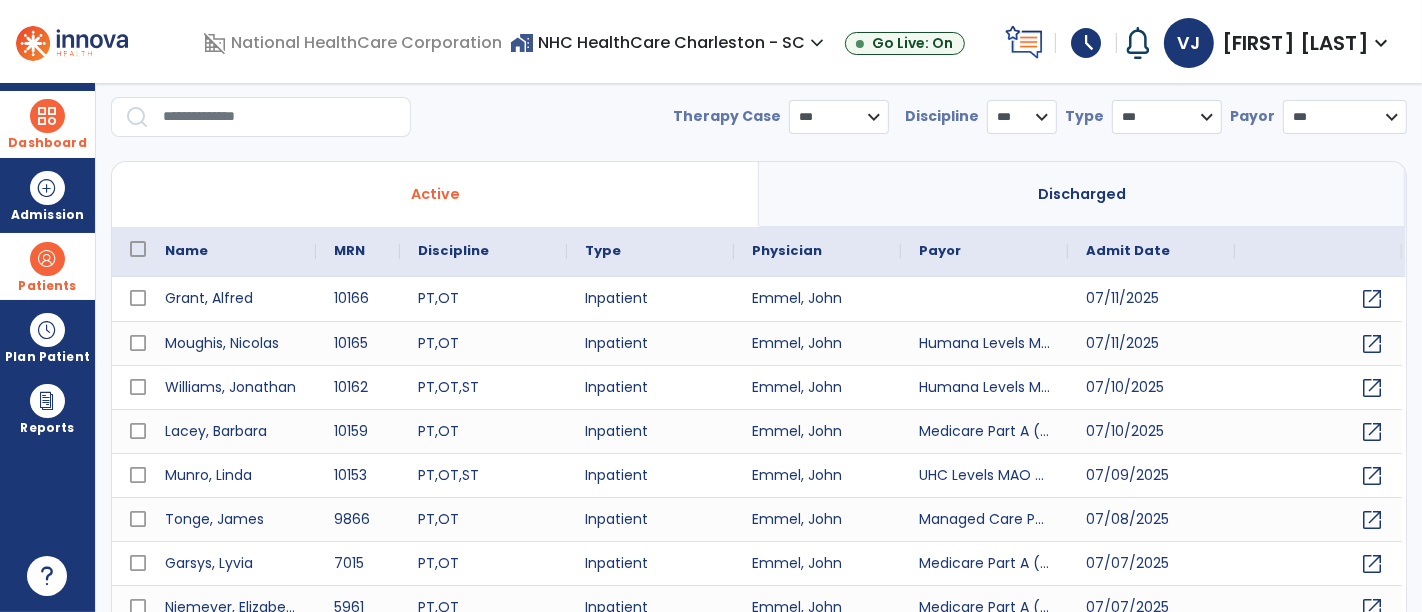 scroll, scrollTop: 0, scrollLeft: 0, axis: both 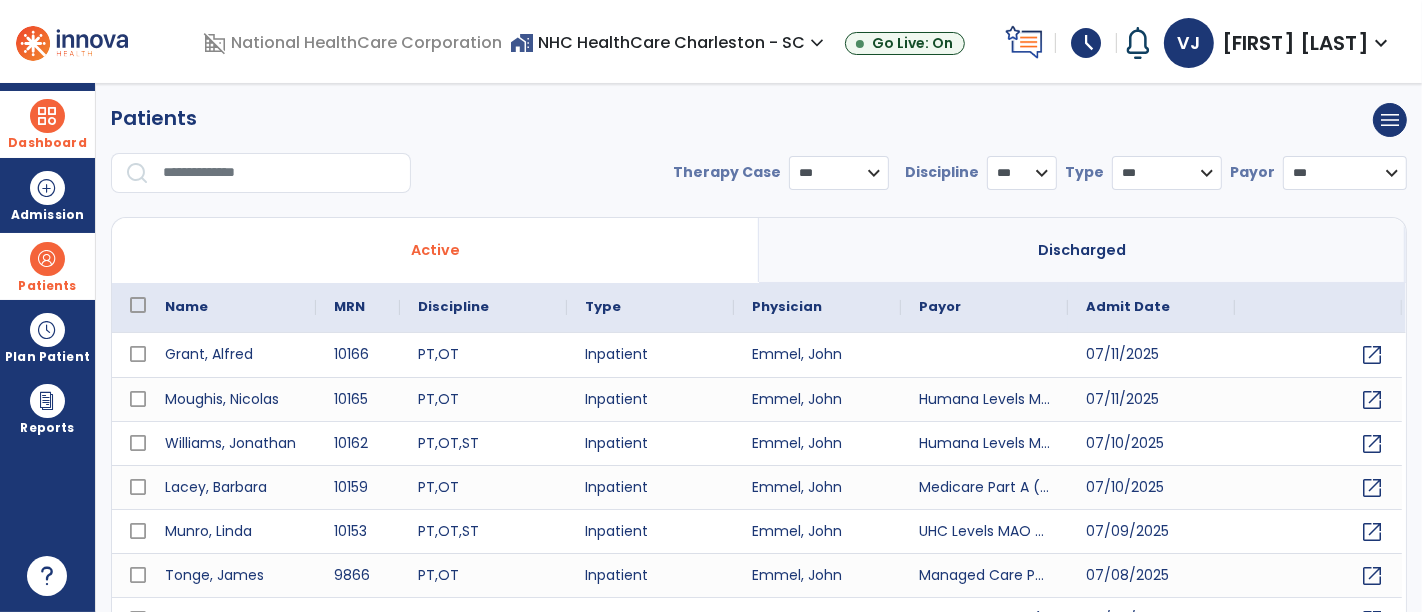 click at bounding box center (280, 173) 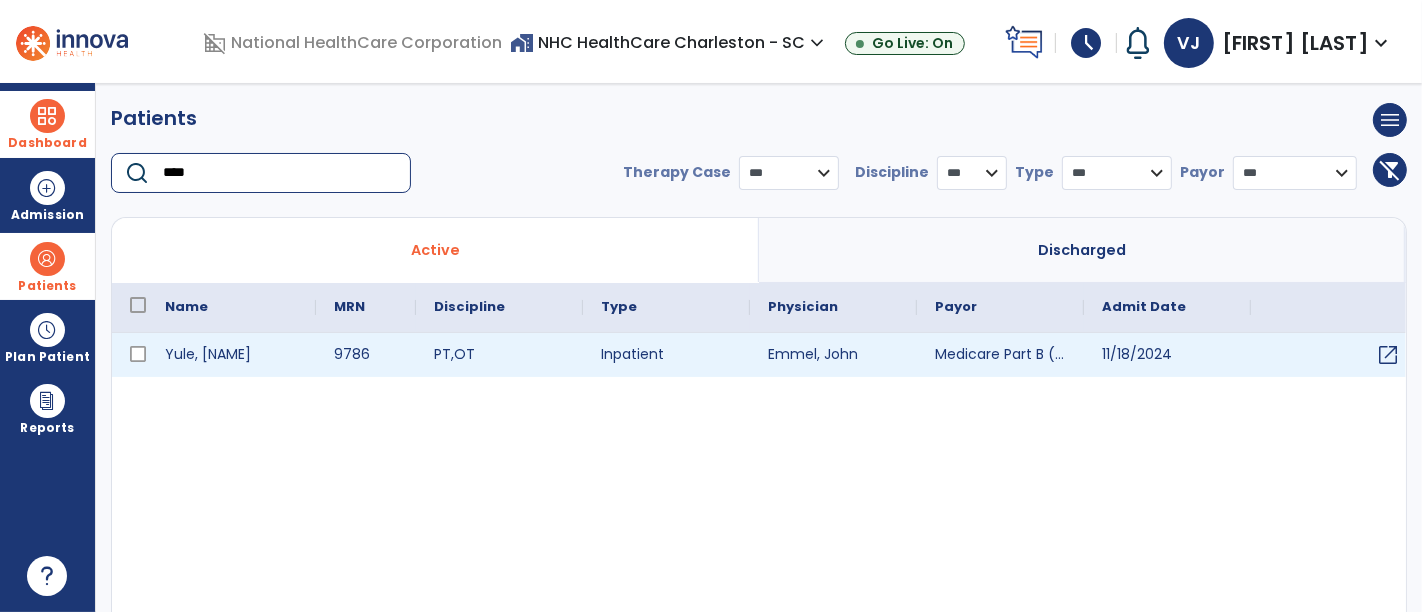 type on "****" 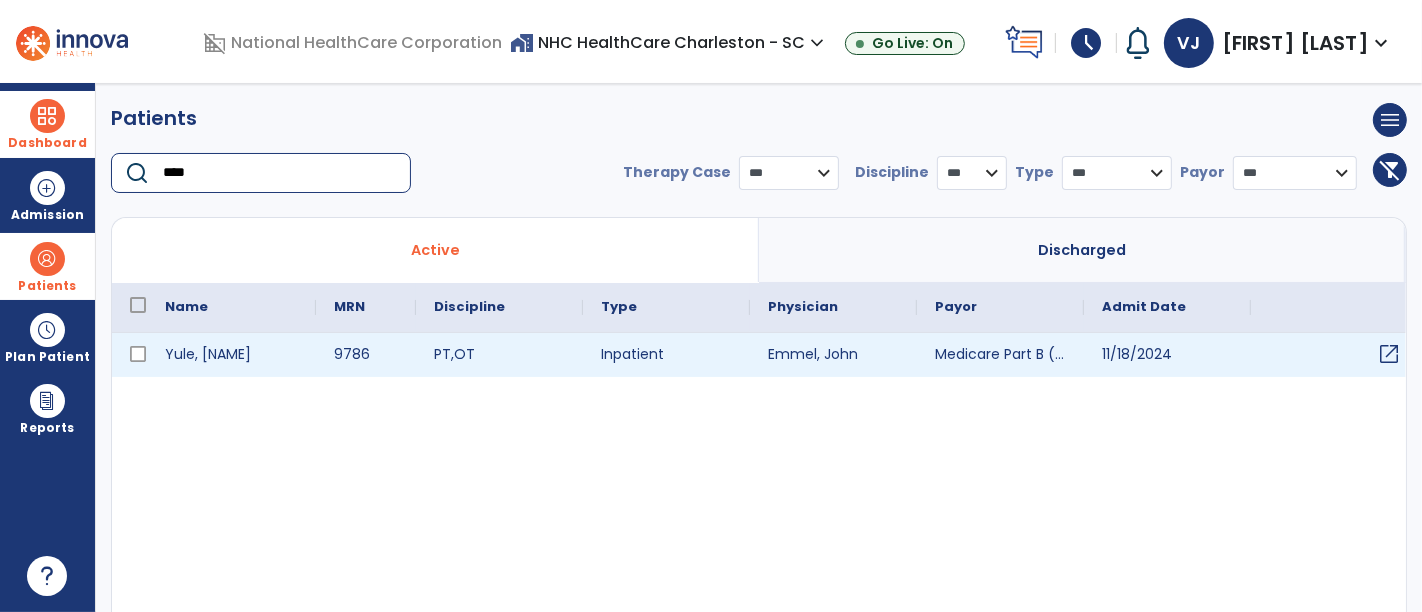 click on "open_in_new" at bounding box center (1389, 354) 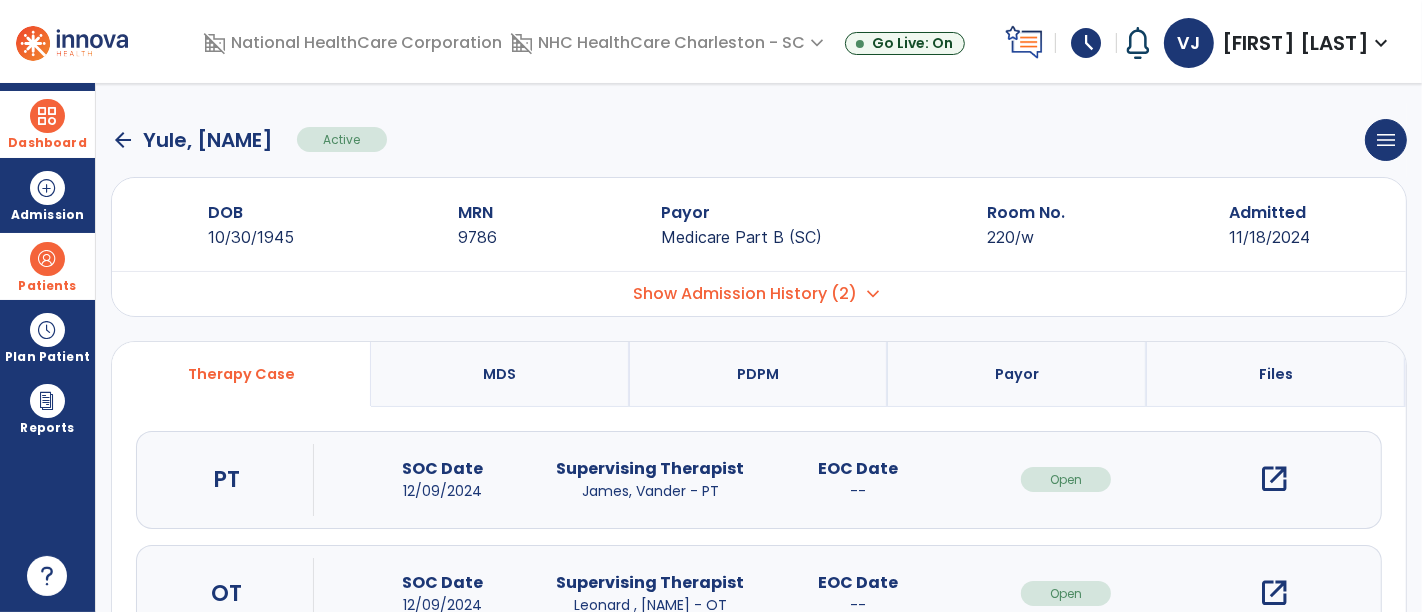click on "open_in_new" at bounding box center (1274, 479) 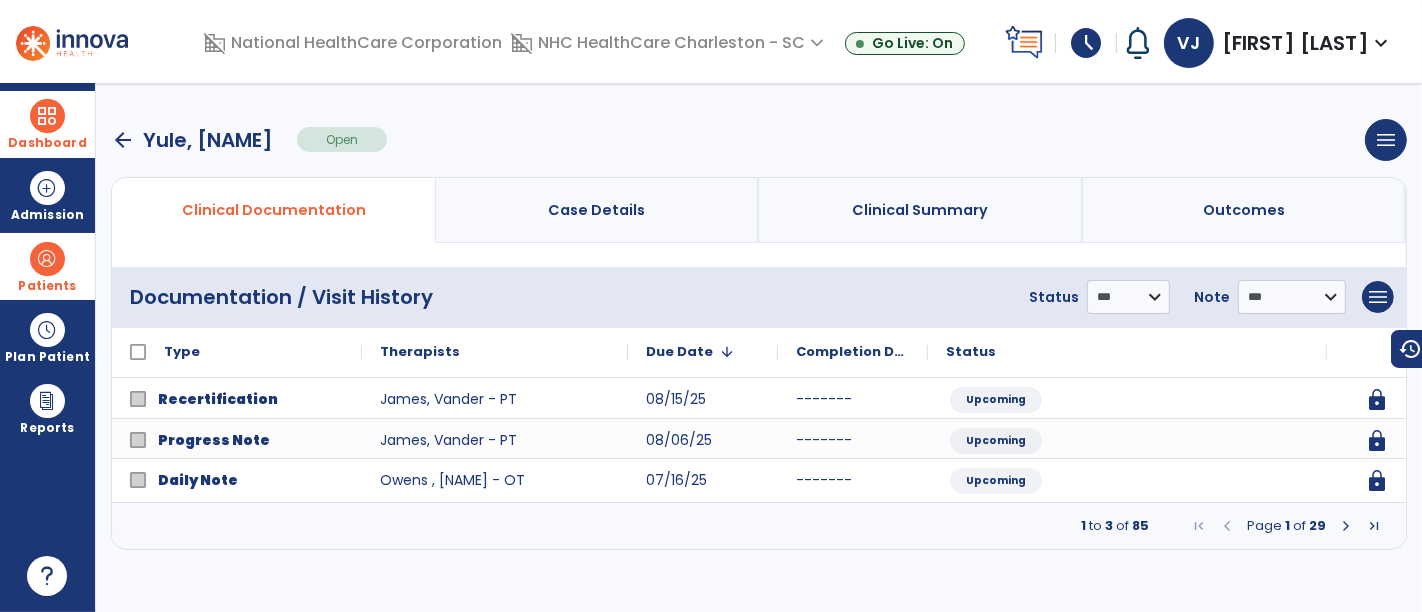 click at bounding box center [1346, 526] 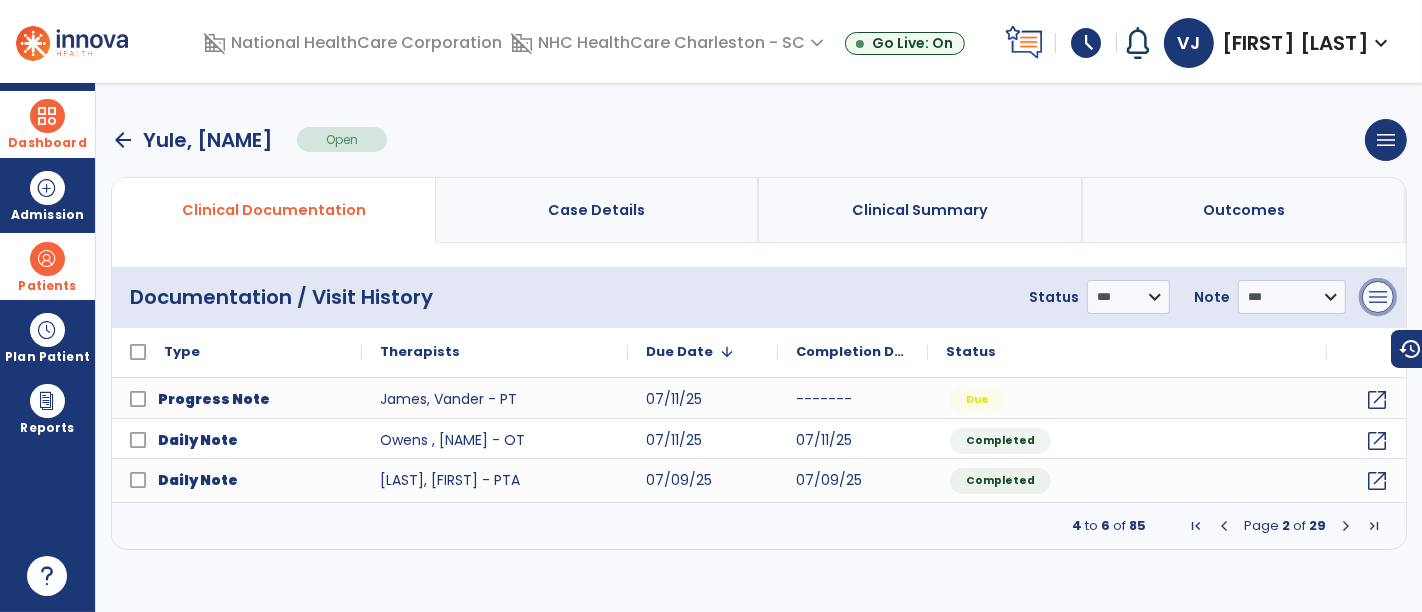 click on "menu" at bounding box center (1378, 297) 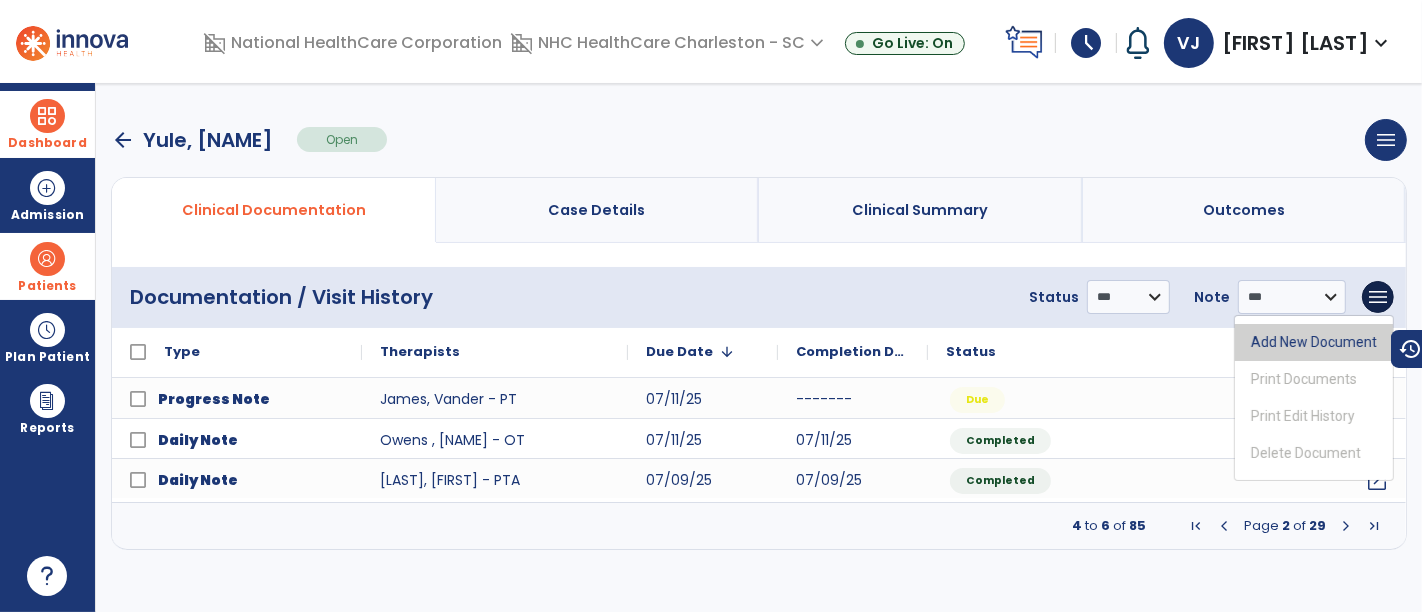 click on "Add New Document" at bounding box center (1314, 342) 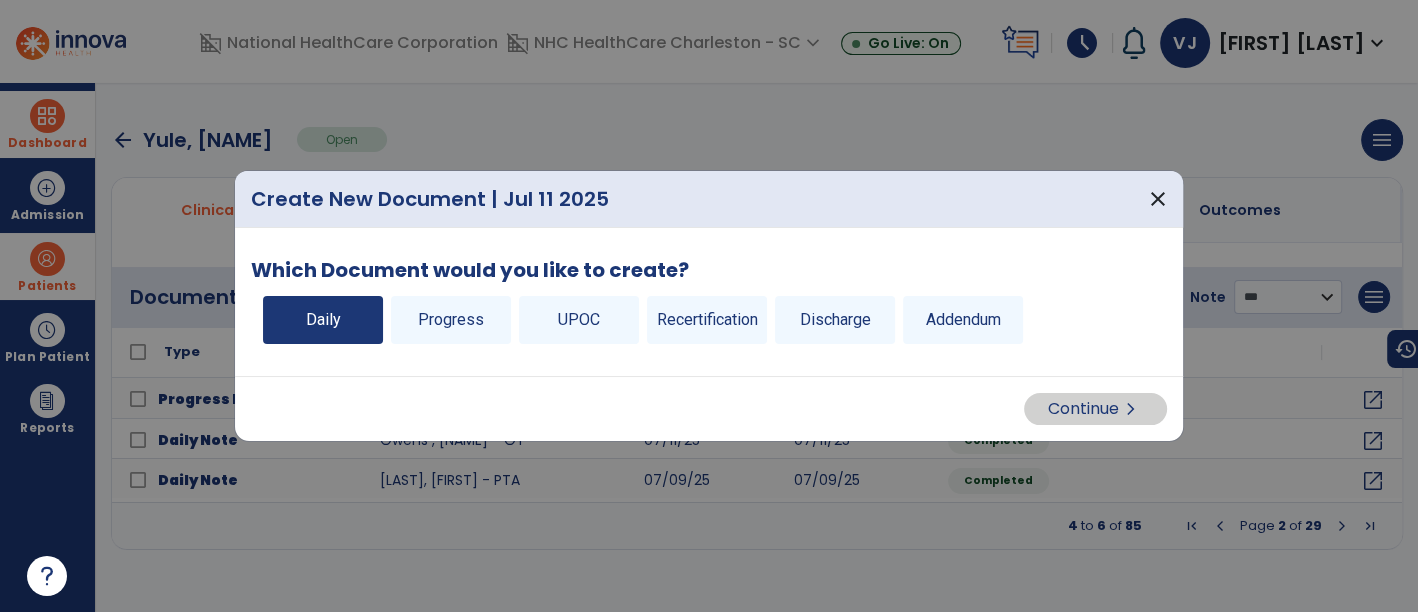 click on "Daily" at bounding box center [323, 320] 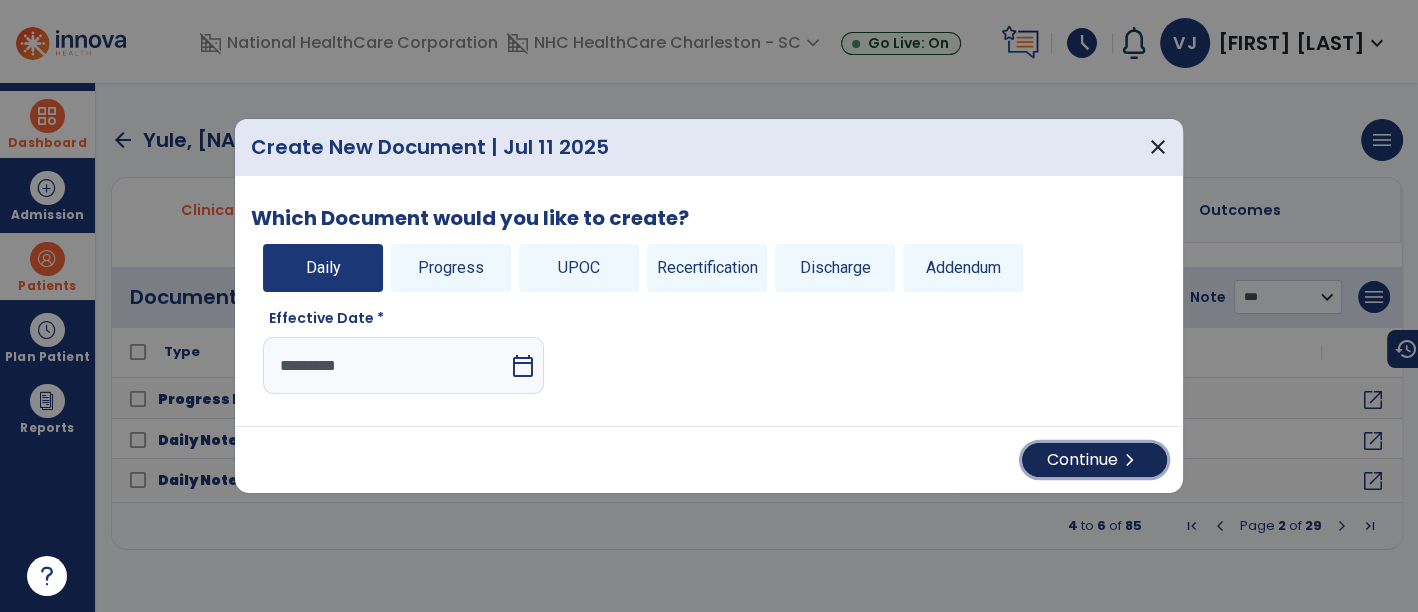 click on "Continue   chevron_right" at bounding box center (1094, 460) 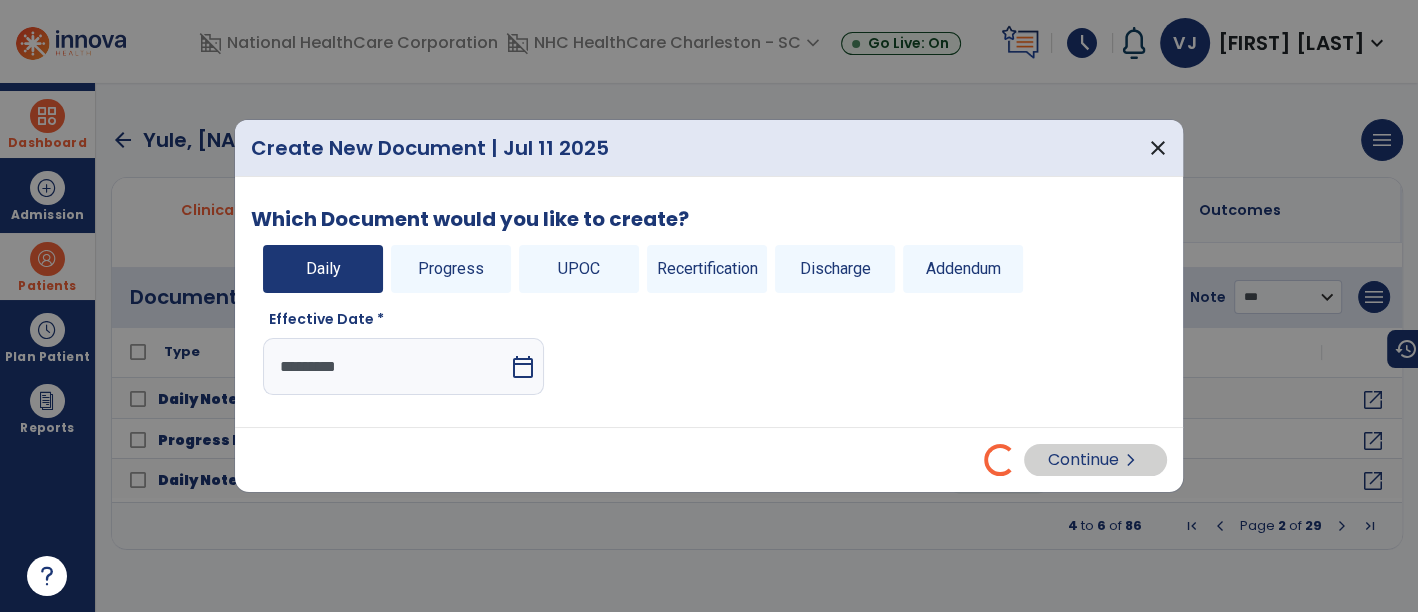 select on "*" 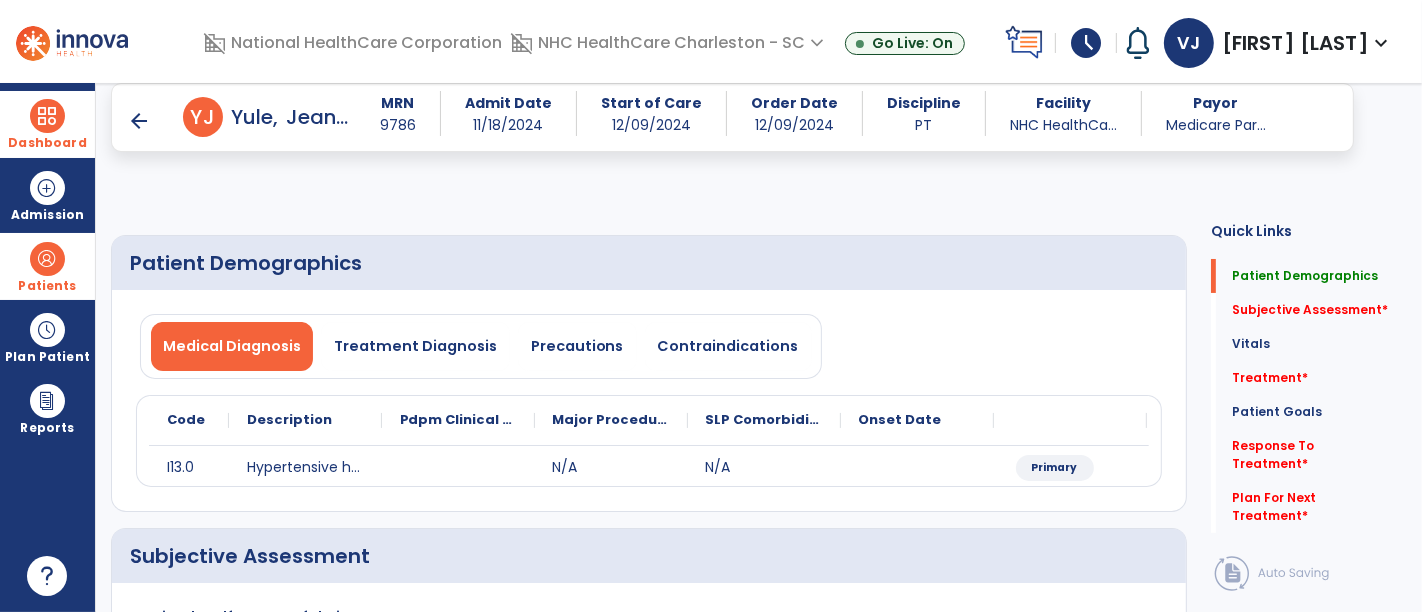 scroll, scrollTop: 333, scrollLeft: 0, axis: vertical 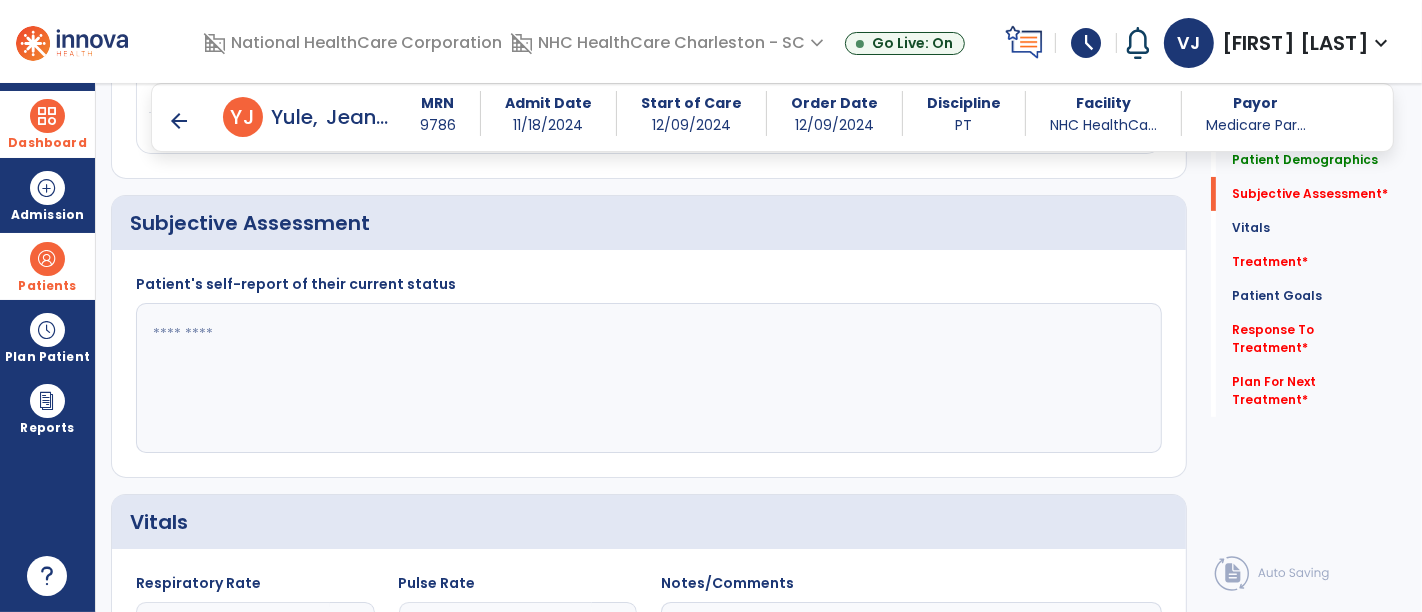 click 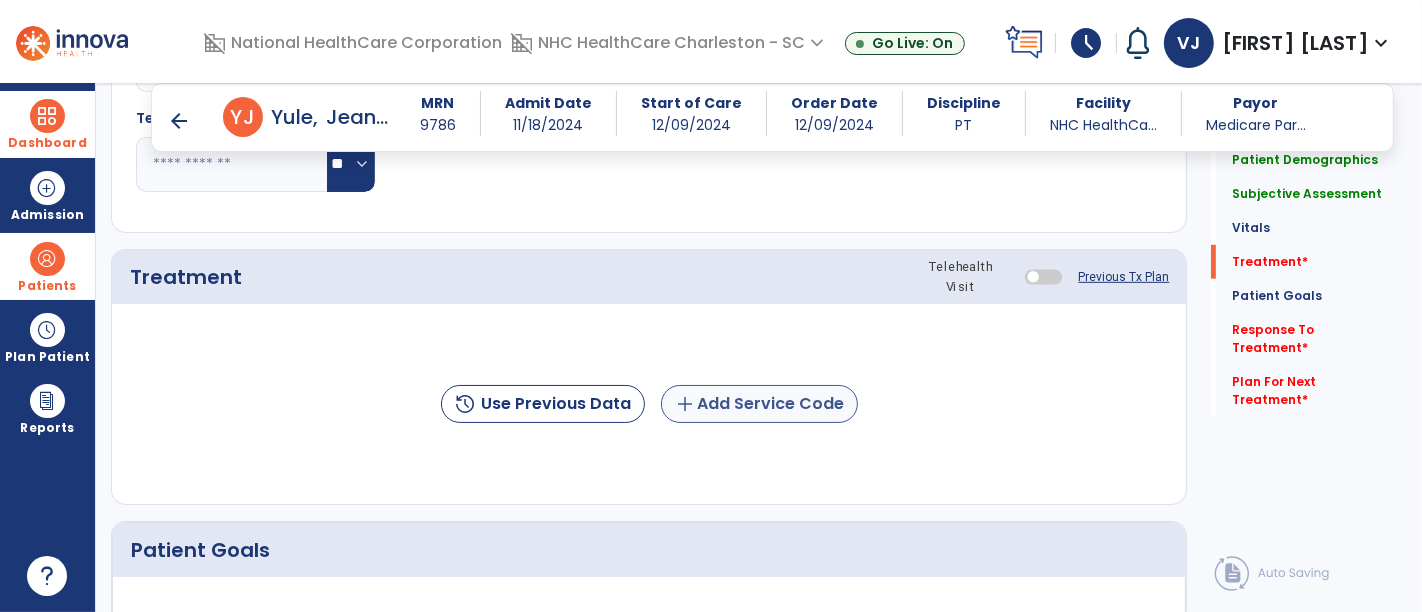 type on "**********" 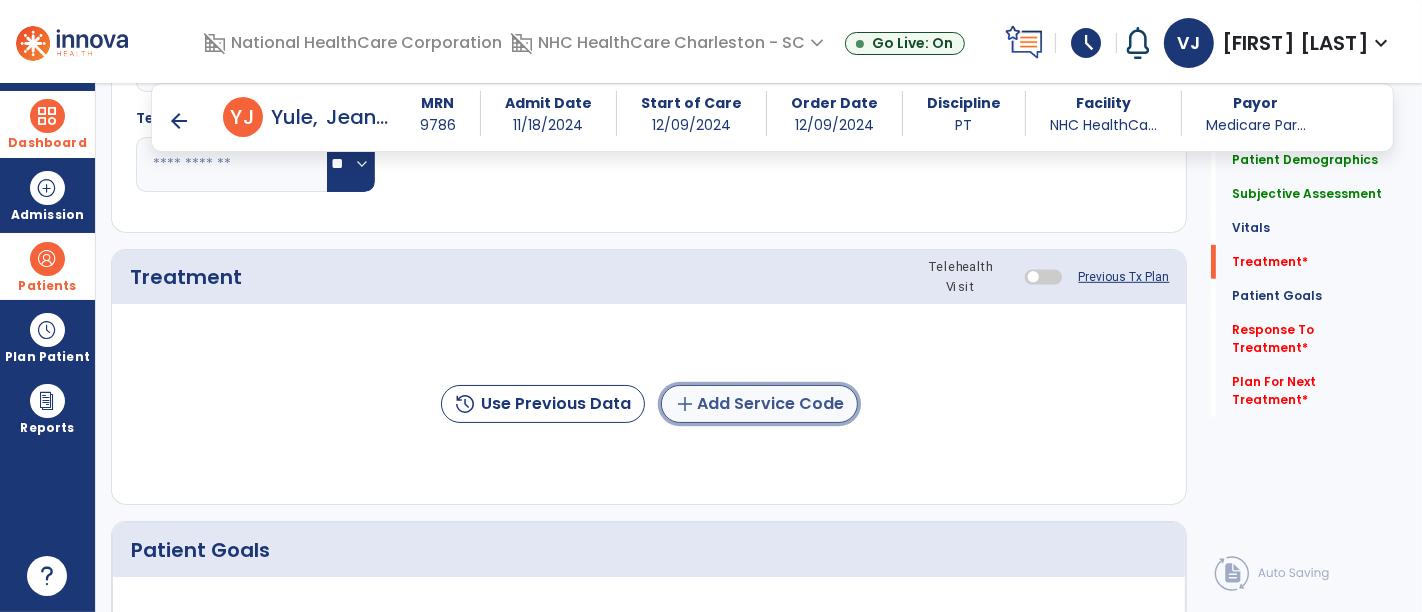 click on "add  Add Service Code" 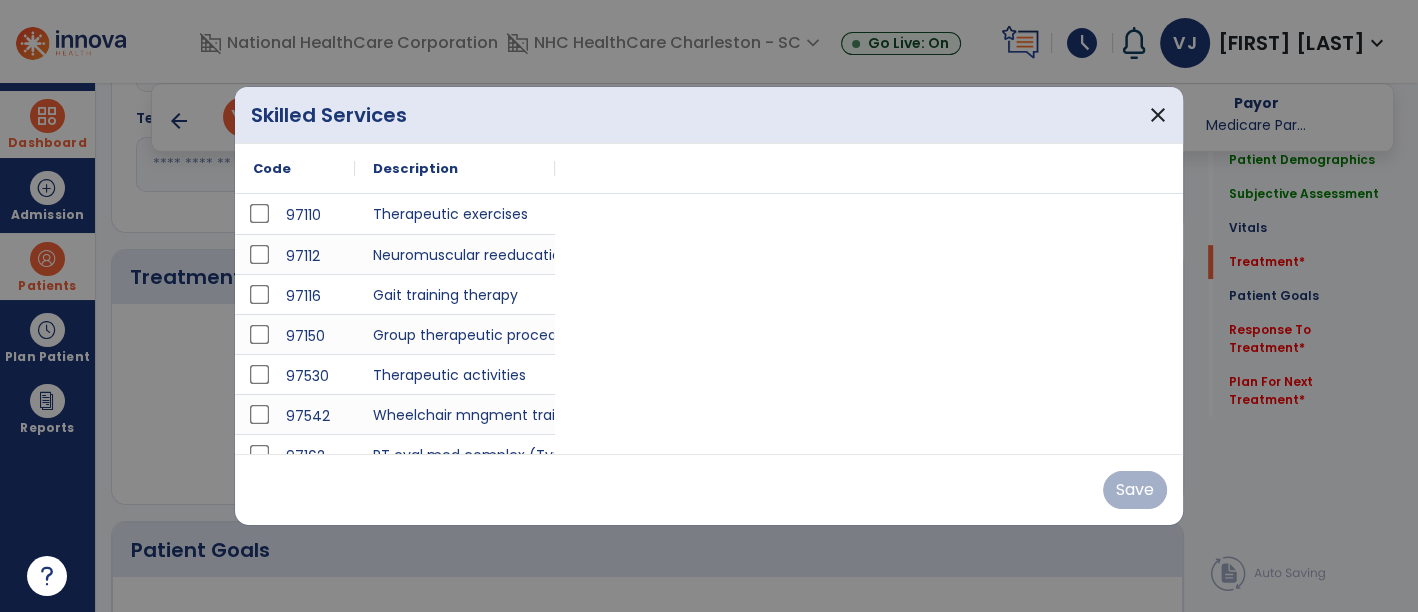 scroll, scrollTop: 1000, scrollLeft: 0, axis: vertical 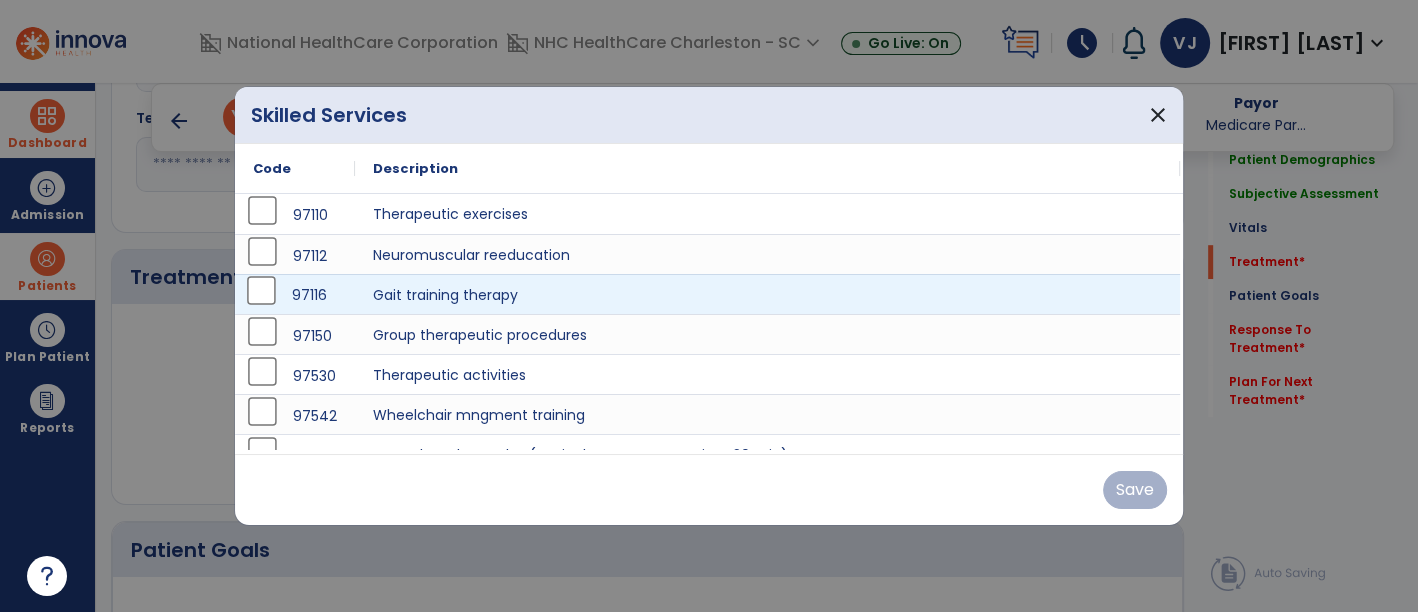 click on "97116" at bounding box center (308, 295) 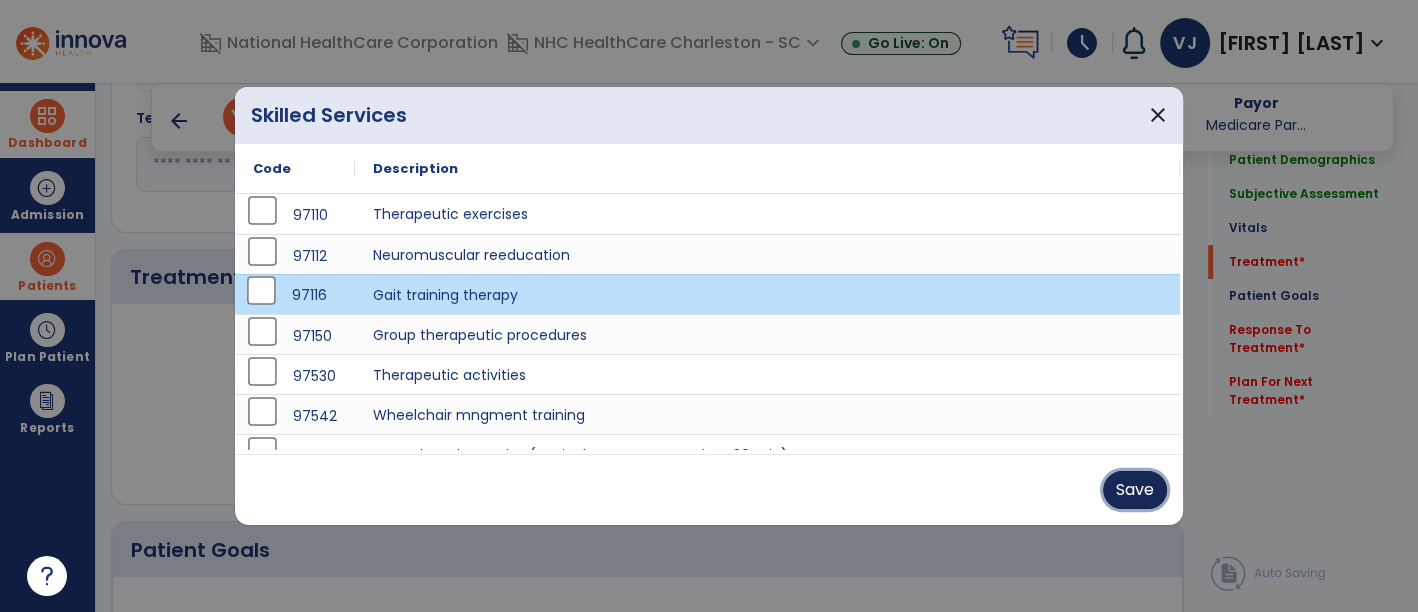 click on "Save" at bounding box center (1135, 490) 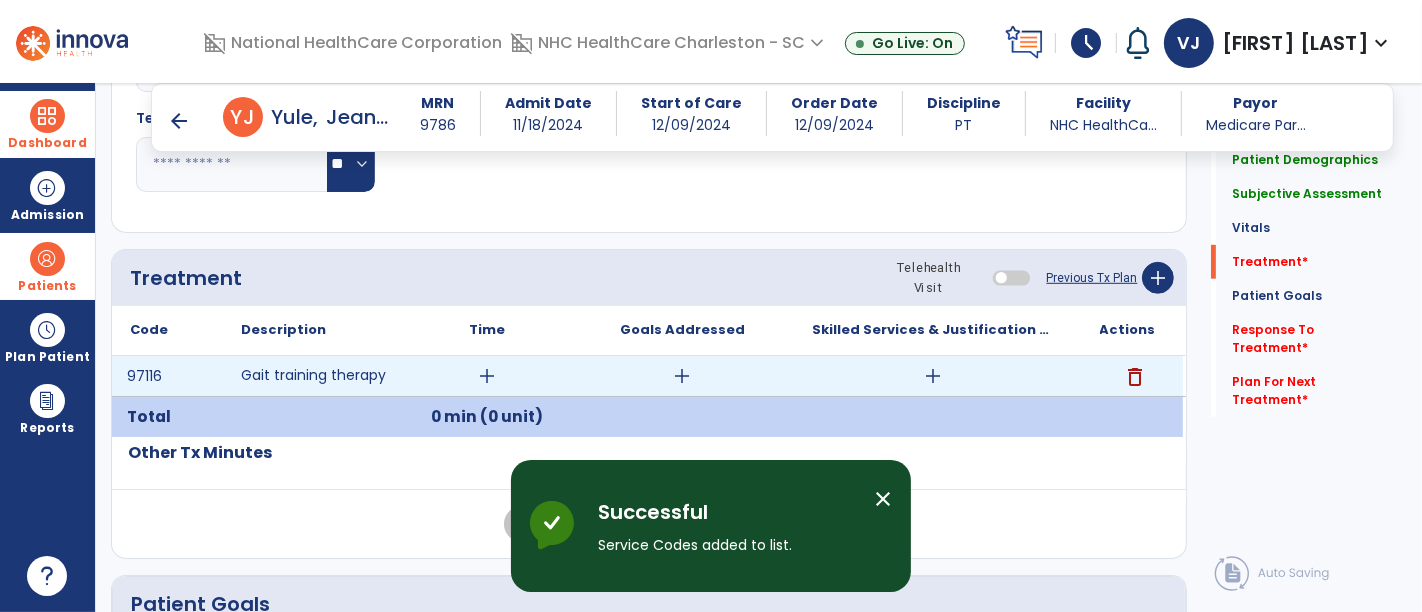 click on "add" at bounding box center (488, 376) 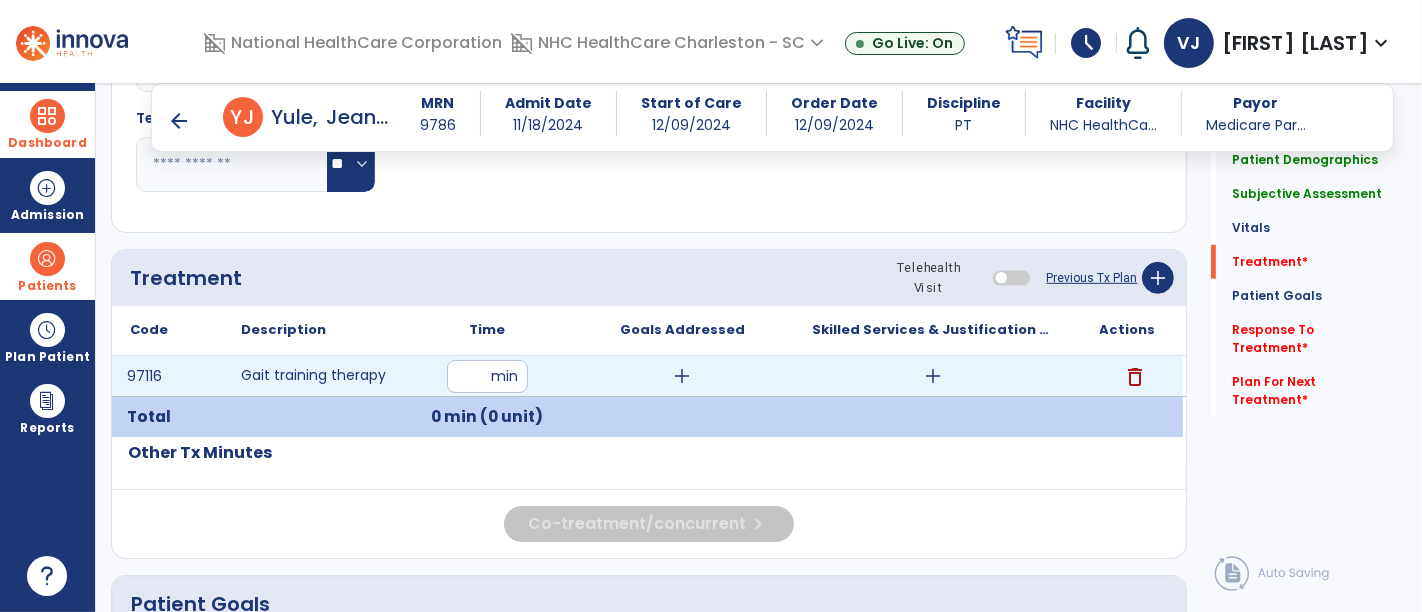 type on "**" 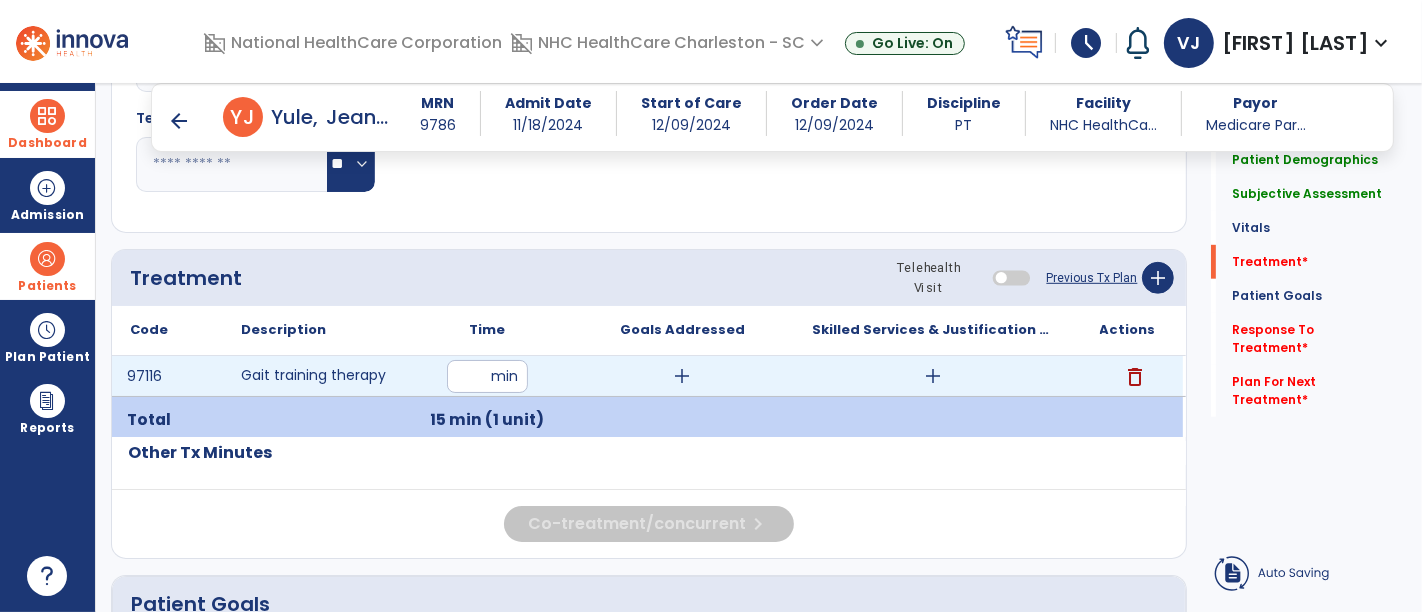click on "add" at bounding box center (933, 376) 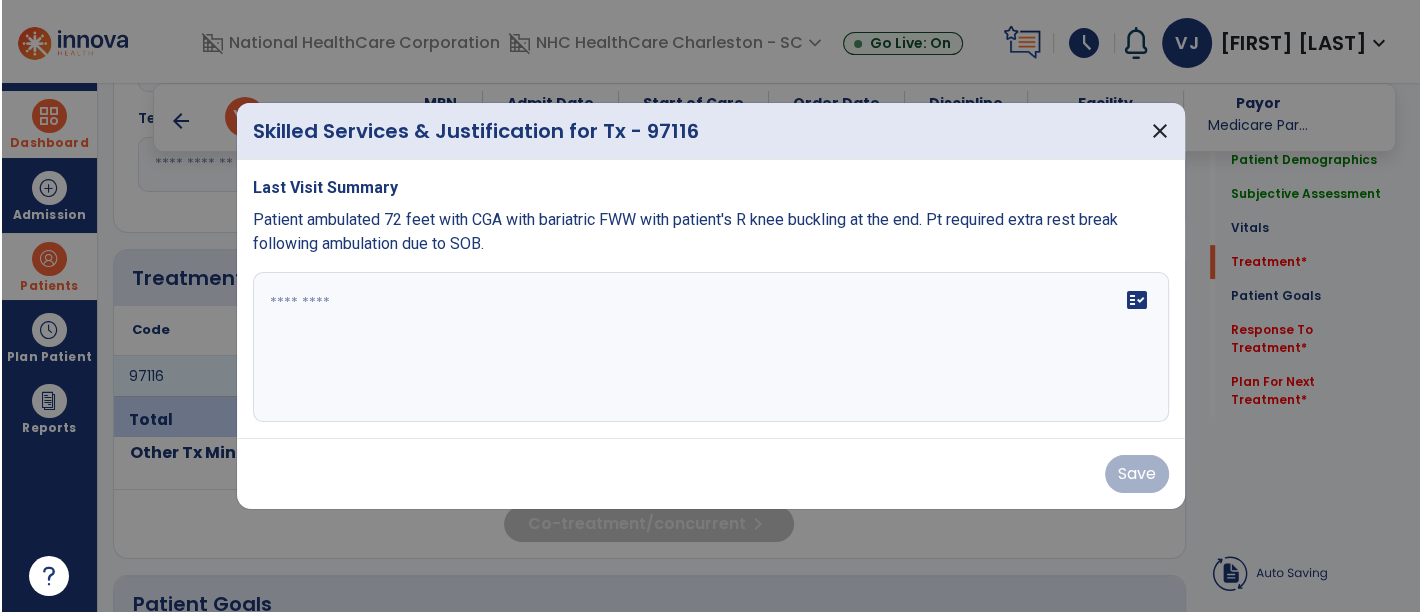 scroll, scrollTop: 1000, scrollLeft: 0, axis: vertical 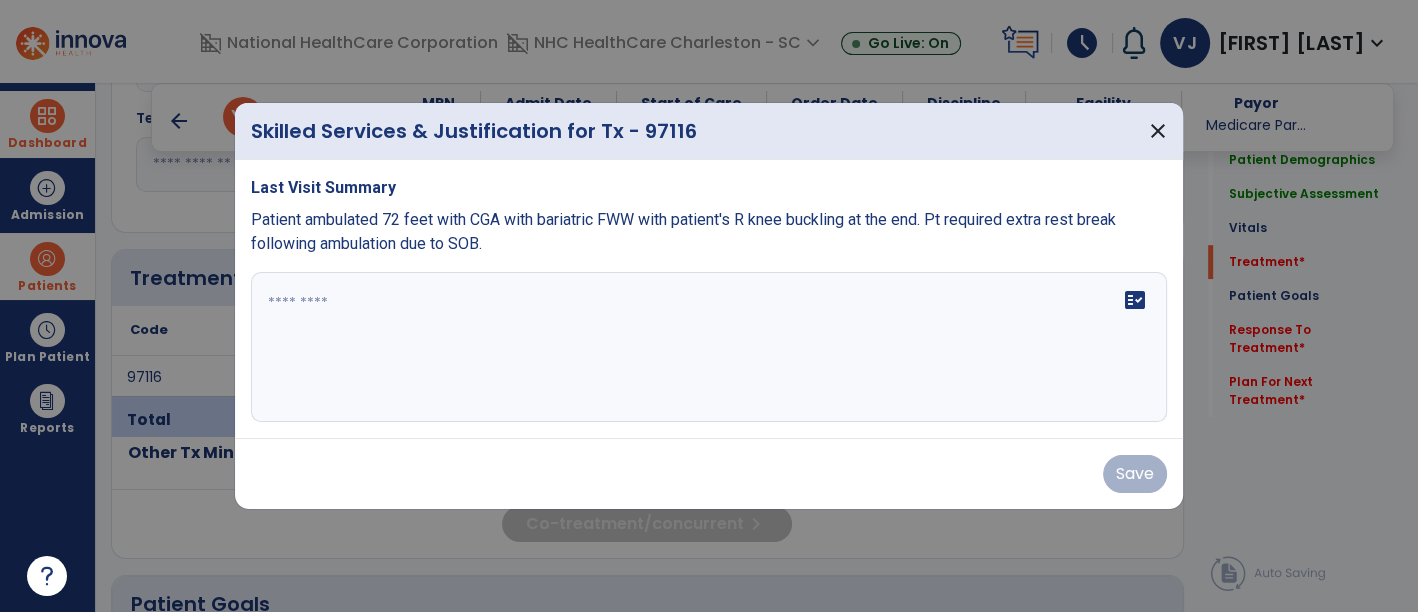 click on "fact_check" at bounding box center (709, 347) 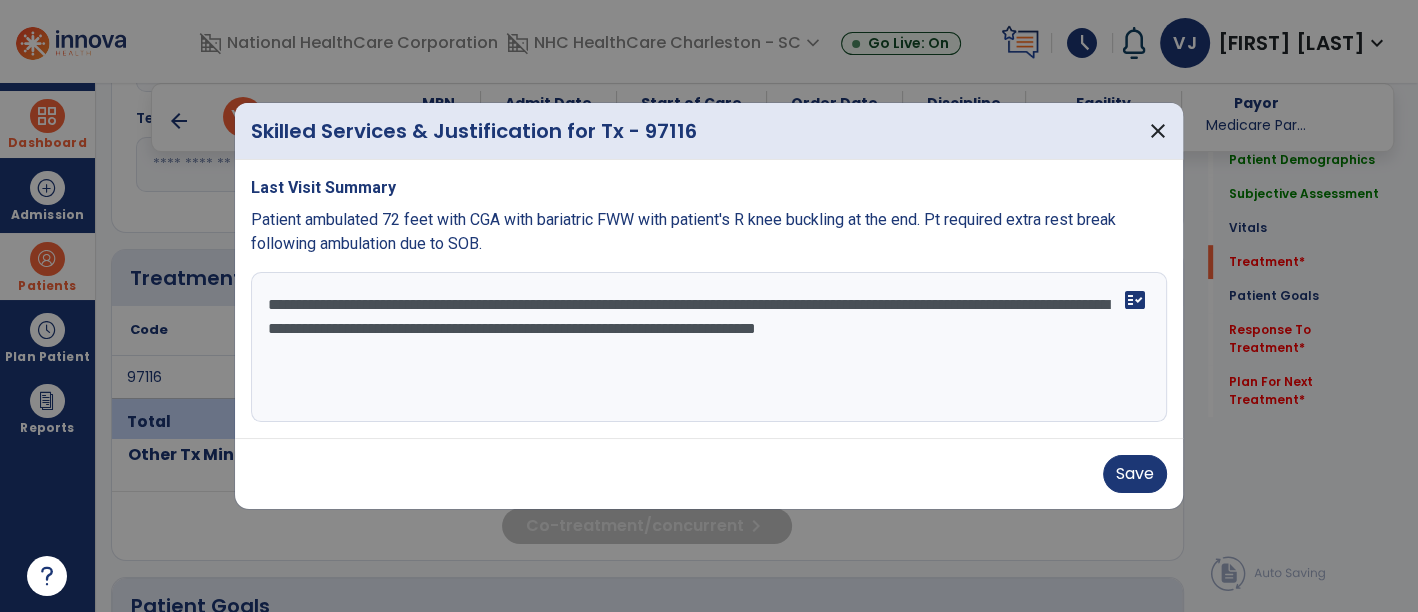 type on "**********" 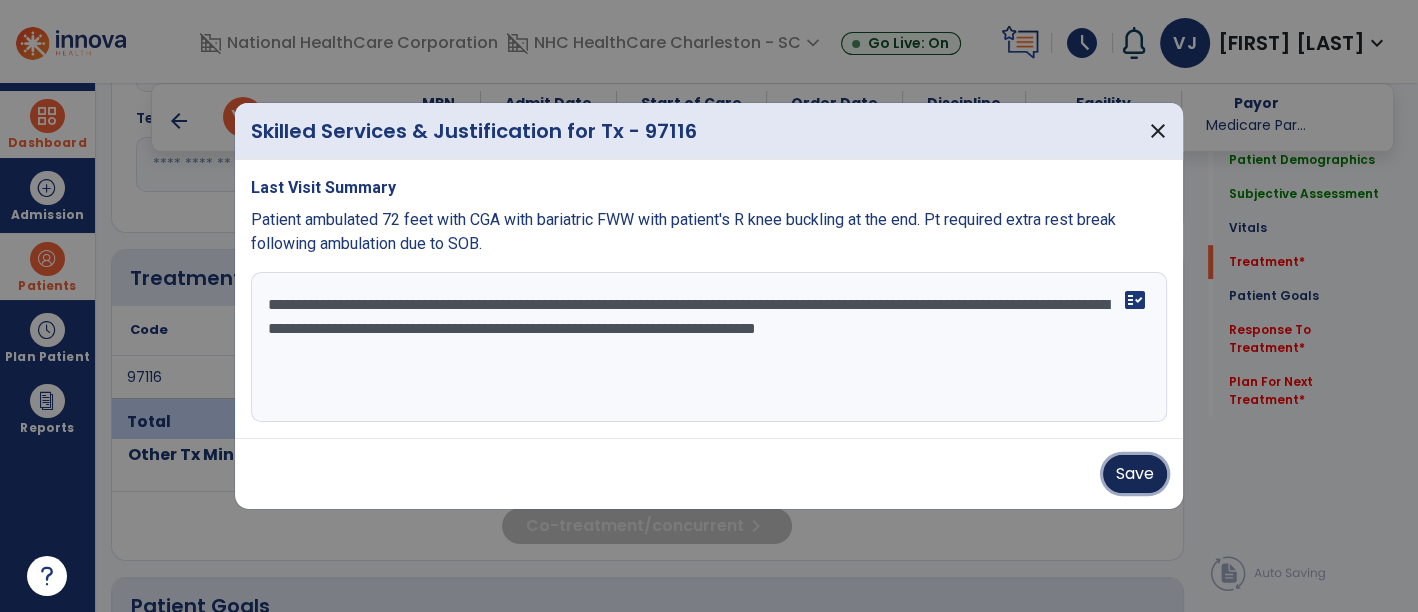 click on "Save" at bounding box center (1135, 474) 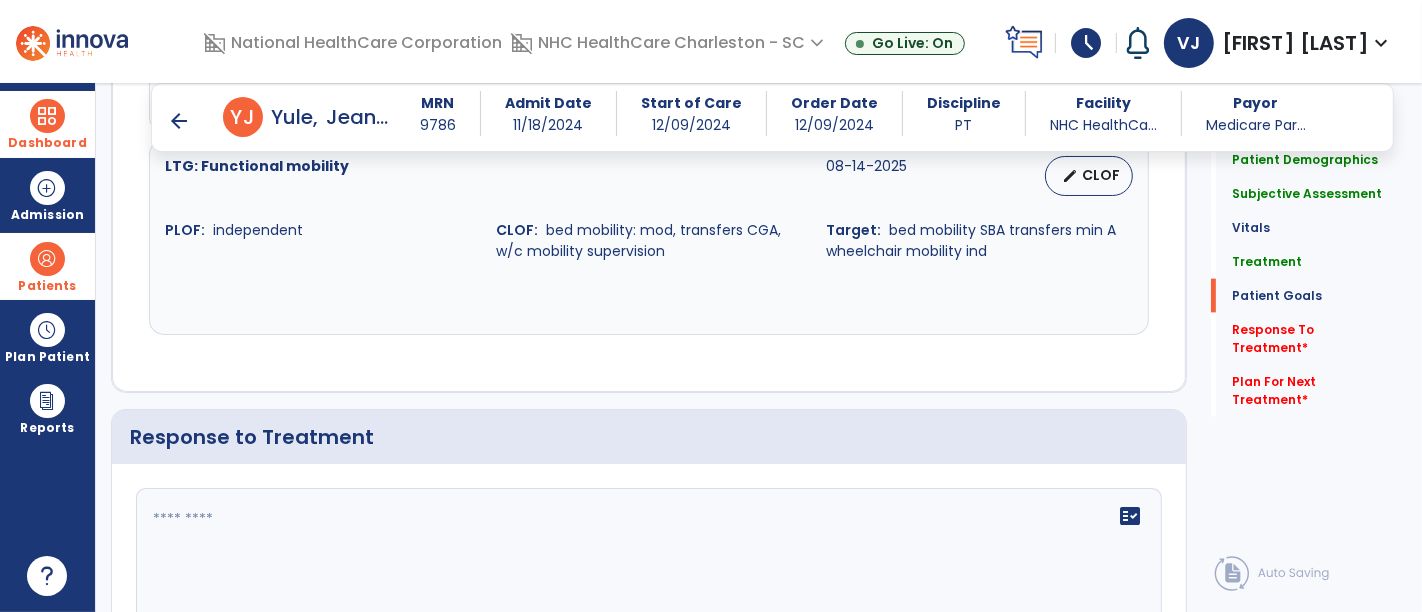scroll, scrollTop: 2444, scrollLeft: 0, axis: vertical 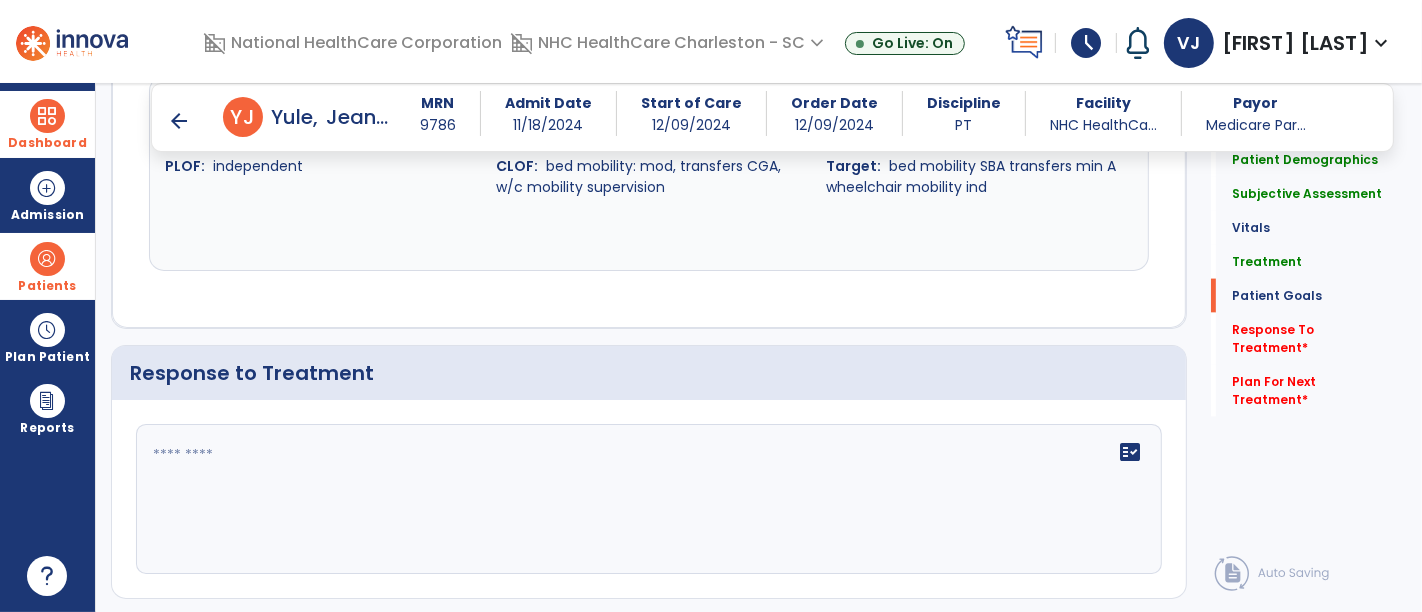 click on "fact_check" 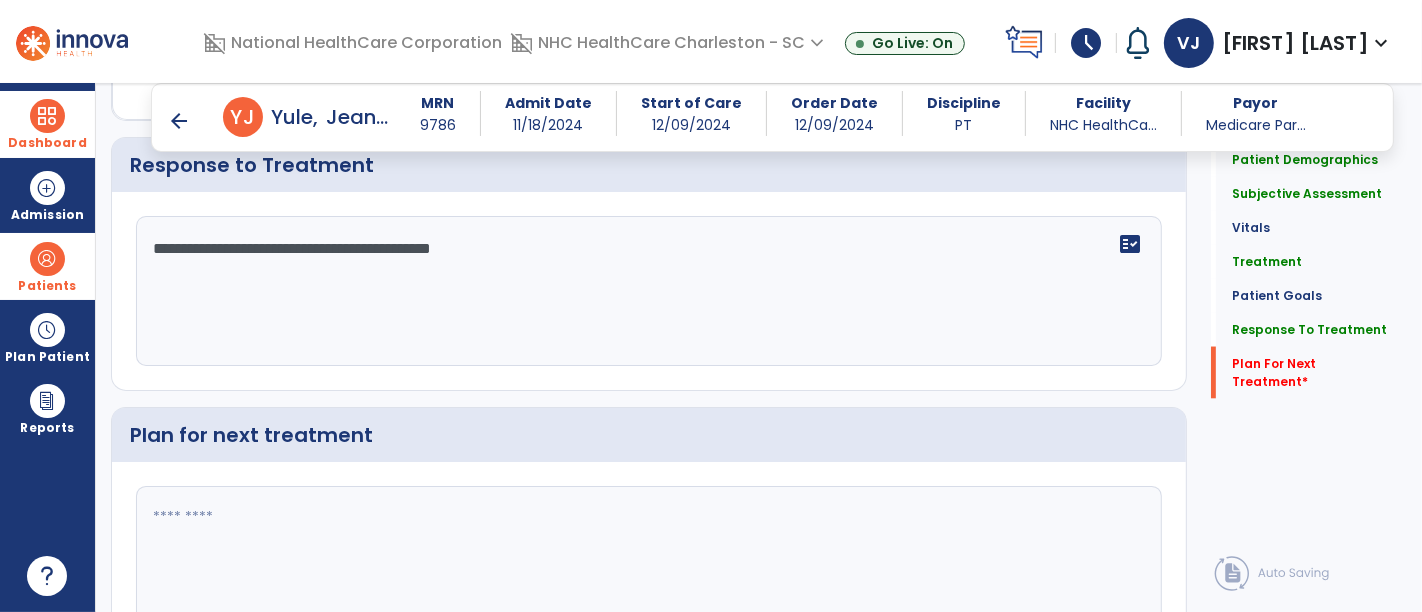 scroll, scrollTop: 2757, scrollLeft: 0, axis: vertical 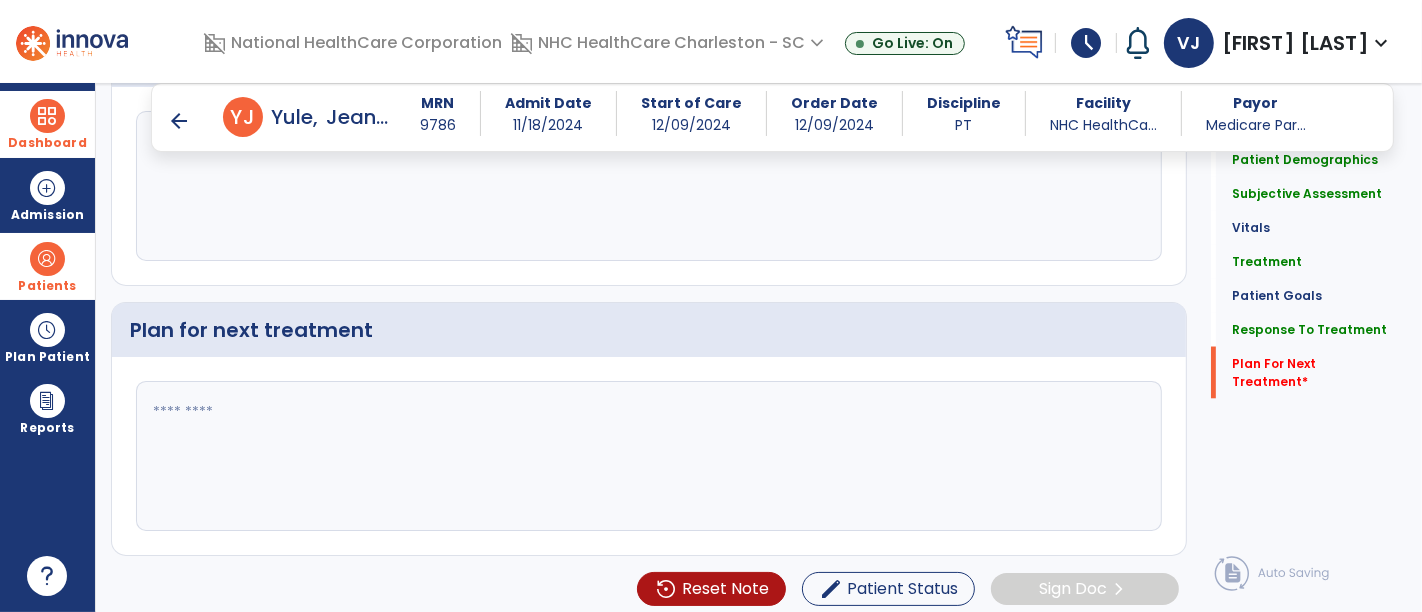 type on "**********" 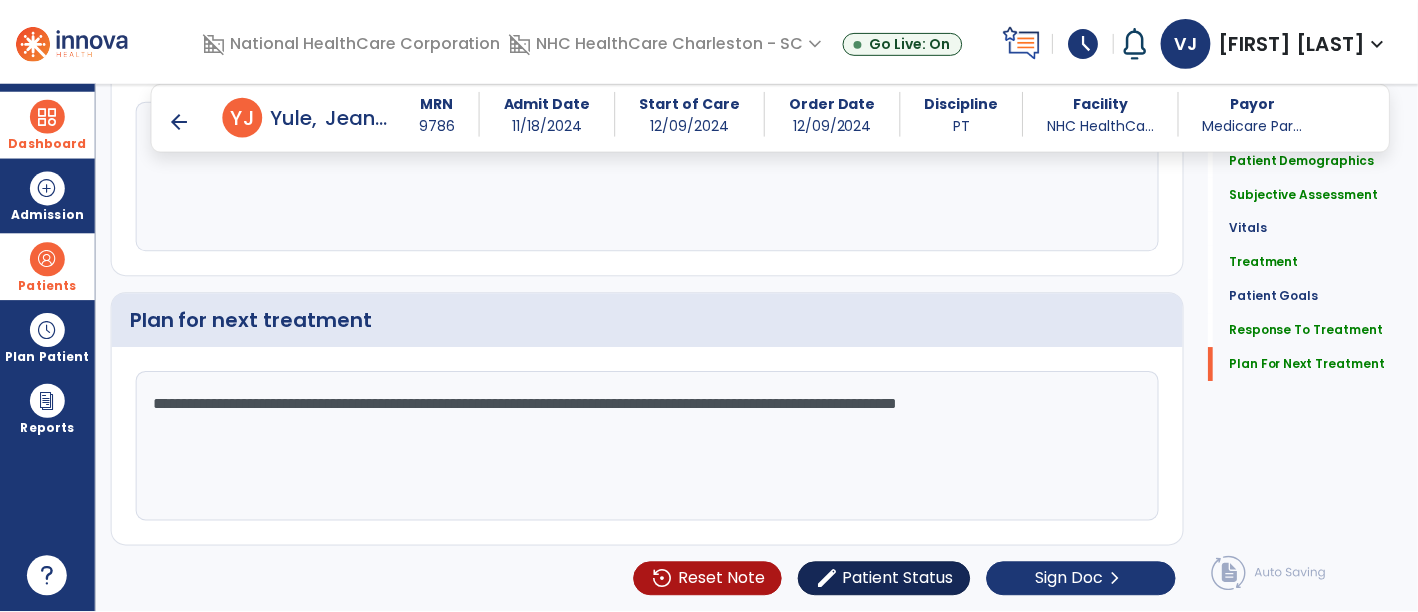 scroll, scrollTop: 2757, scrollLeft: 0, axis: vertical 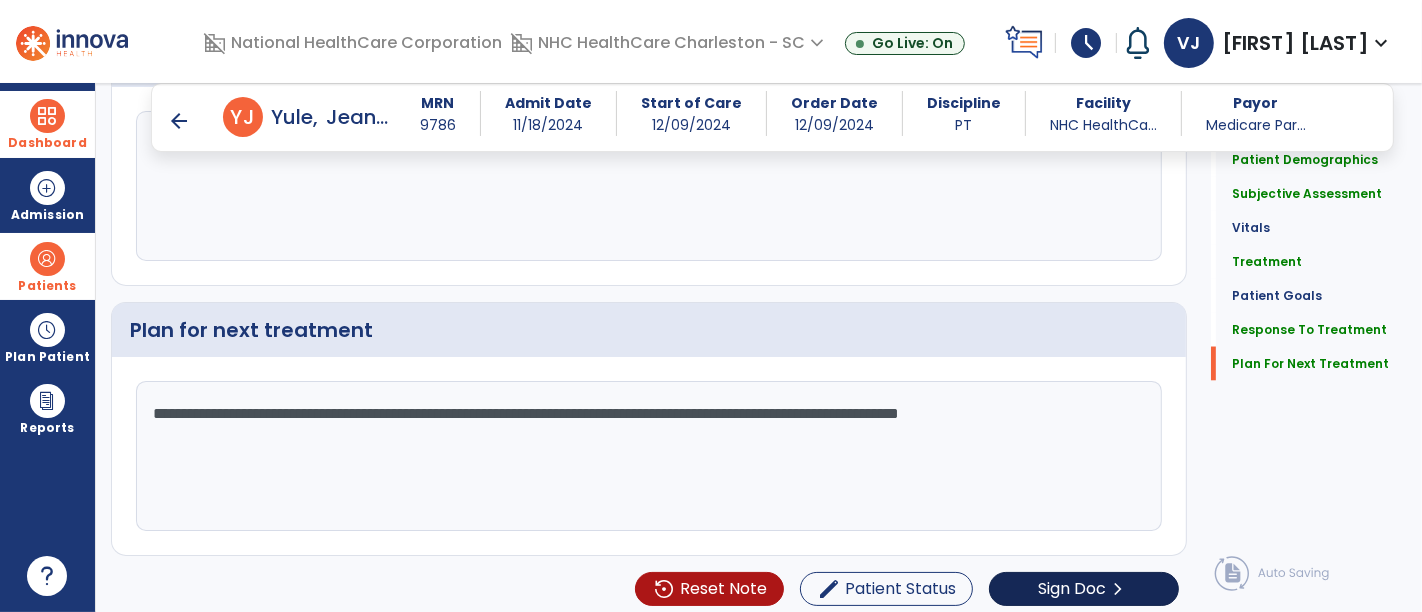 type on "**********" 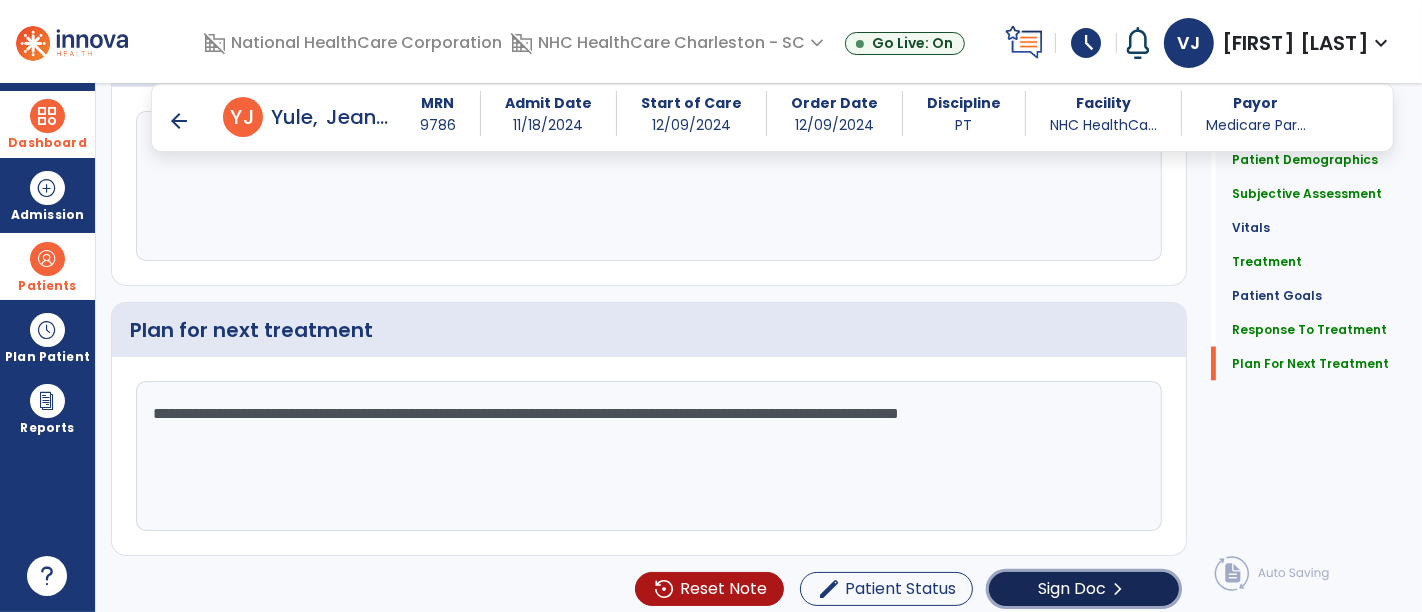 click on "Sign Doc" 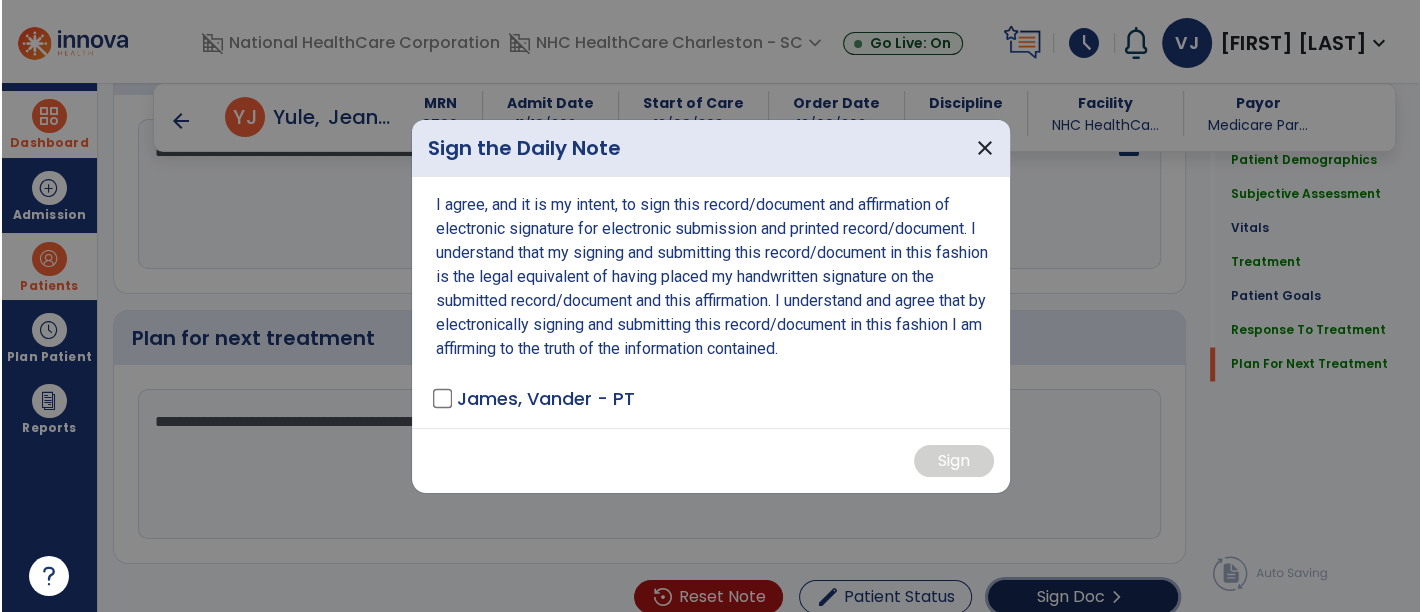 scroll, scrollTop: 2757, scrollLeft: 0, axis: vertical 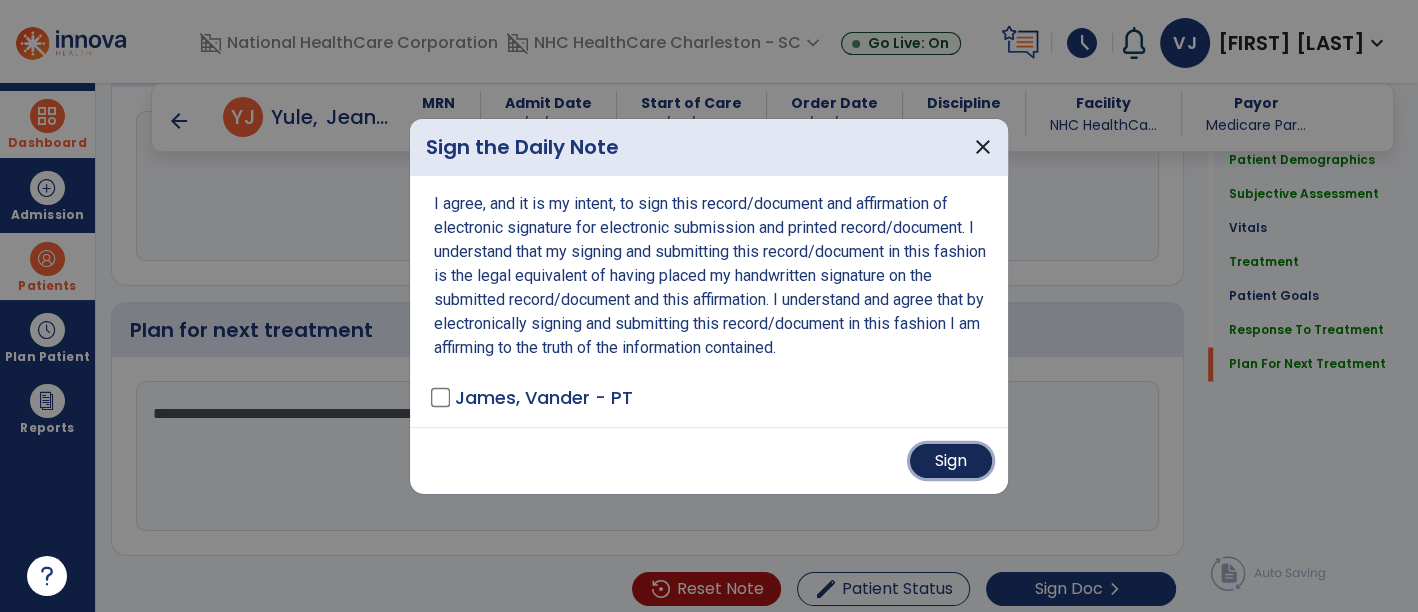 click on "Sign" at bounding box center [951, 461] 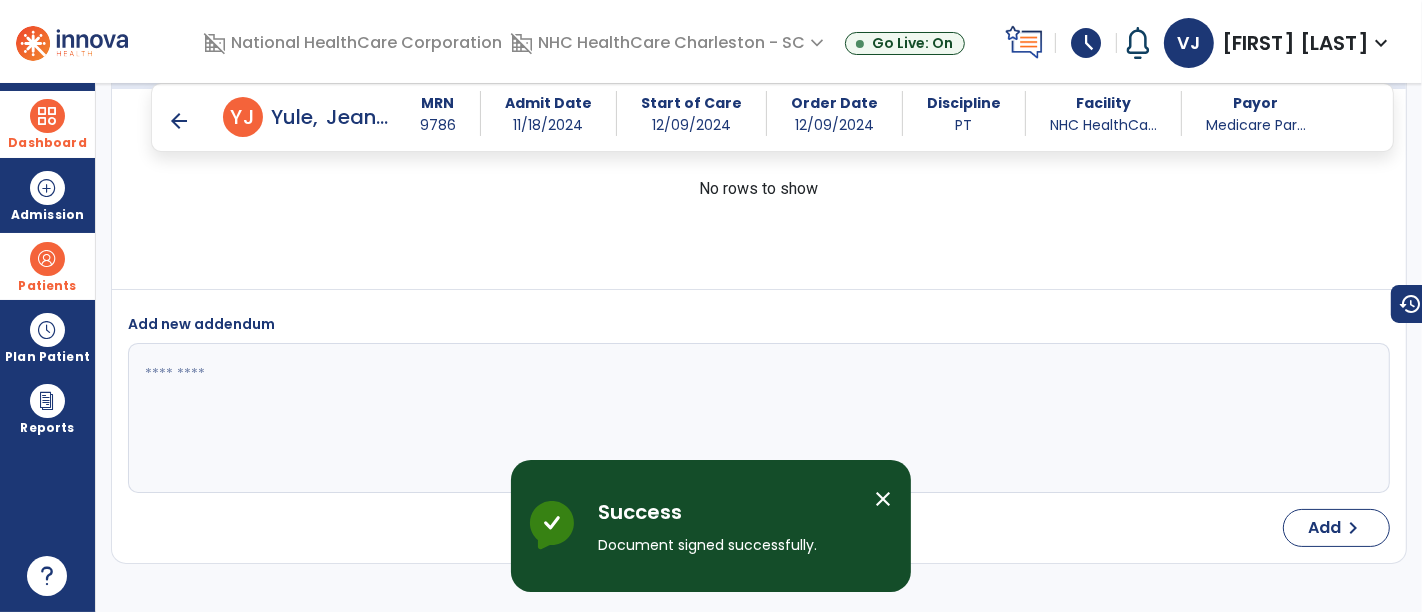 scroll, scrollTop: 3884, scrollLeft: 0, axis: vertical 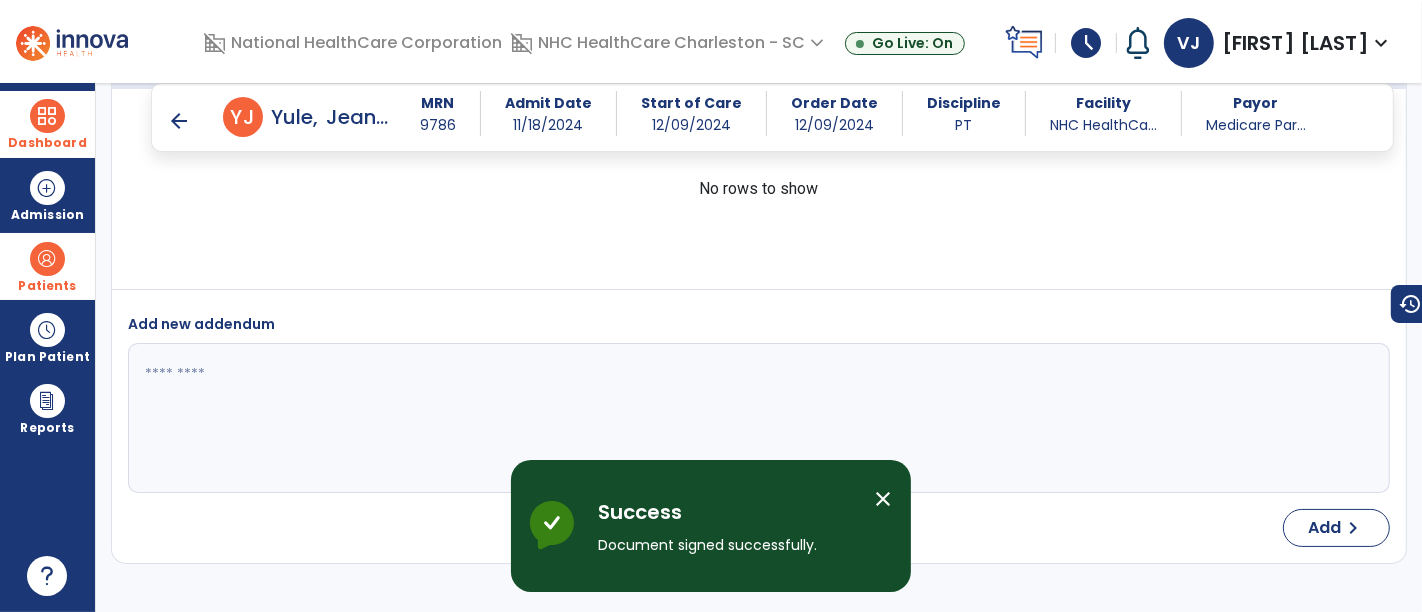 click on "Dashboard" at bounding box center [47, 124] 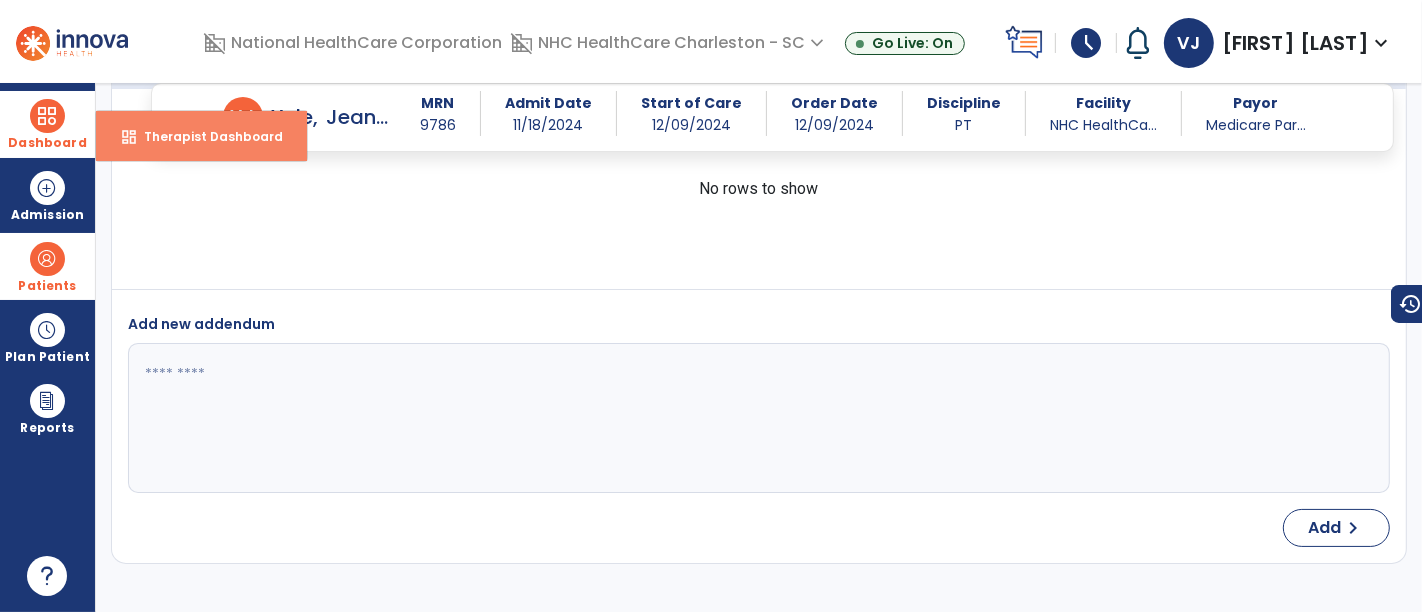 click on "dashboard  Therapist Dashboard" at bounding box center (201, 136) 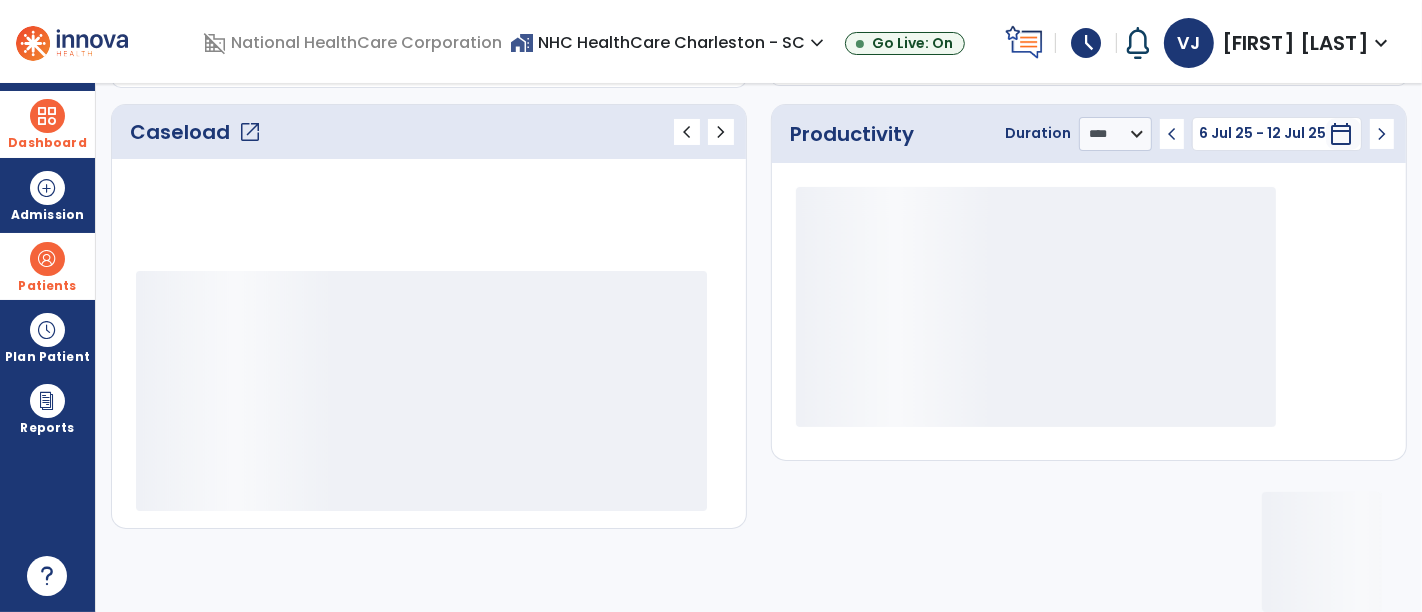 scroll, scrollTop: 261, scrollLeft: 0, axis: vertical 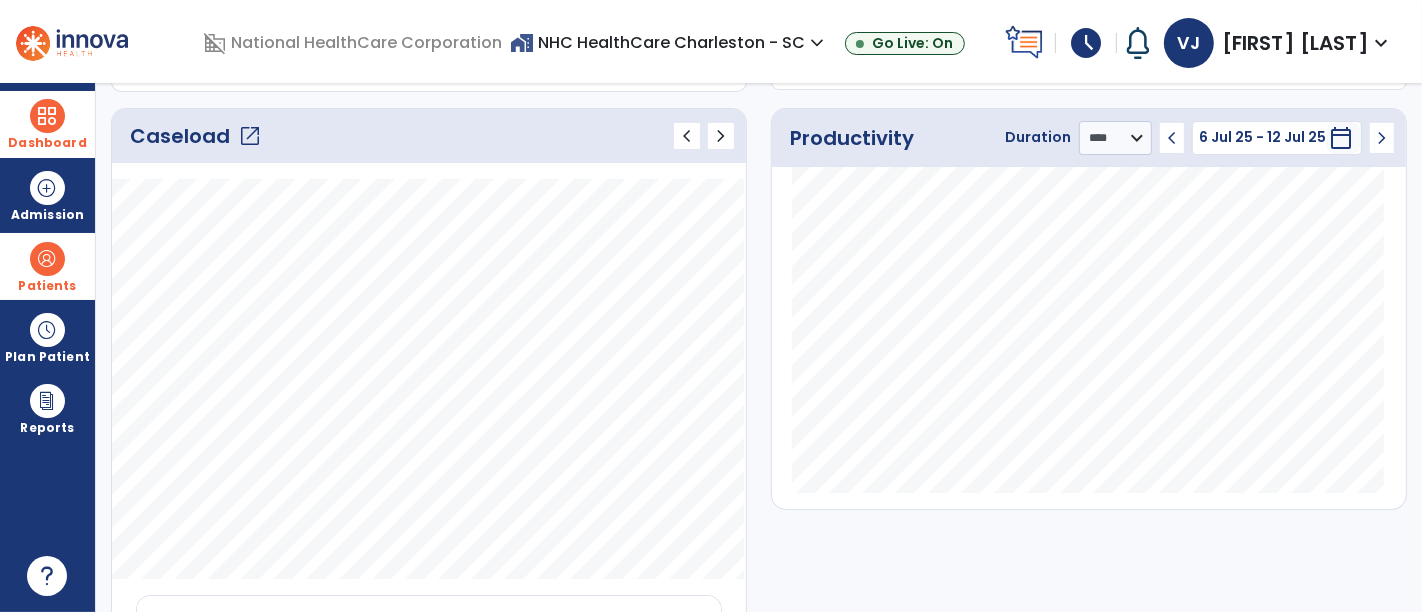 drag, startPoint x: 247, startPoint y: 119, endPoint x: 250, endPoint y: 132, distance: 13.341664 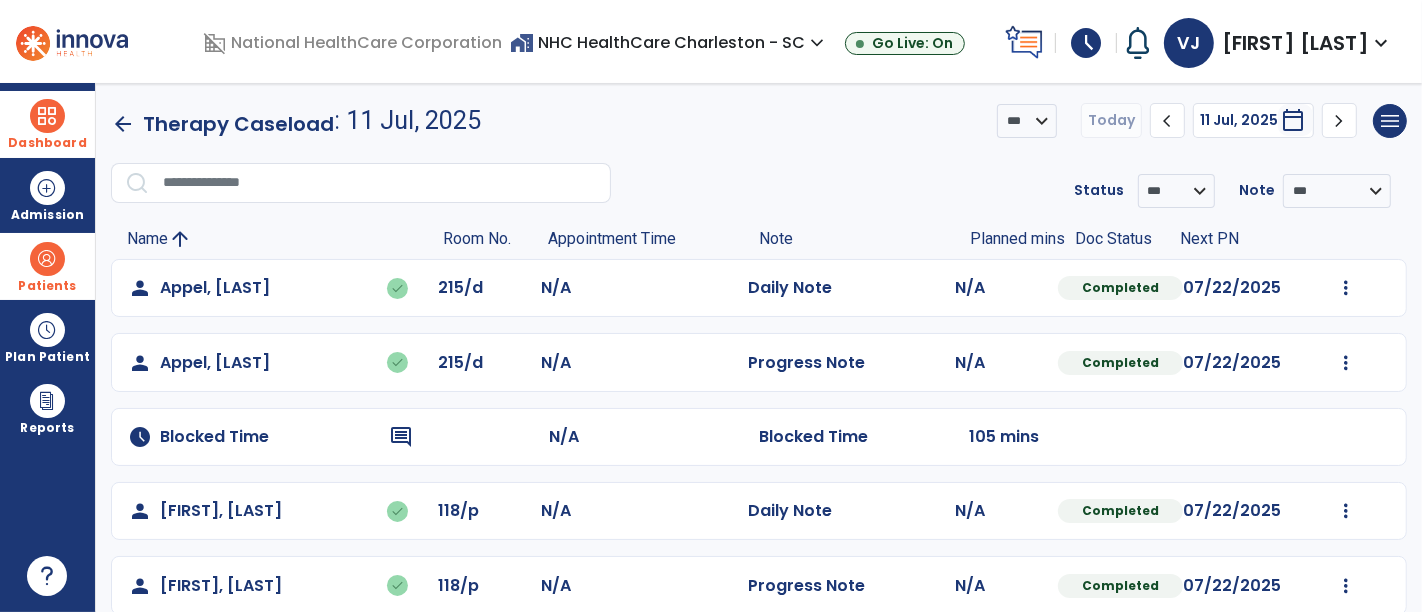 scroll, scrollTop: 690, scrollLeft: 0, axis: vertical 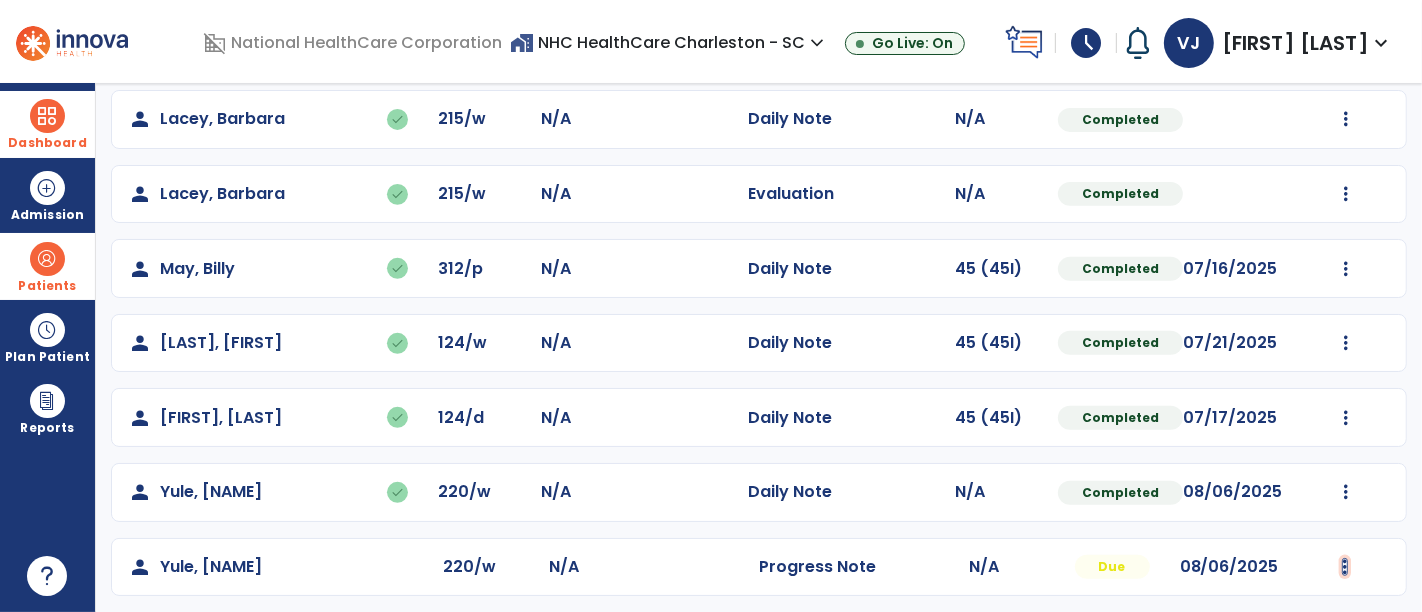 click at bounding box center (1346, -402) 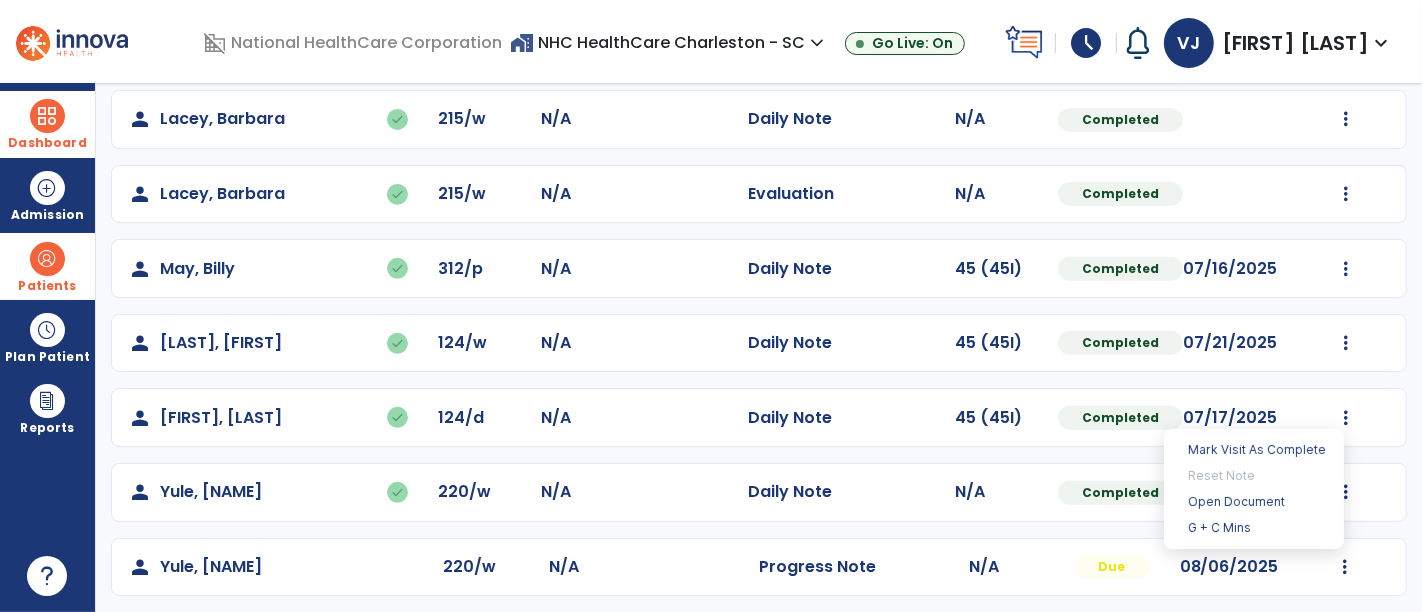 click on "person   Yule, Jeanette   done  [AGE]/w N/A  Daily Note   N/A  Completed 08/06/2025  Undo Visit Status   Reset Note   Open Document   G + C Mins" 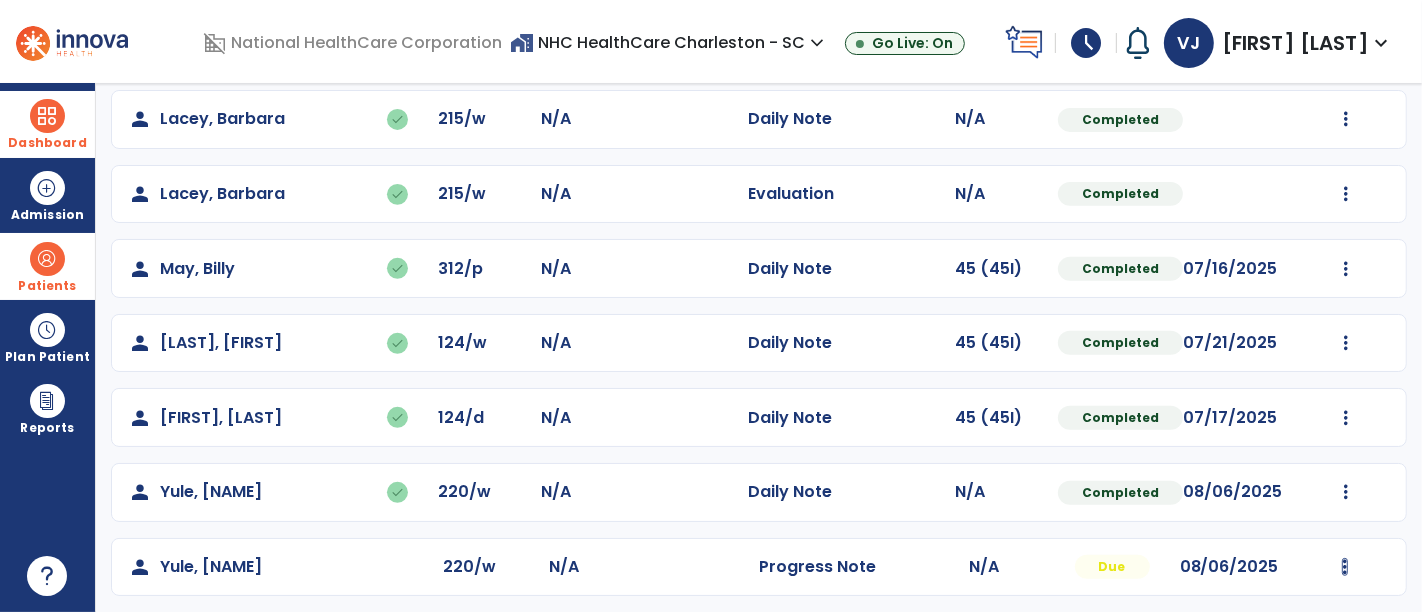 click on "Mark Visit As Complete   Reset Note   Open Document   G + C Mins" 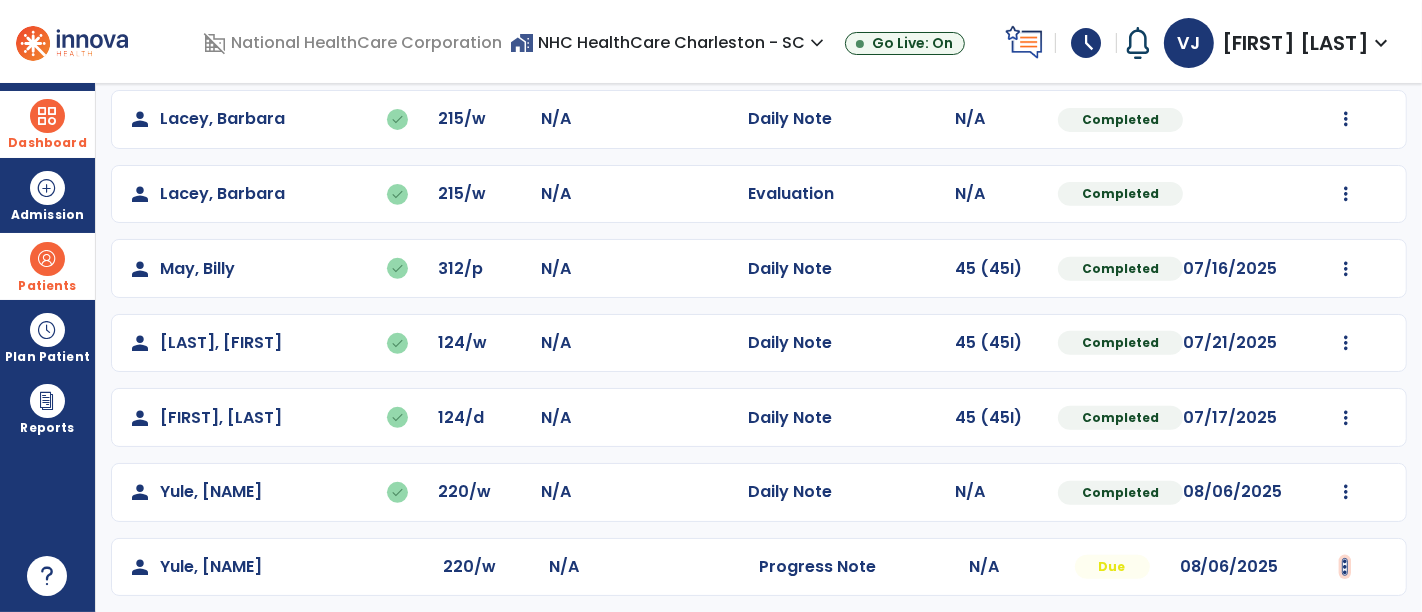 click at bounding box center [1345, 567] 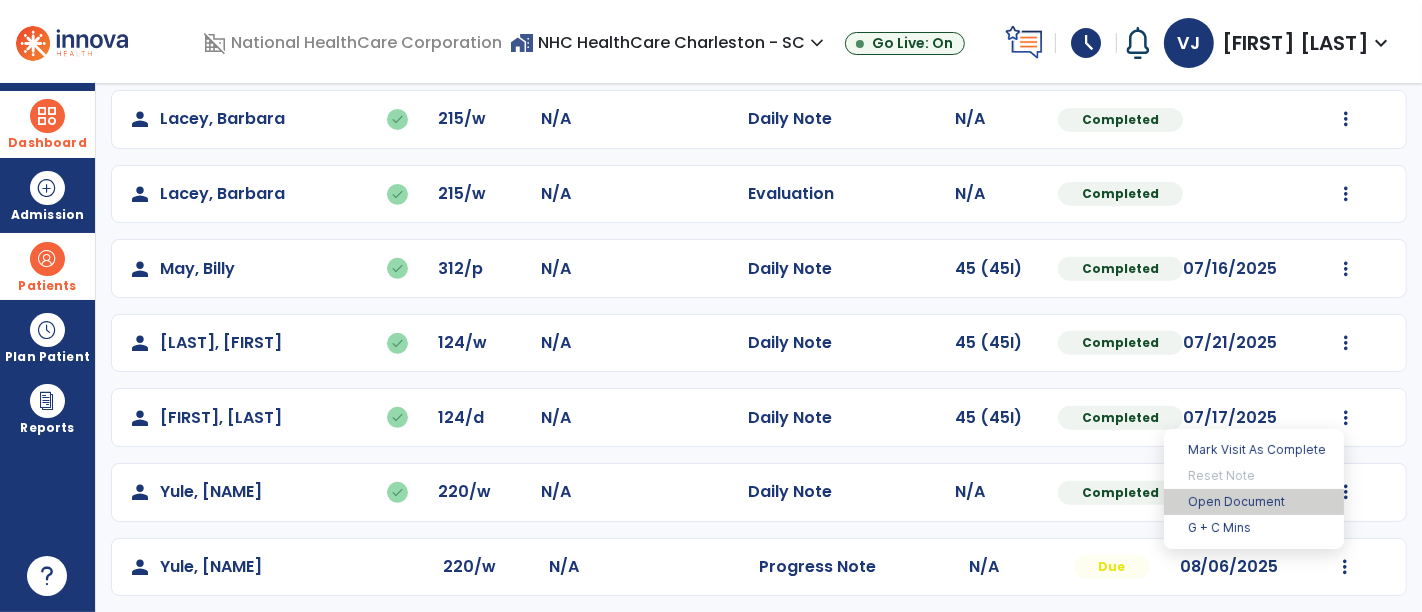 click on "Open Document" at bounding box center [1254, 502] 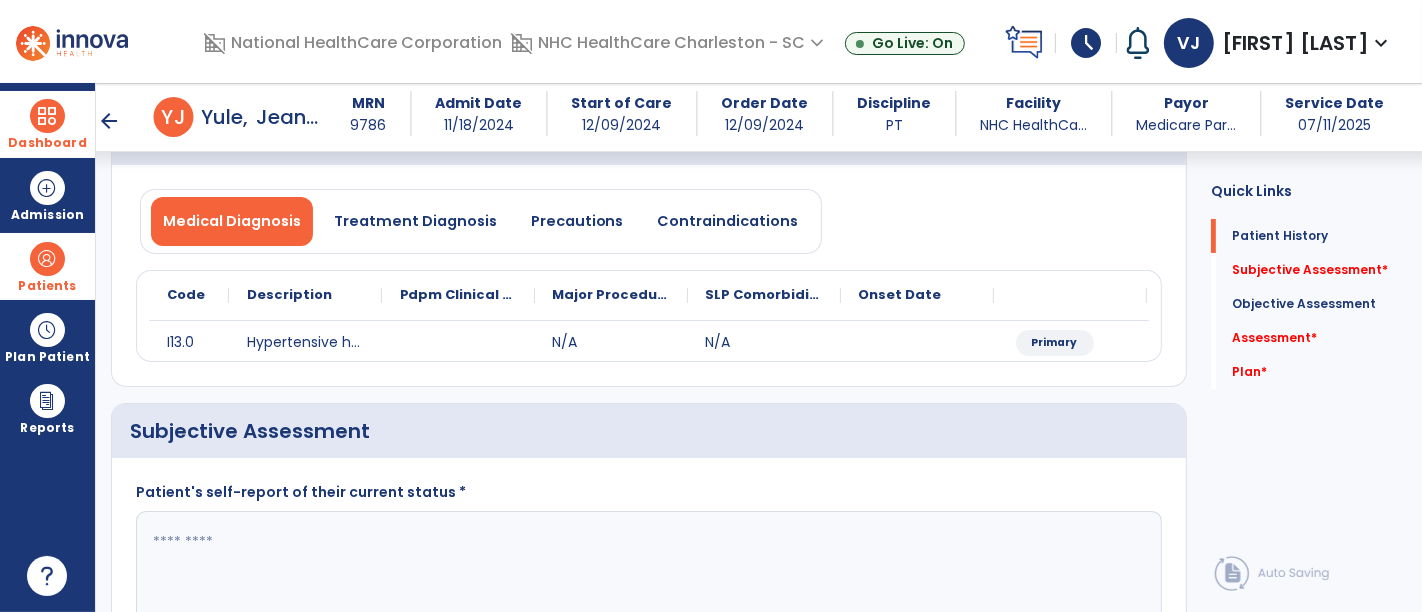 scroll, scrollTop: 222, scrollLeft: 0, axis: vertical 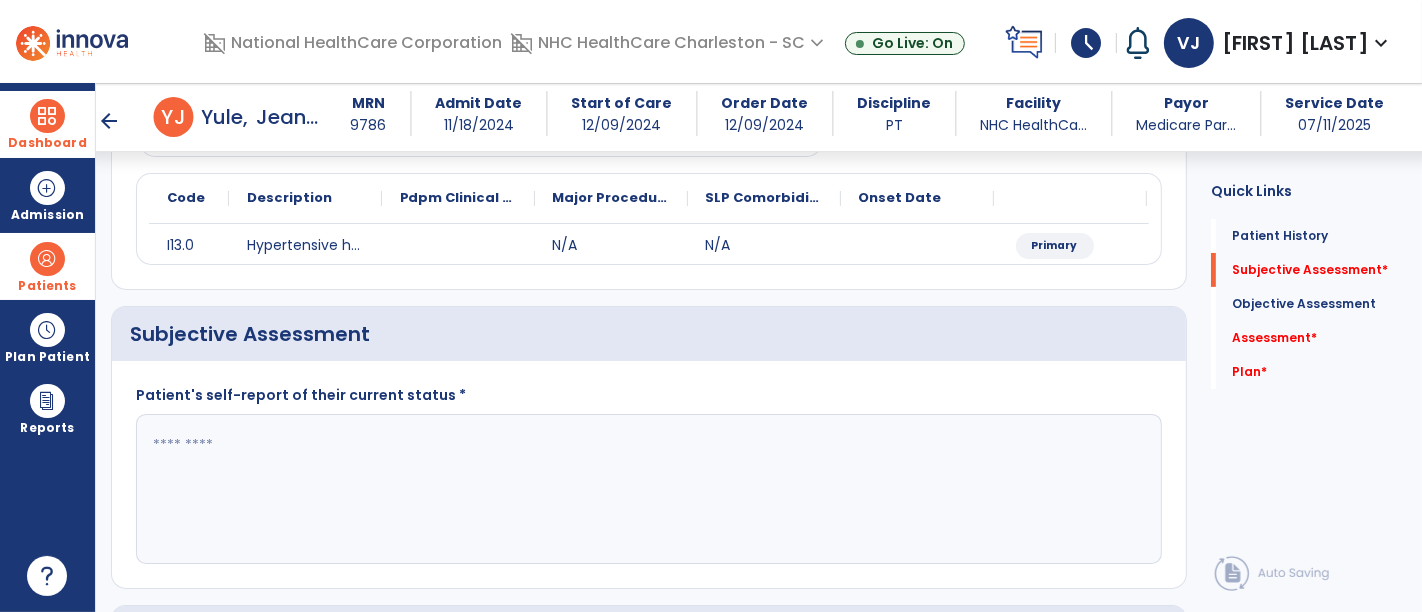 click 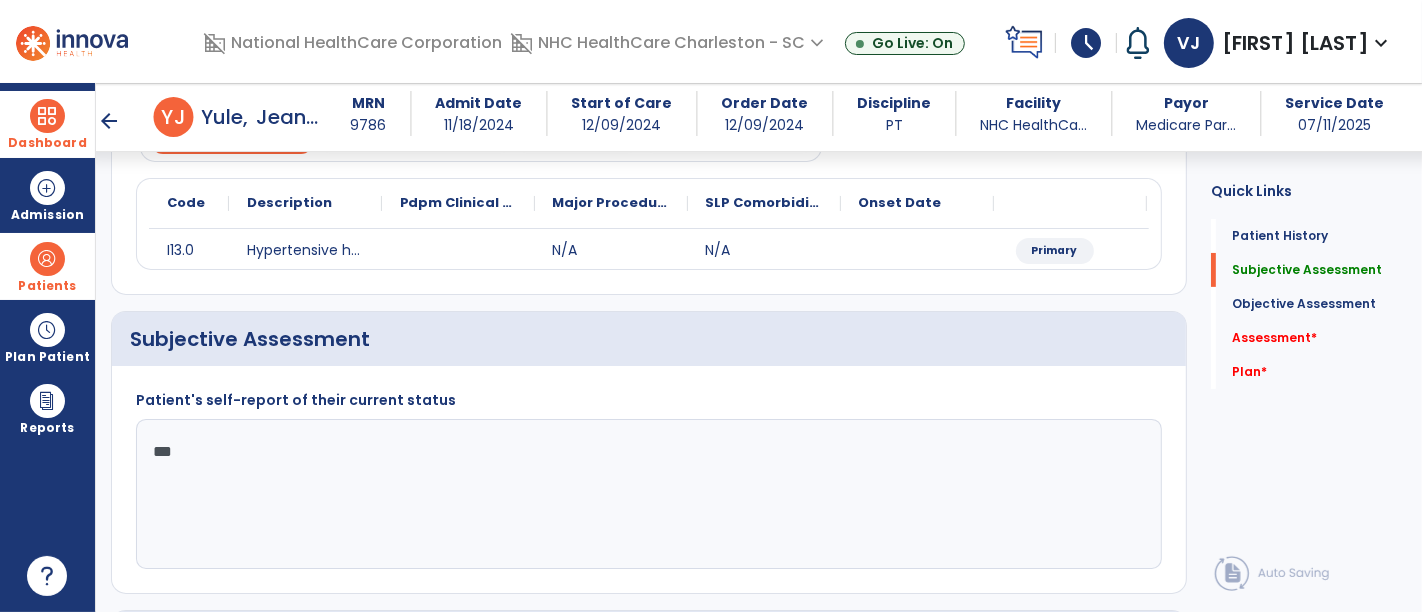 scroll, scrollTop: 347, scrollLeft: 0, axis: vertical 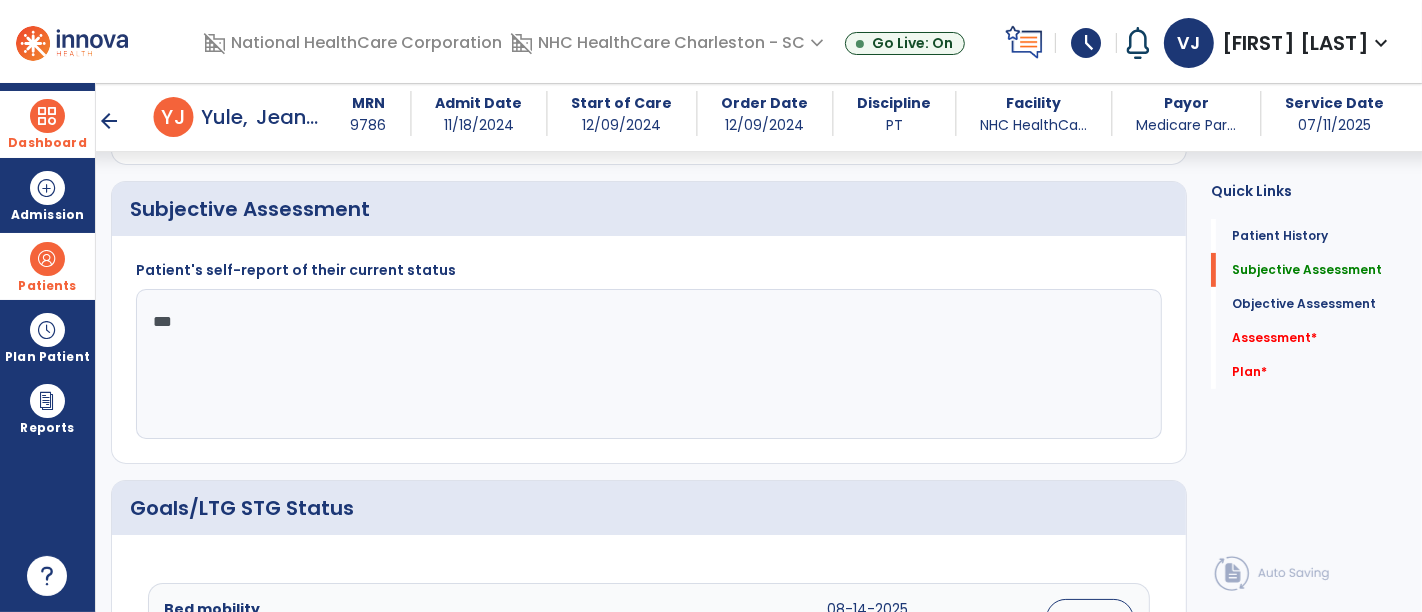 click on "**" 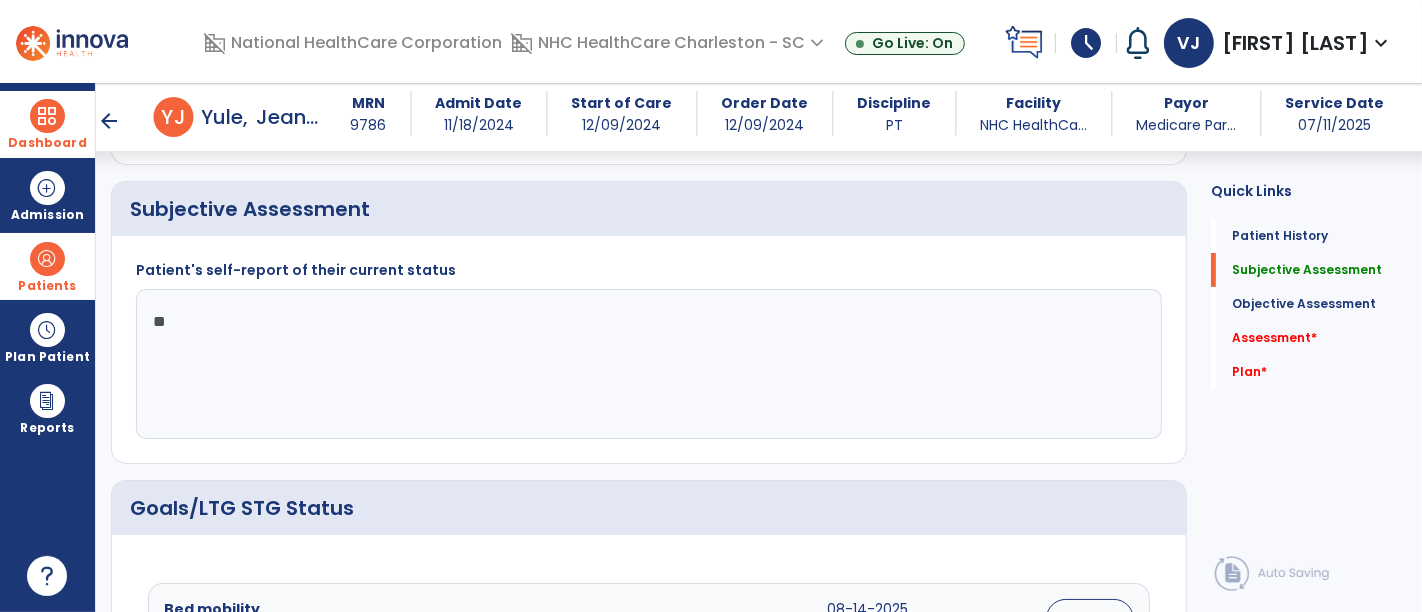 click on "**" 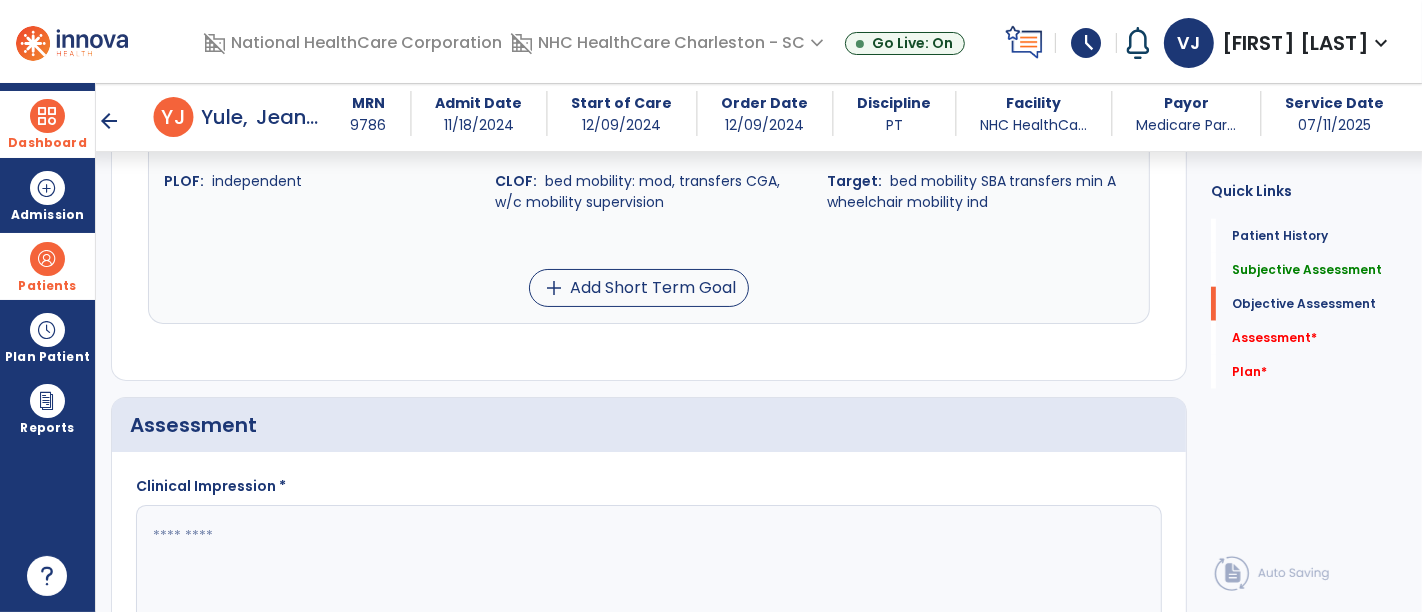 scroll, scrollTop: 1902, scrollLeft: 0, axis: vertical 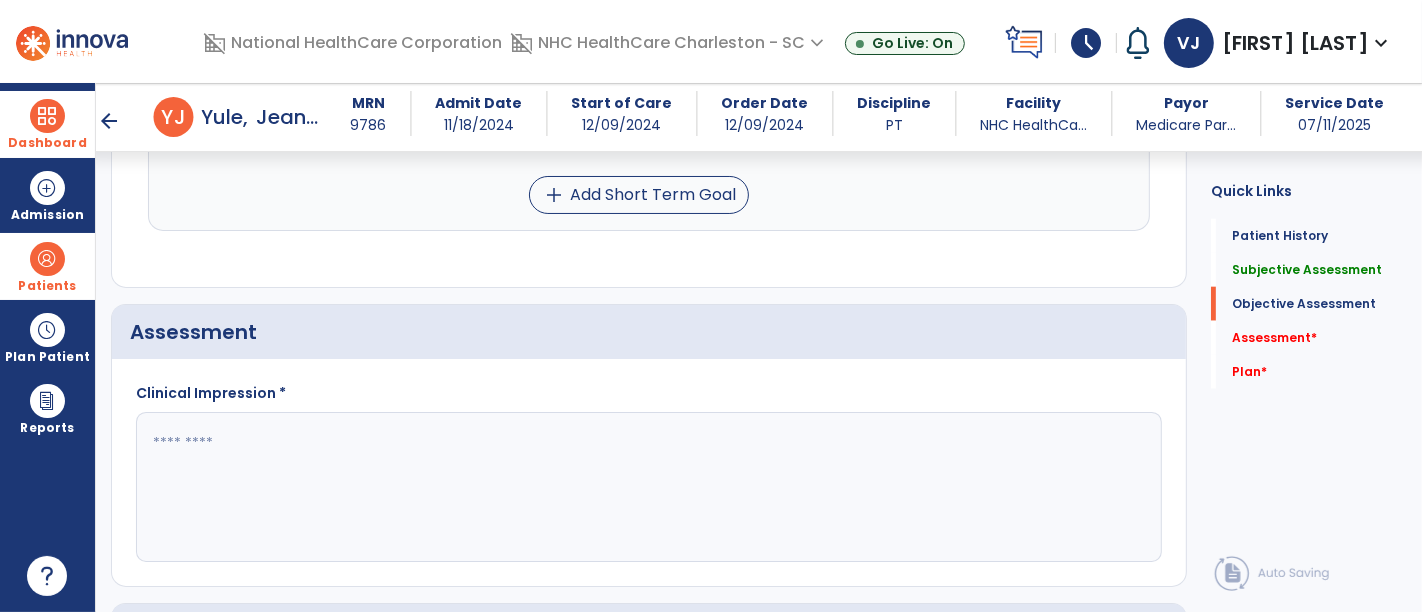 type on "**********" 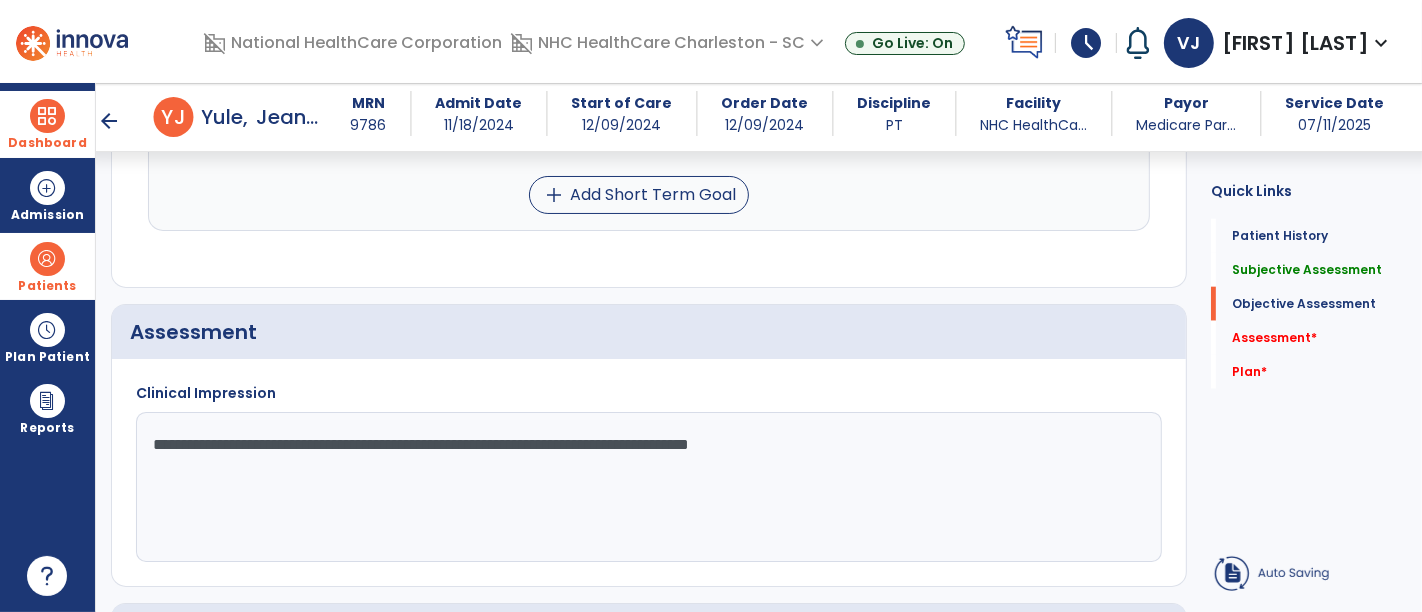 click on "**********" 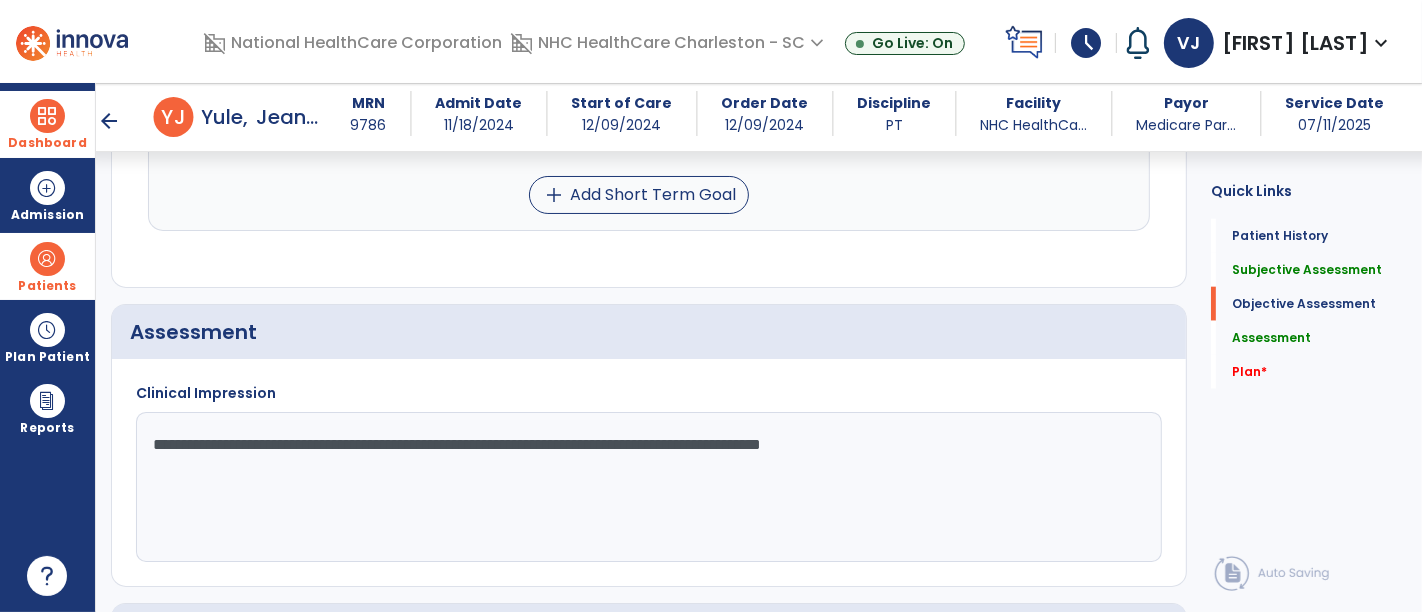 click on "**********" 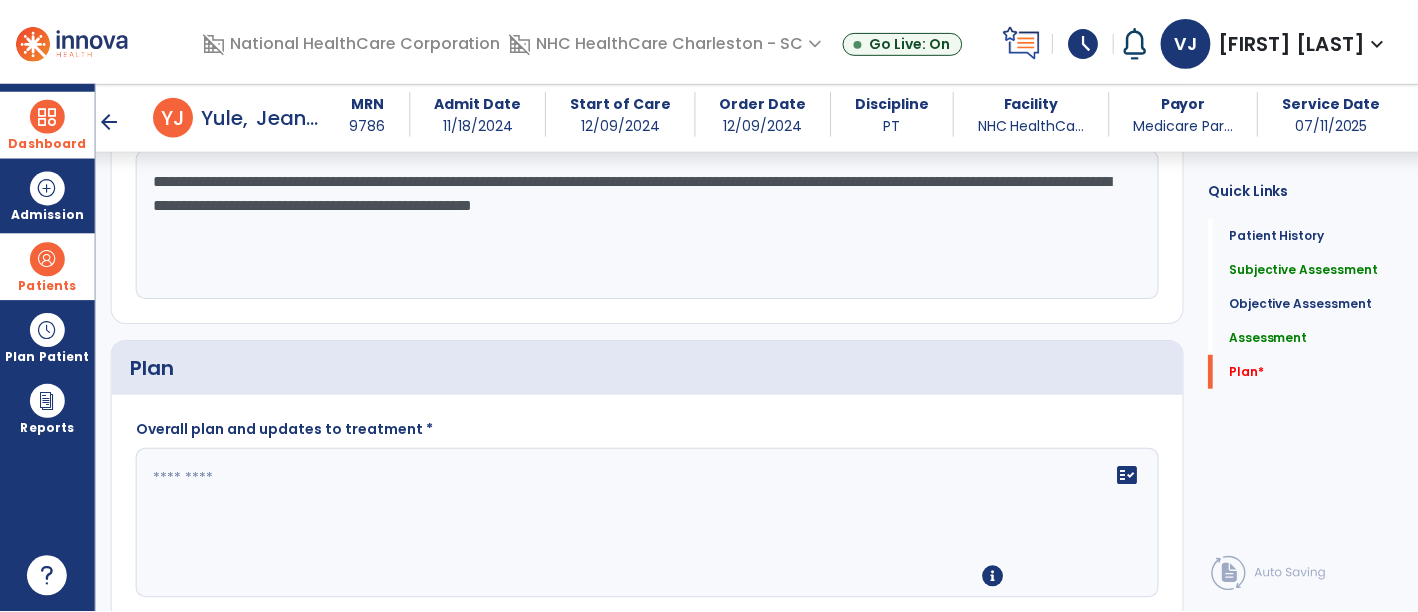 scroll, scrollTop: 2236, scrollLeft: 0, axis: vertical 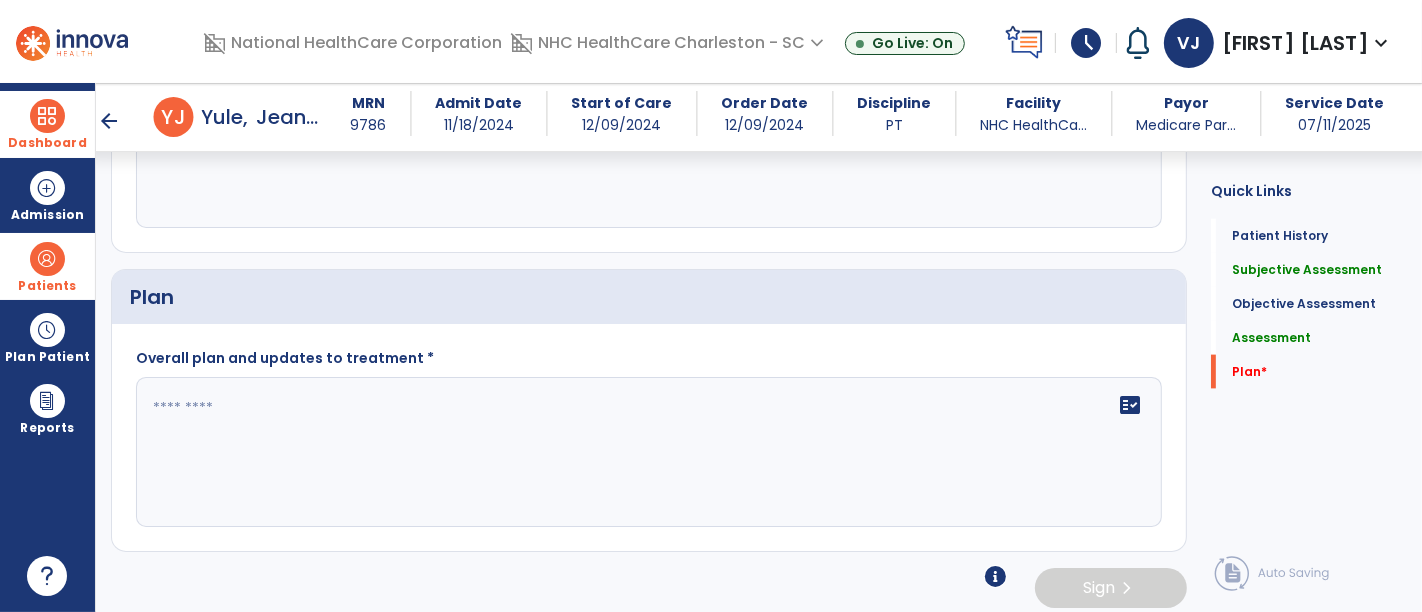 type on "**********" 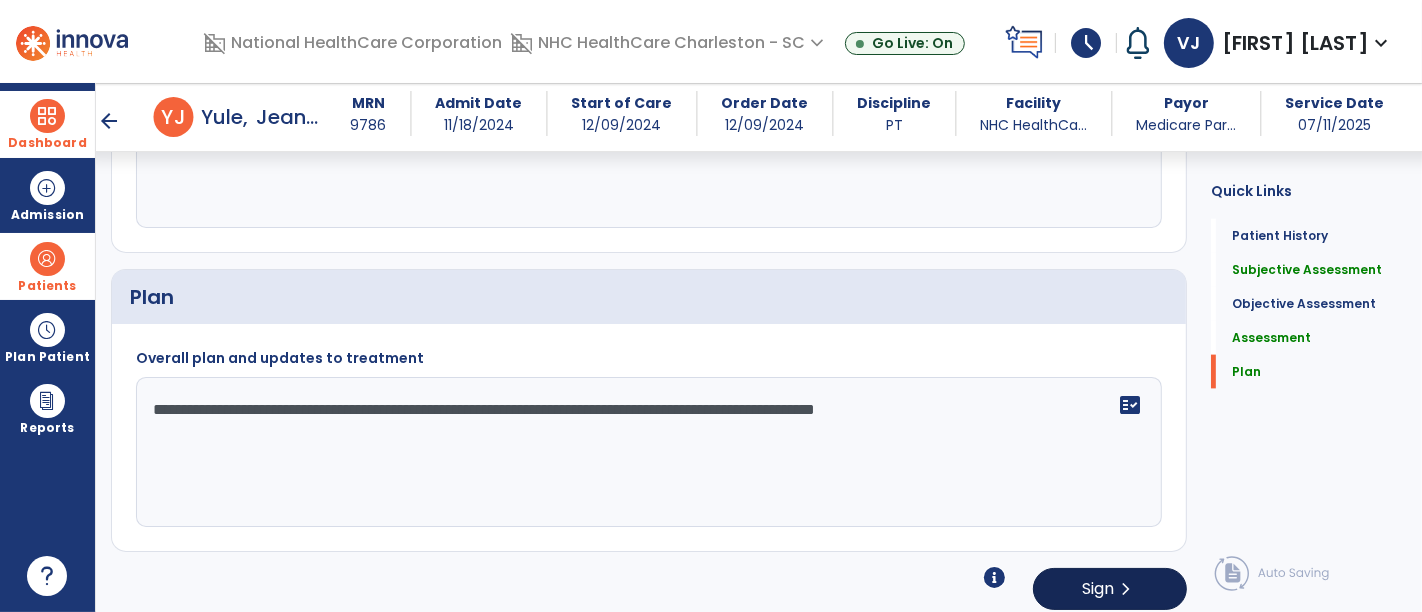 type on "**********" 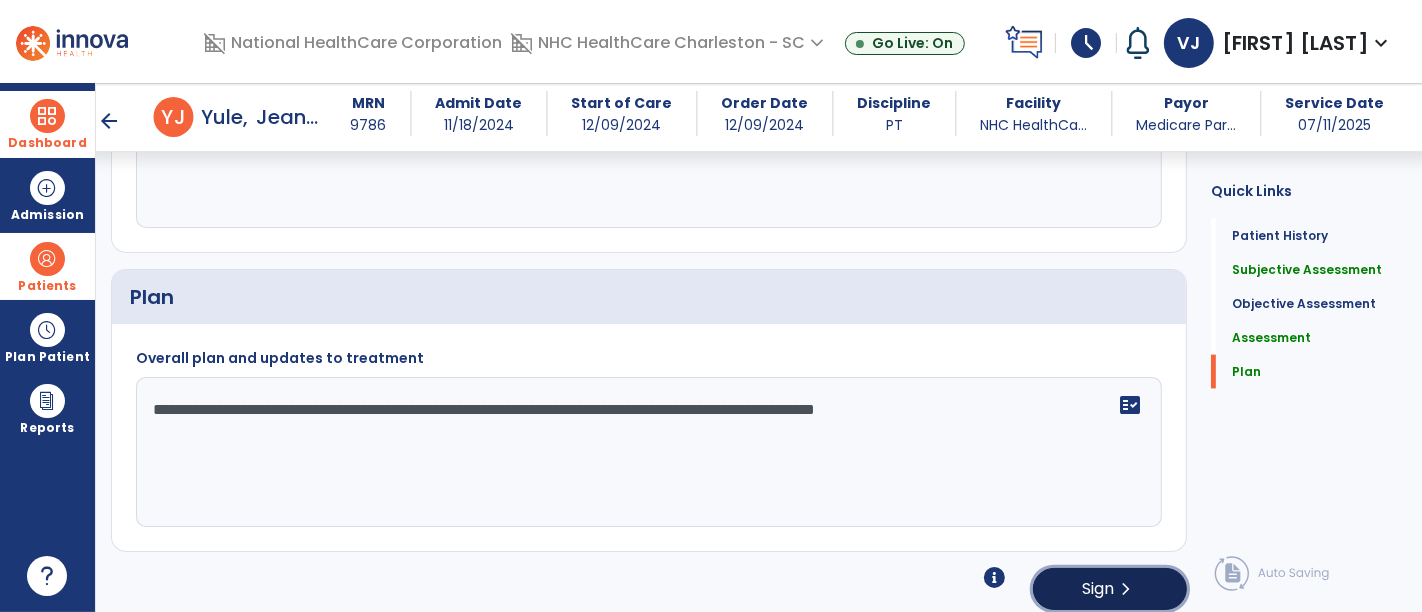 click on "Sign  chevron_right" 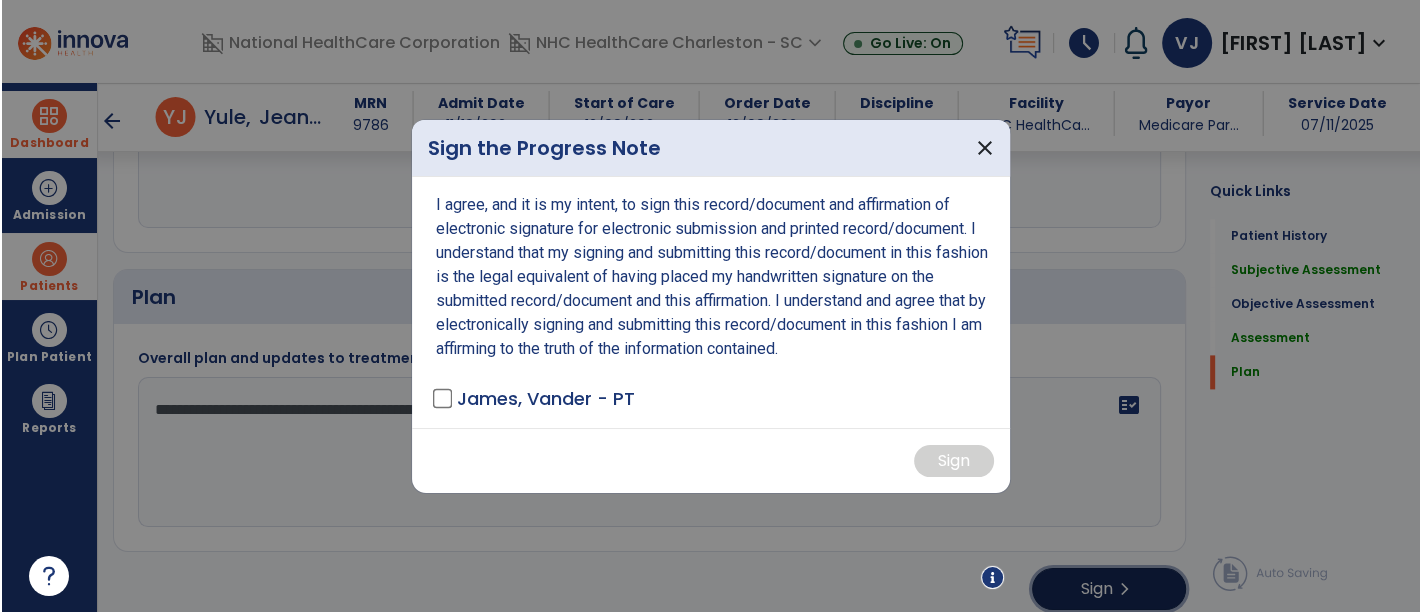 scroll, scrollTop: 2236, scrollLeft: 0, axis: vertical 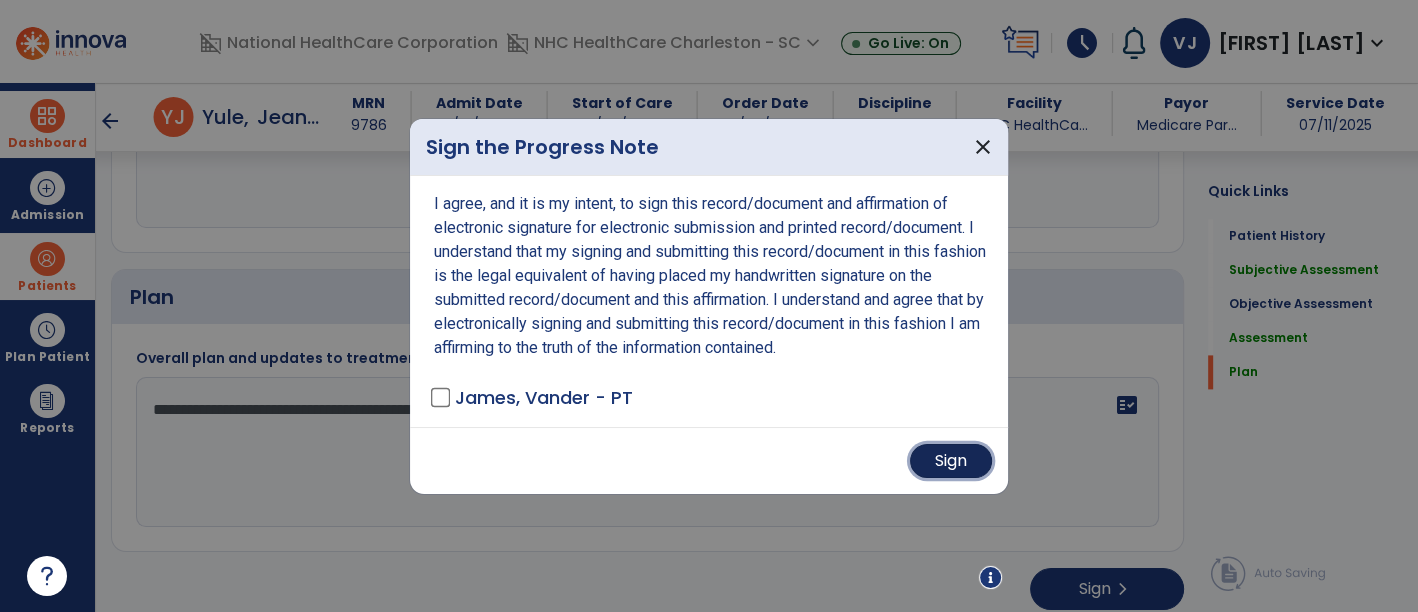 click on "Sign" at bounding box center [951, 461] 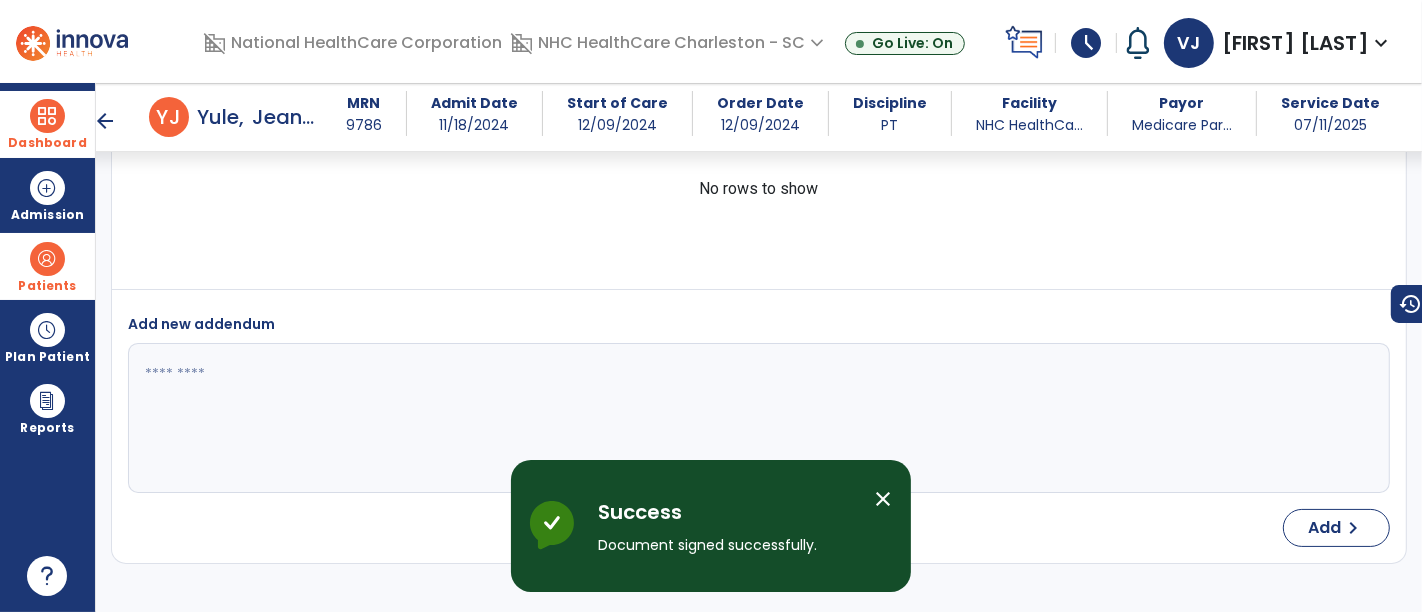 scroll, scrollTop: 2890, scrollLeft: 0, axis: vertical 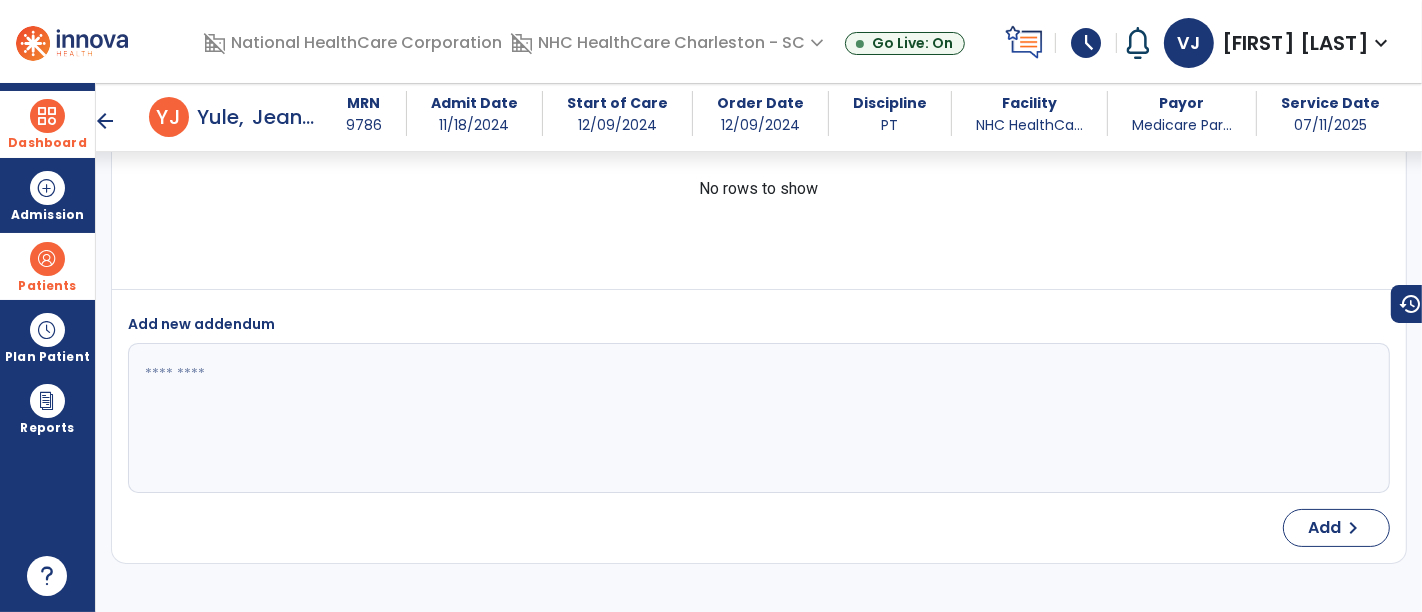 click on "Dashboard" at bounding box center (47, 124) 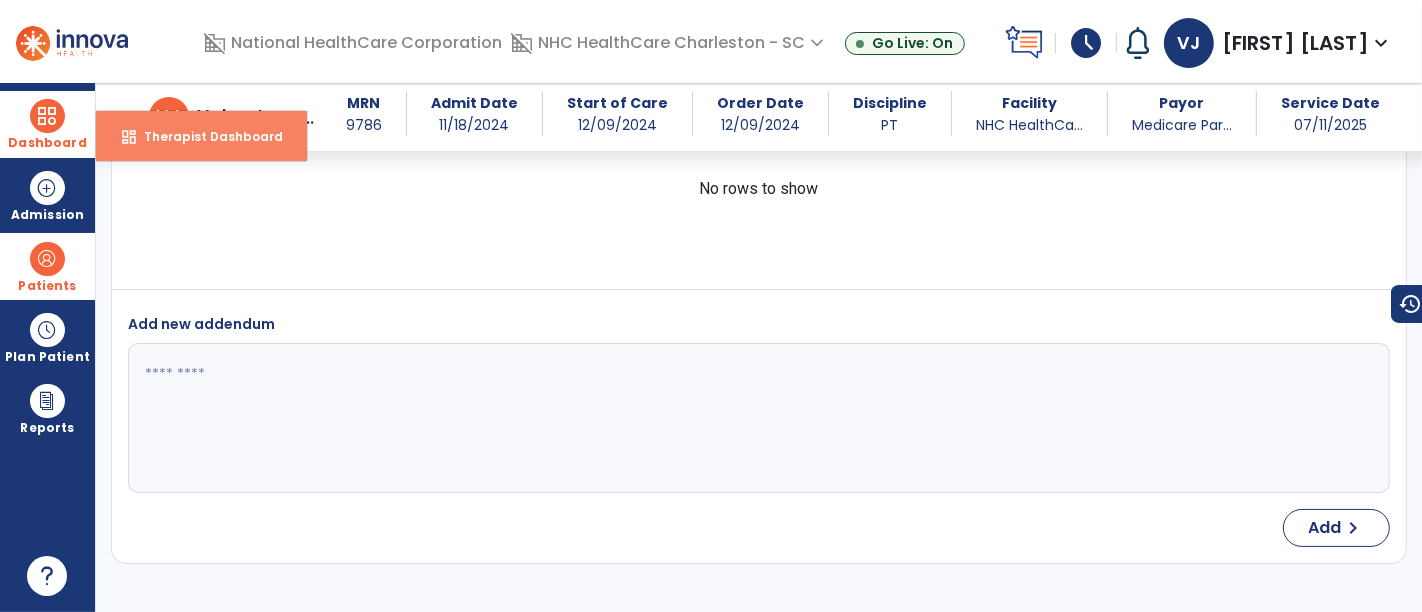 click on "dashboard" at bounding box center [129, 137] 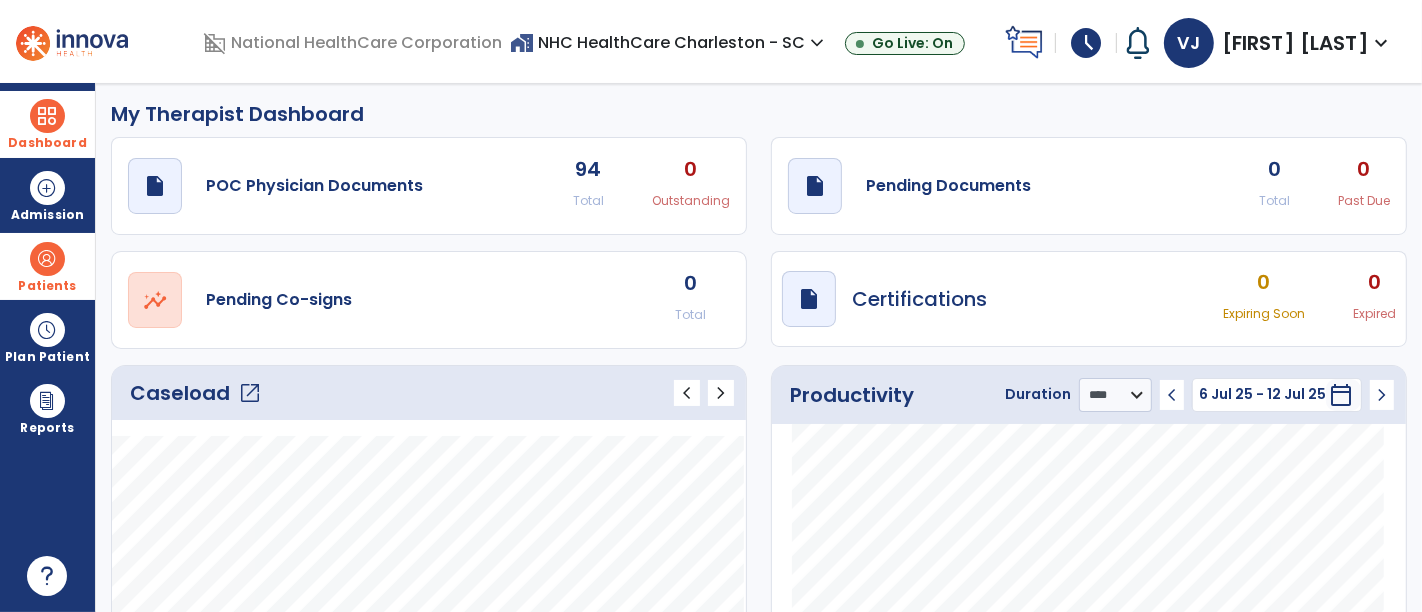 scroll, scrollTop: 0, scrollLeft: 0, axis: both 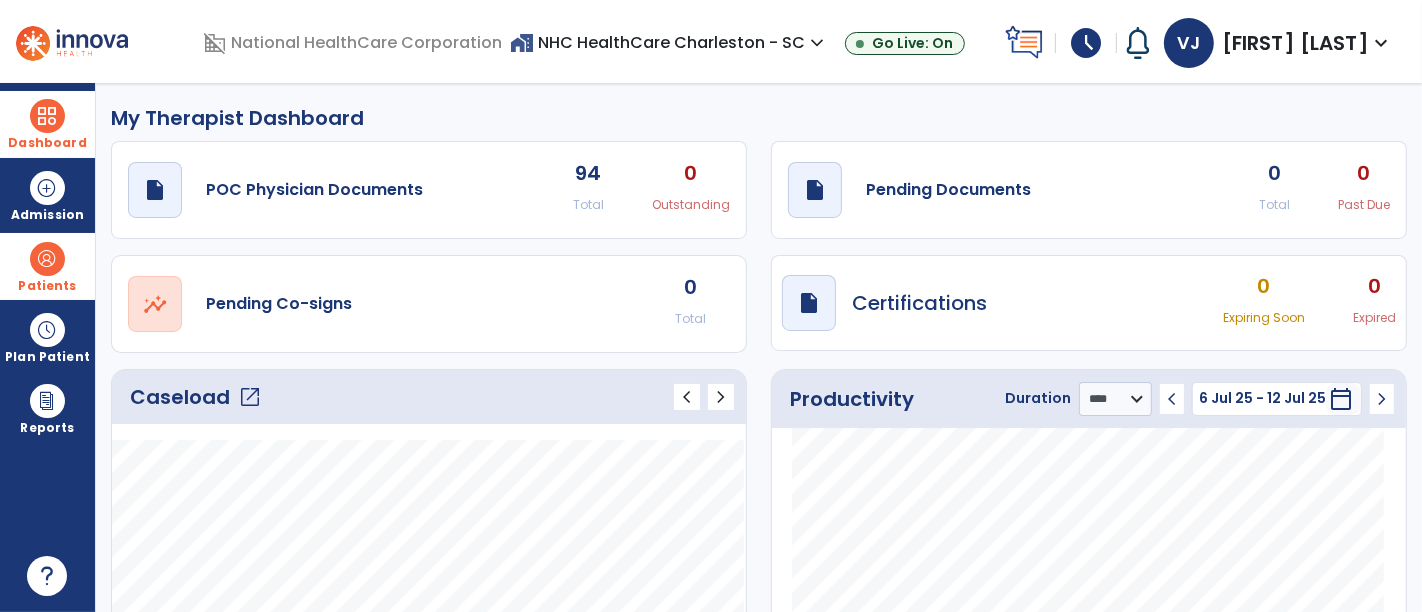 click on "schedule" at bounding box center (1086, 43) 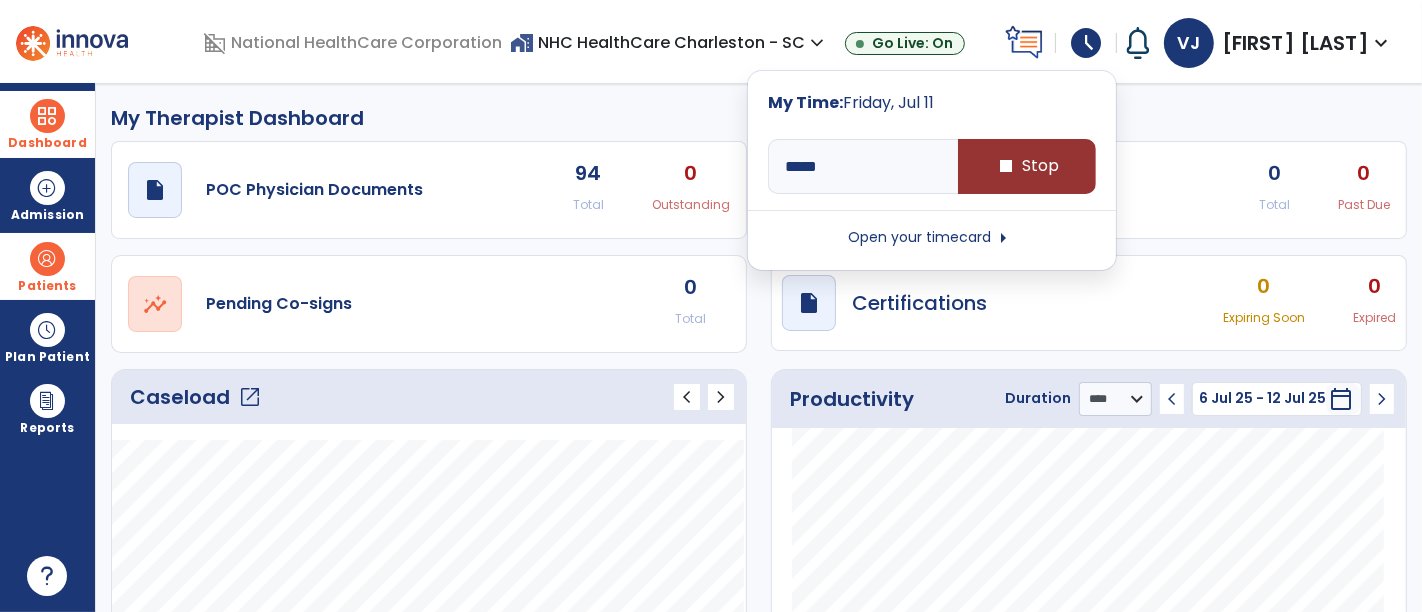 click on "stop  Stop" at bounding box center (1027, 166) 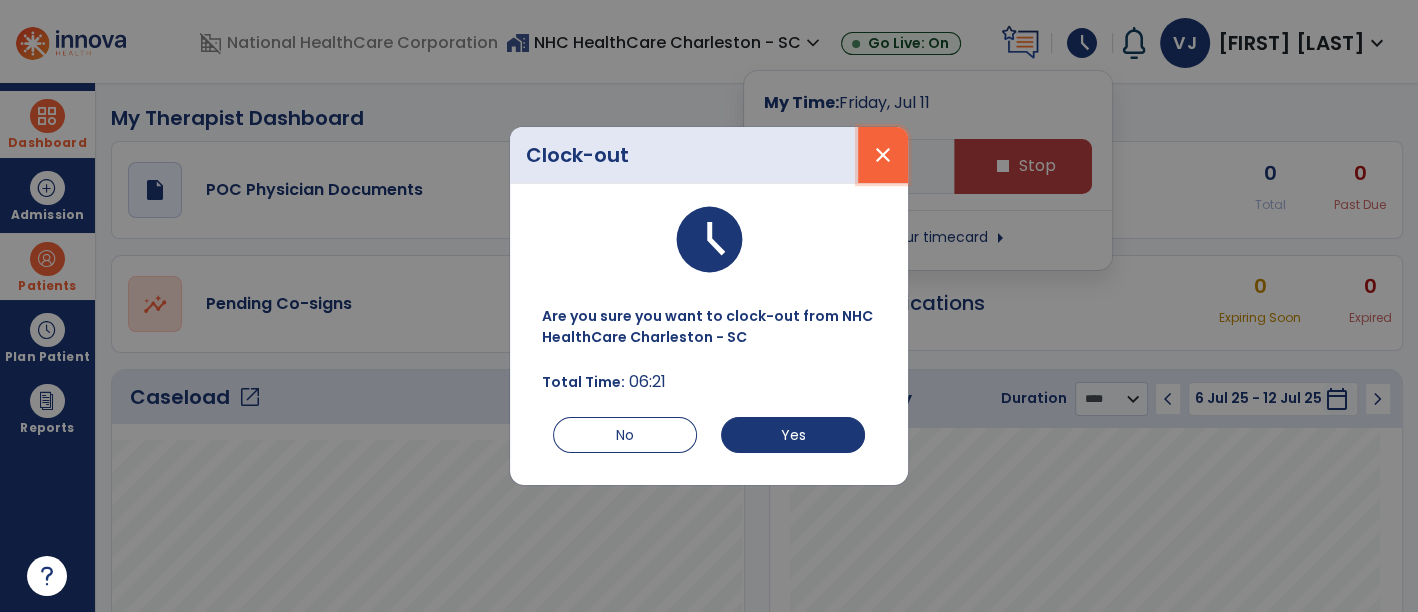 click on "close" at bounding box center [883, 155] 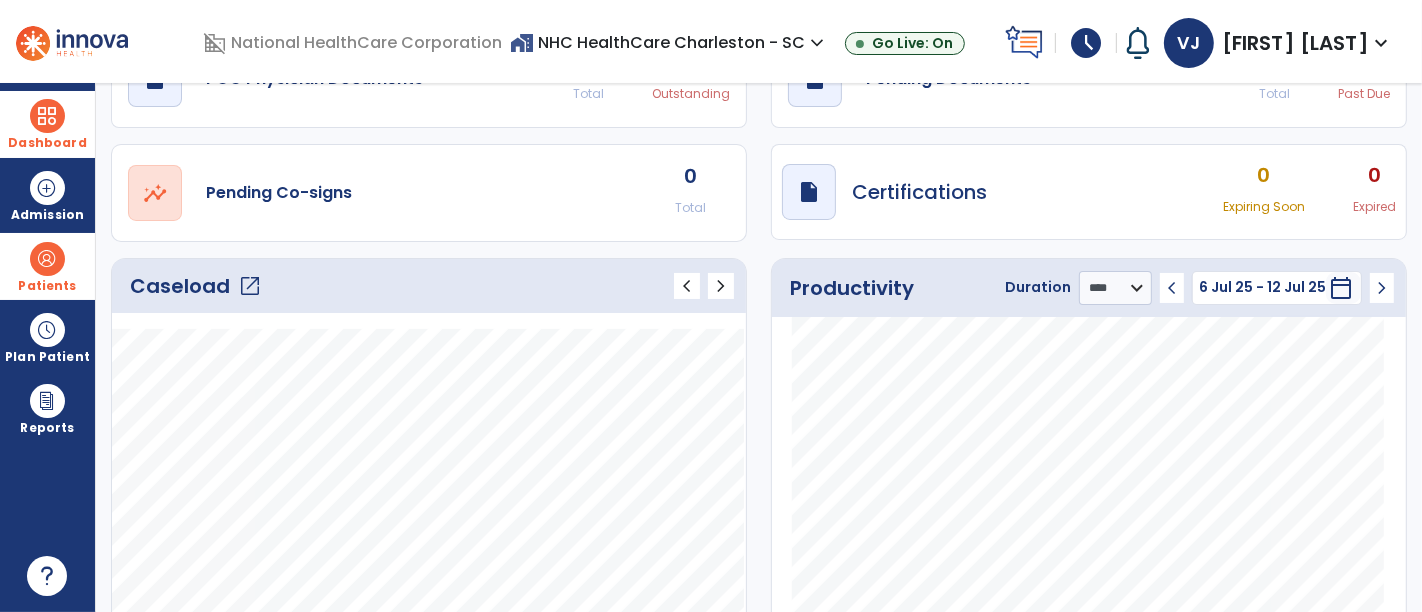 click on "open_in_new" 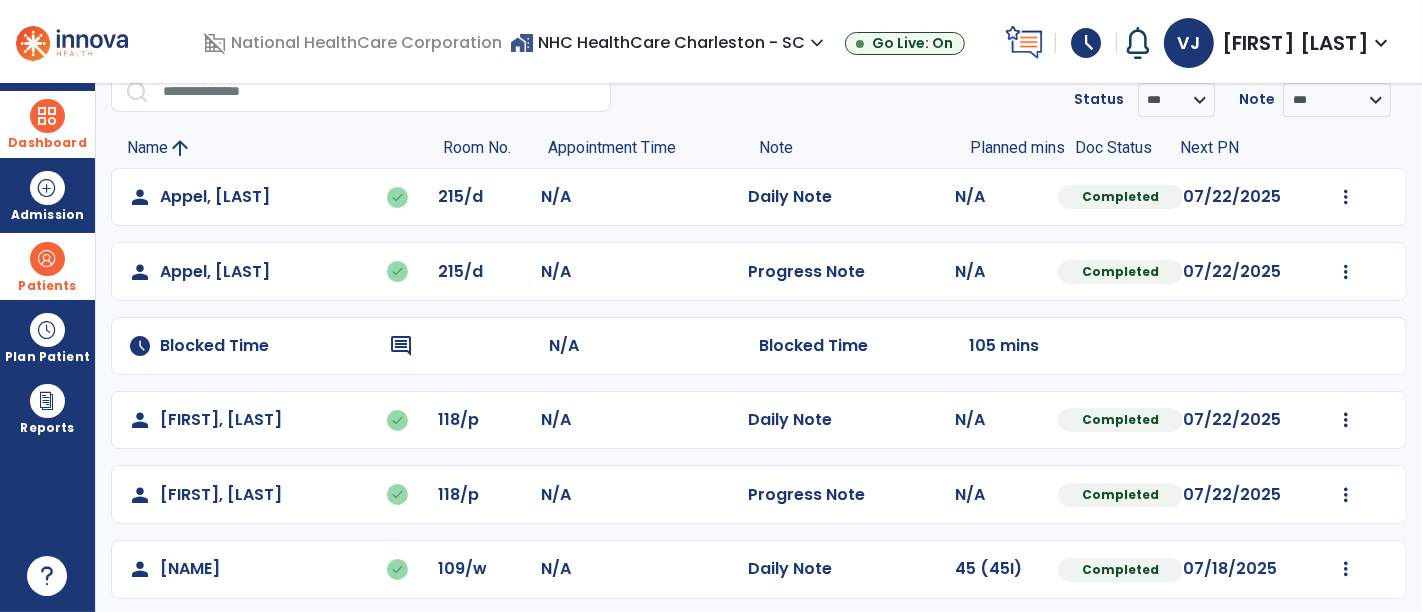 scroll, scrollTop: 0, scrollLeft: 0, axis: both 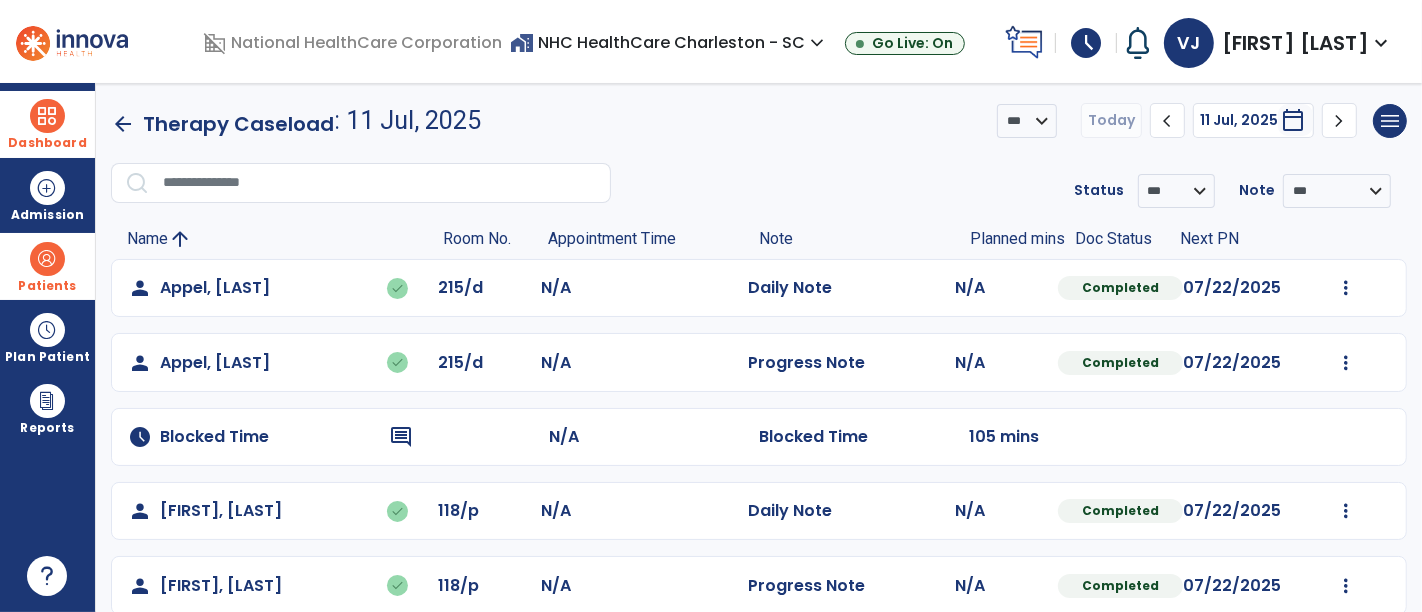 click on "schedule" at bounding box center (1086, 43) 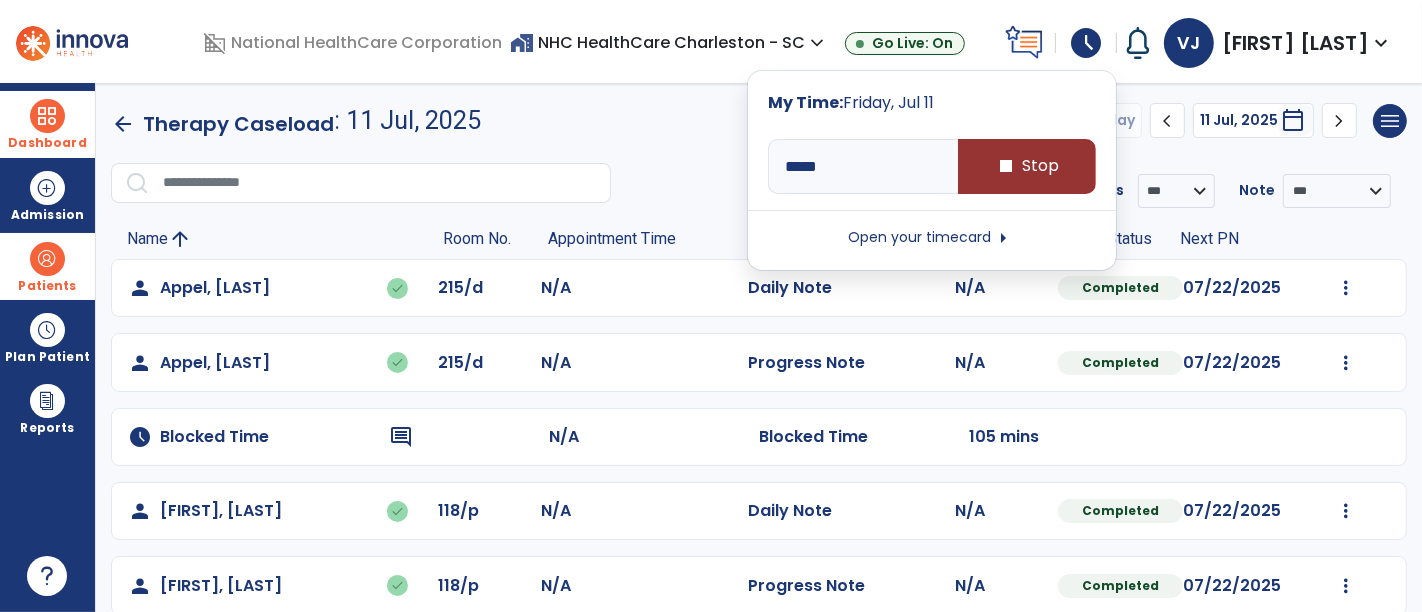 click on "stop" at bounding box center (1006, 166) 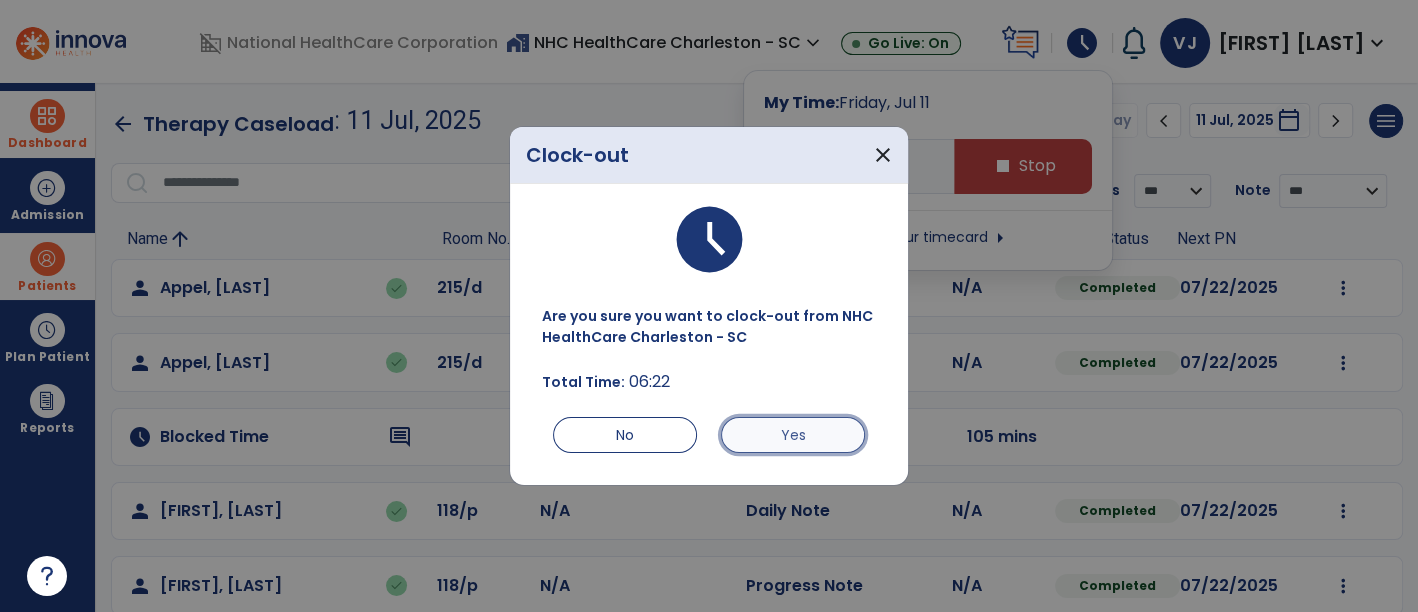 click on "Yes" at bounding box center [793, 435] 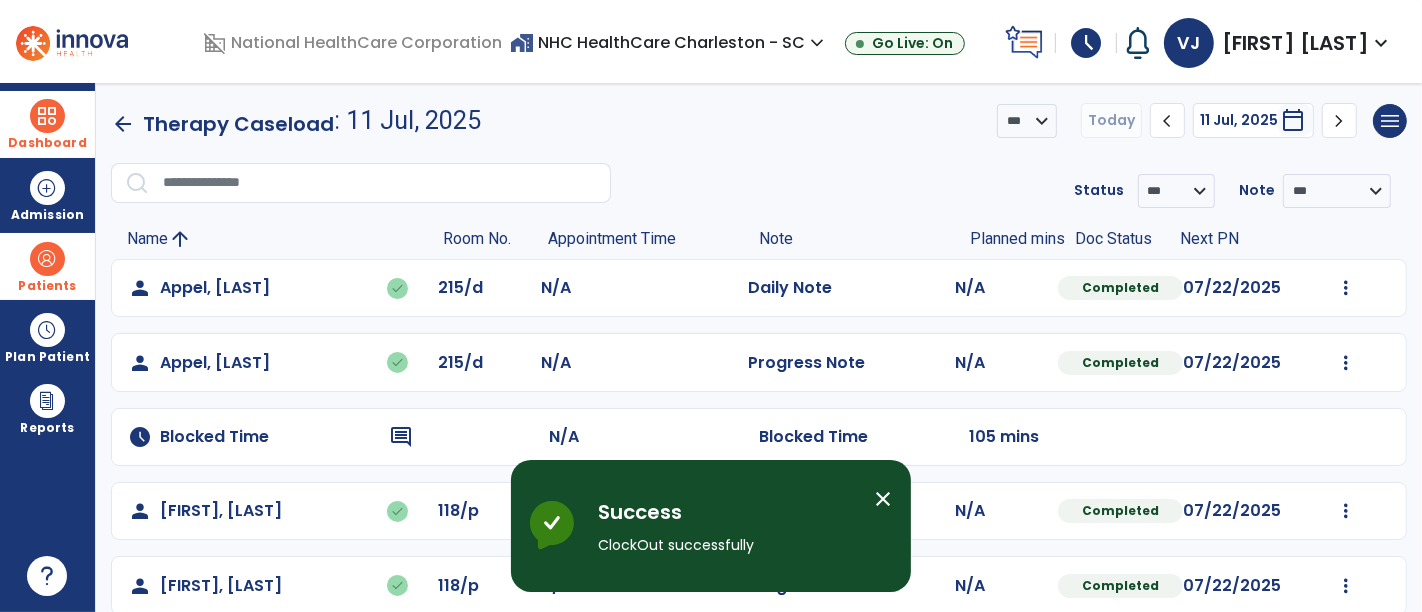 click at bounding box center [47, 116] 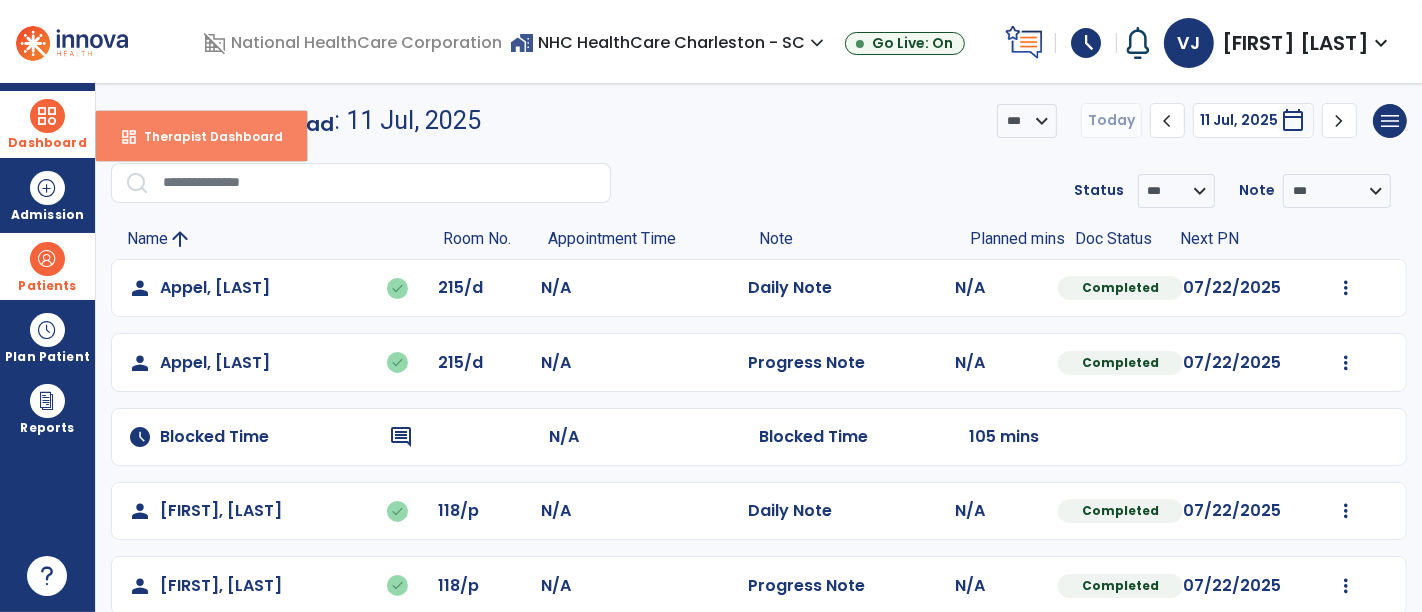 click on "Therapist Dashboard" at bounding box center [205, 136] 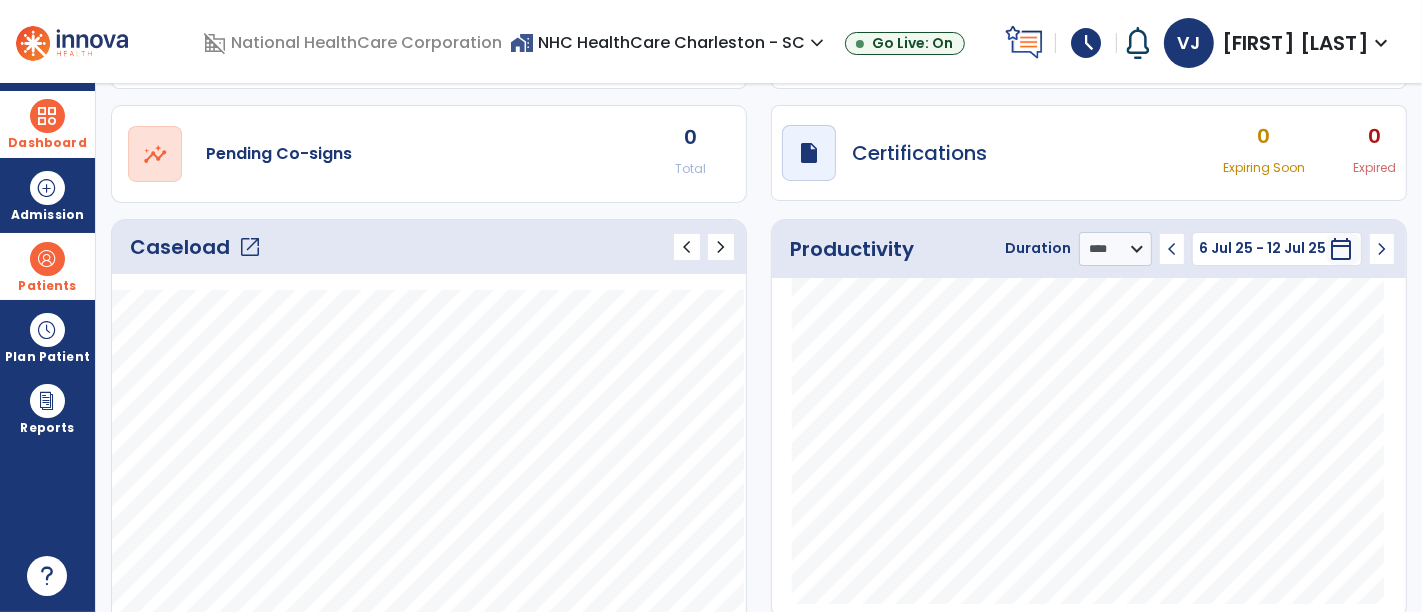scroll, scrollTop: 0, scrollLeft: 0, axis: both 